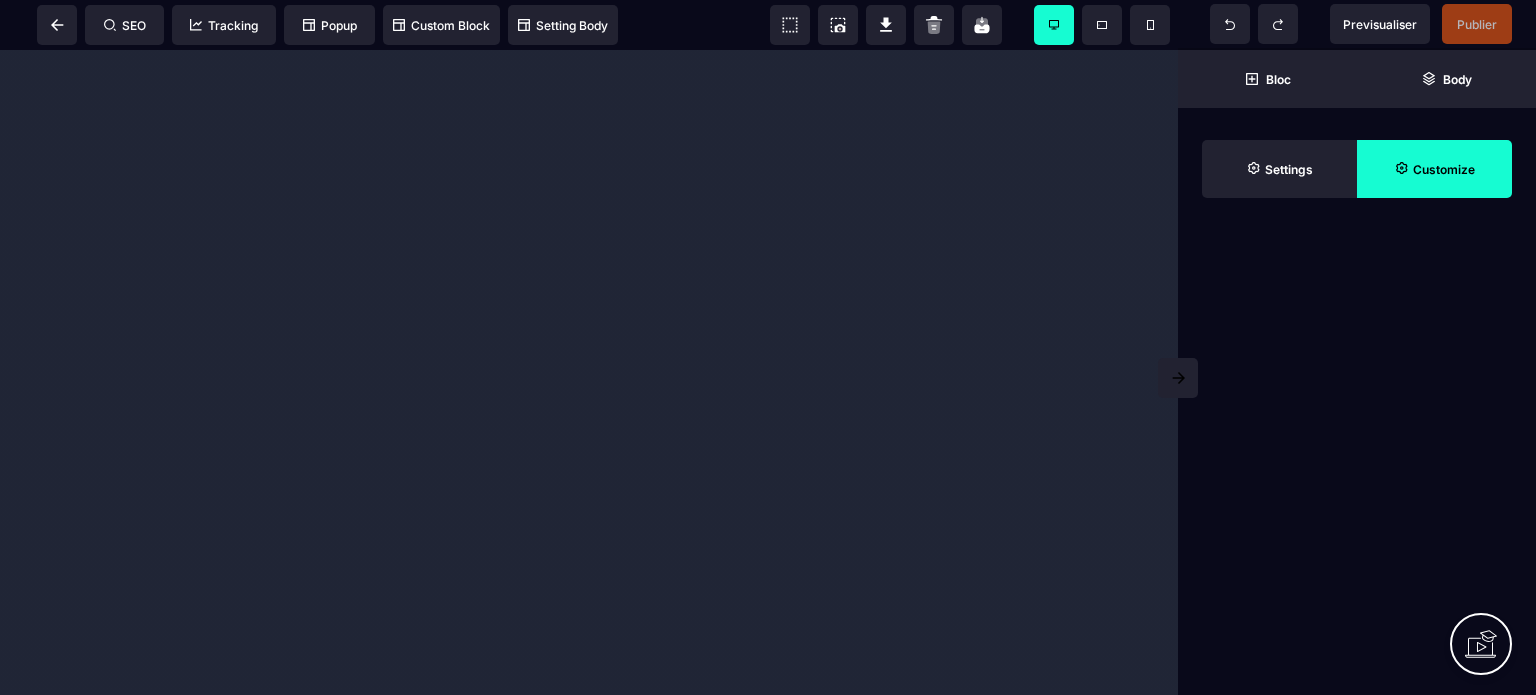 scroll, scrollTop: 0, scrollLeft: 0, axis: both 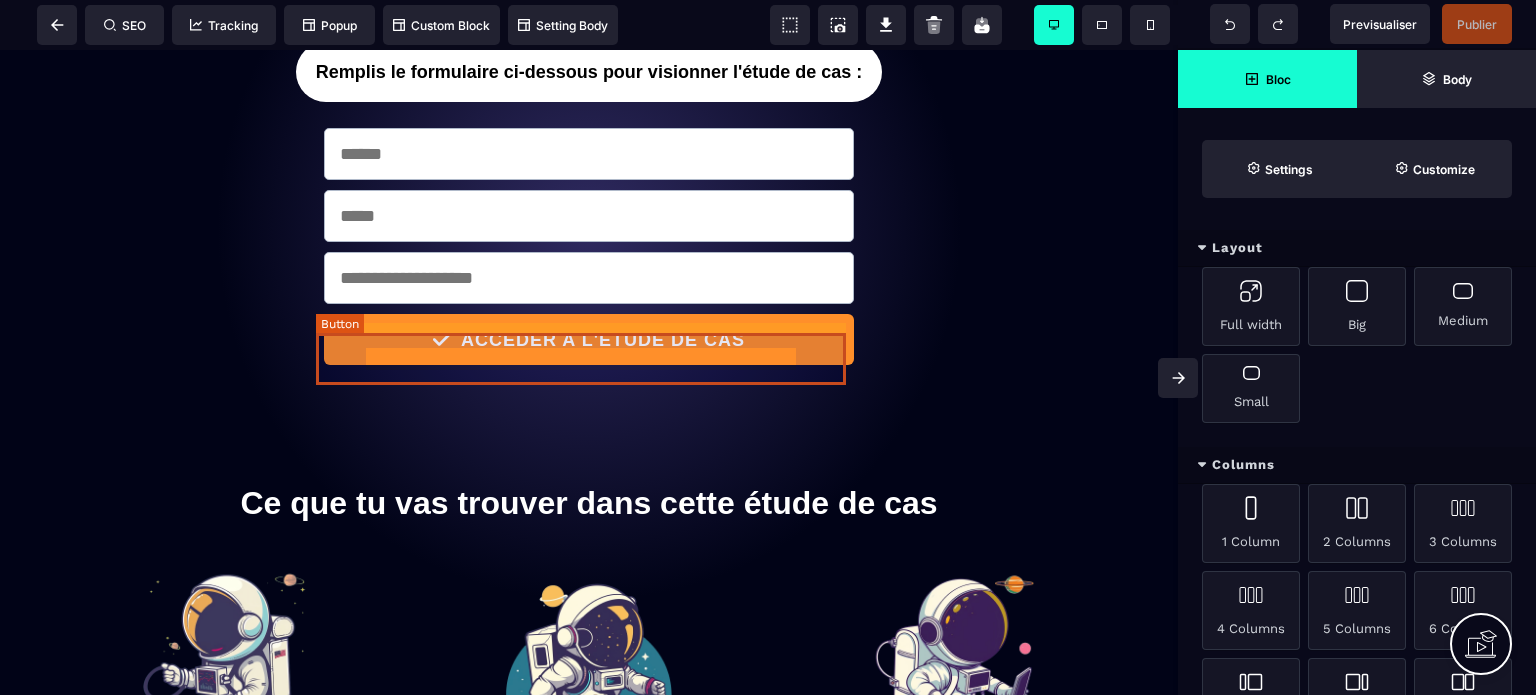 click on "ACCEDER A L'ETUDE DE CAS" at bounding box center [599, 340] 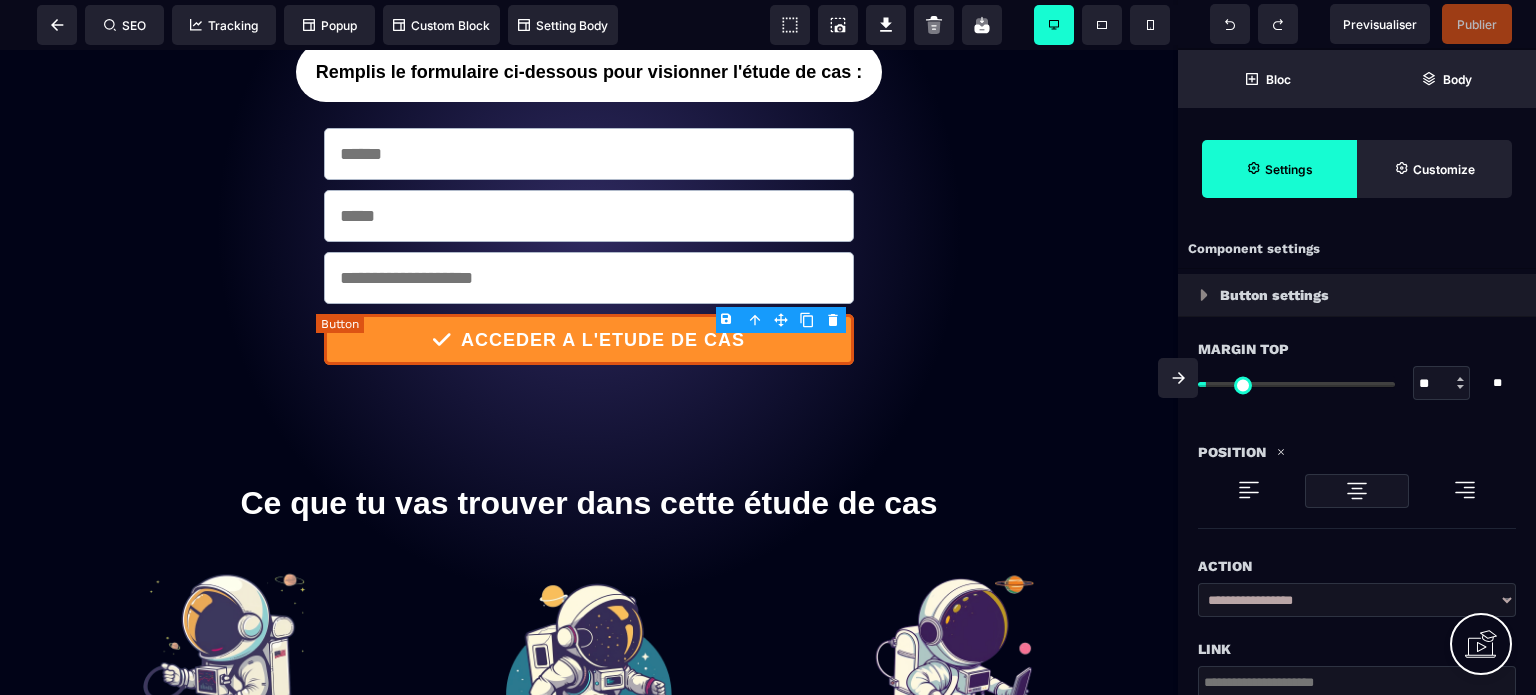 type on "**" 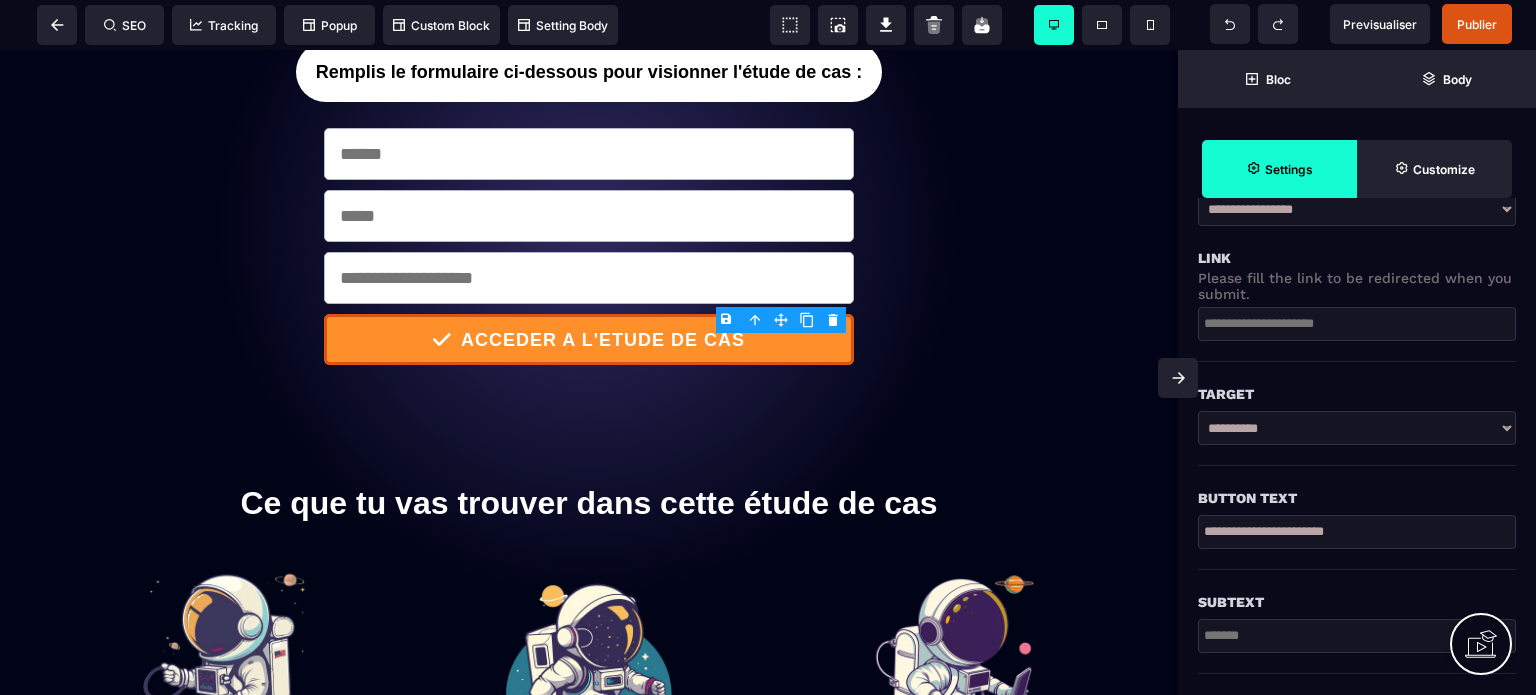 scroll, scrollTop: 500, scrollLeft: 0, axis: vertical 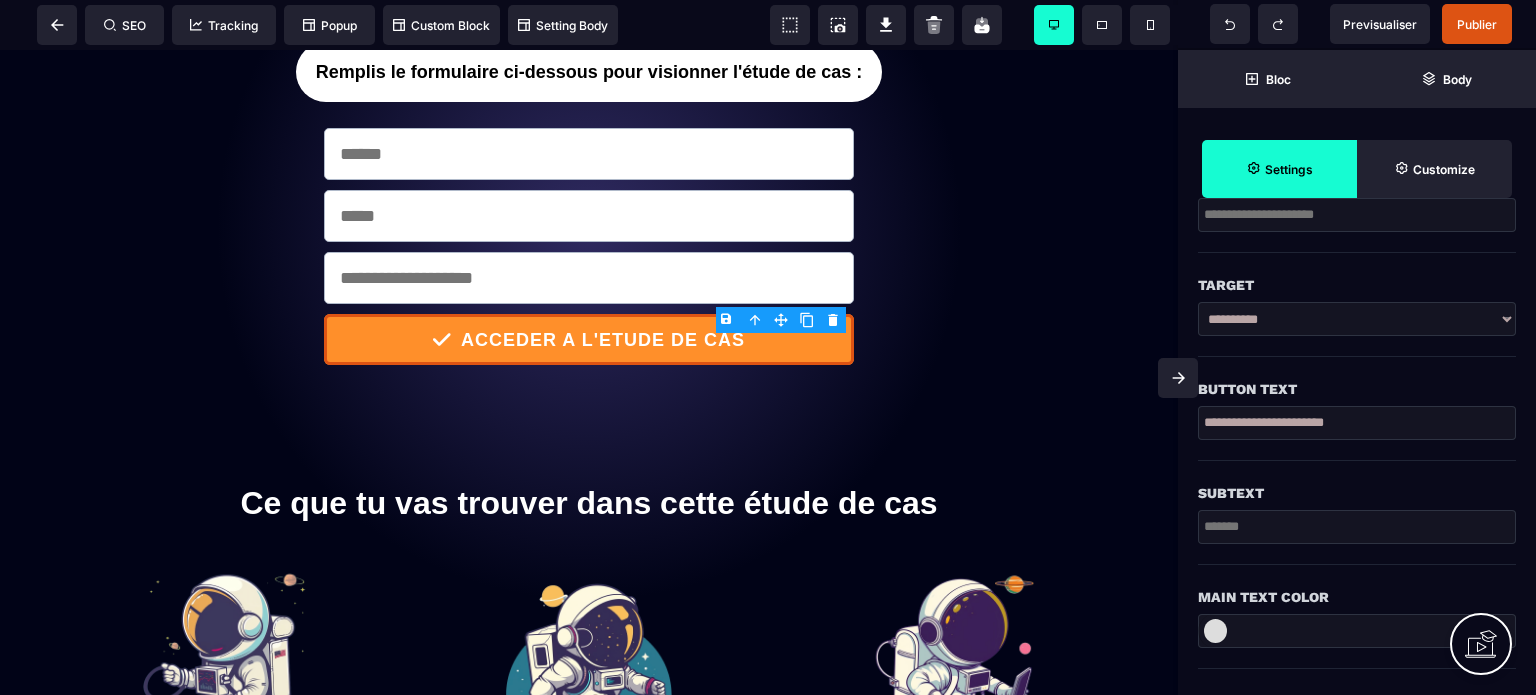 click on "**********" at bounding box center [1357, 423] 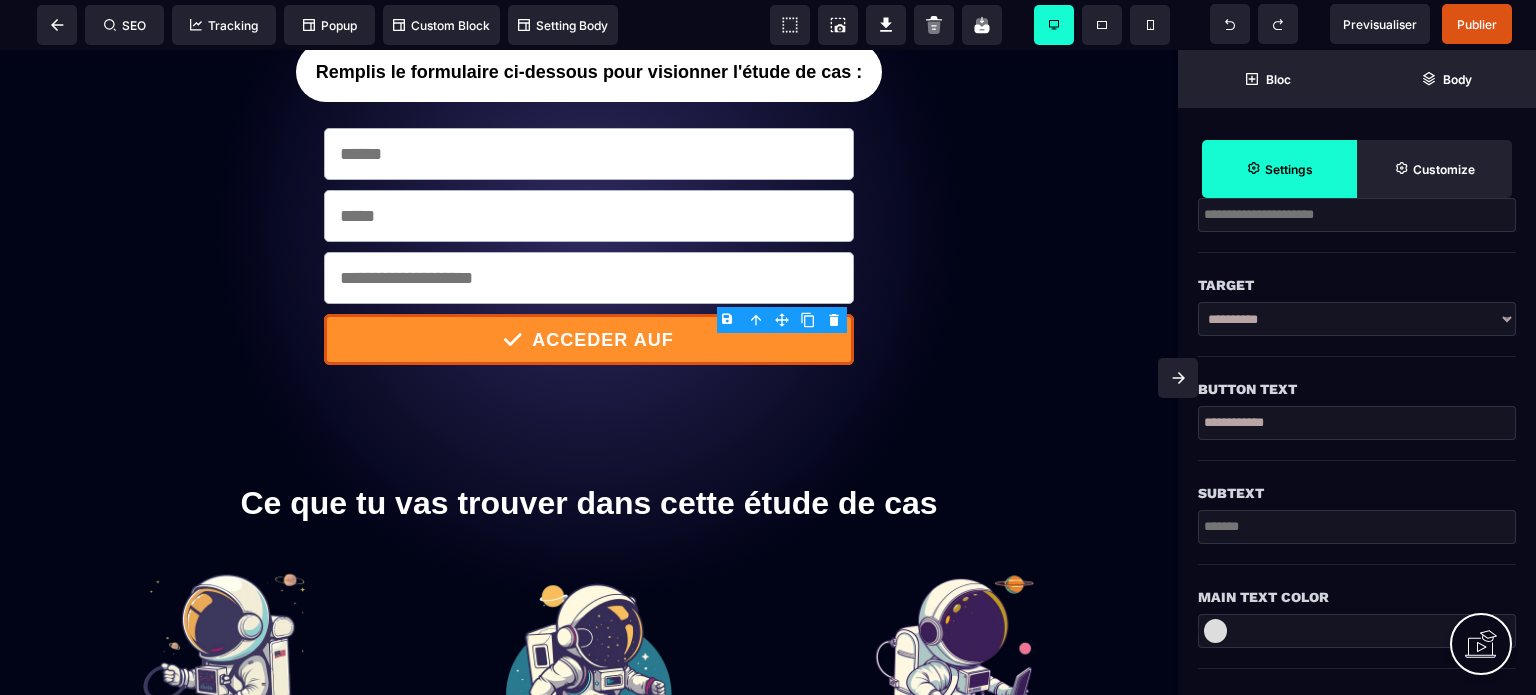 click on "**********" at bounding box center [1357, 423] 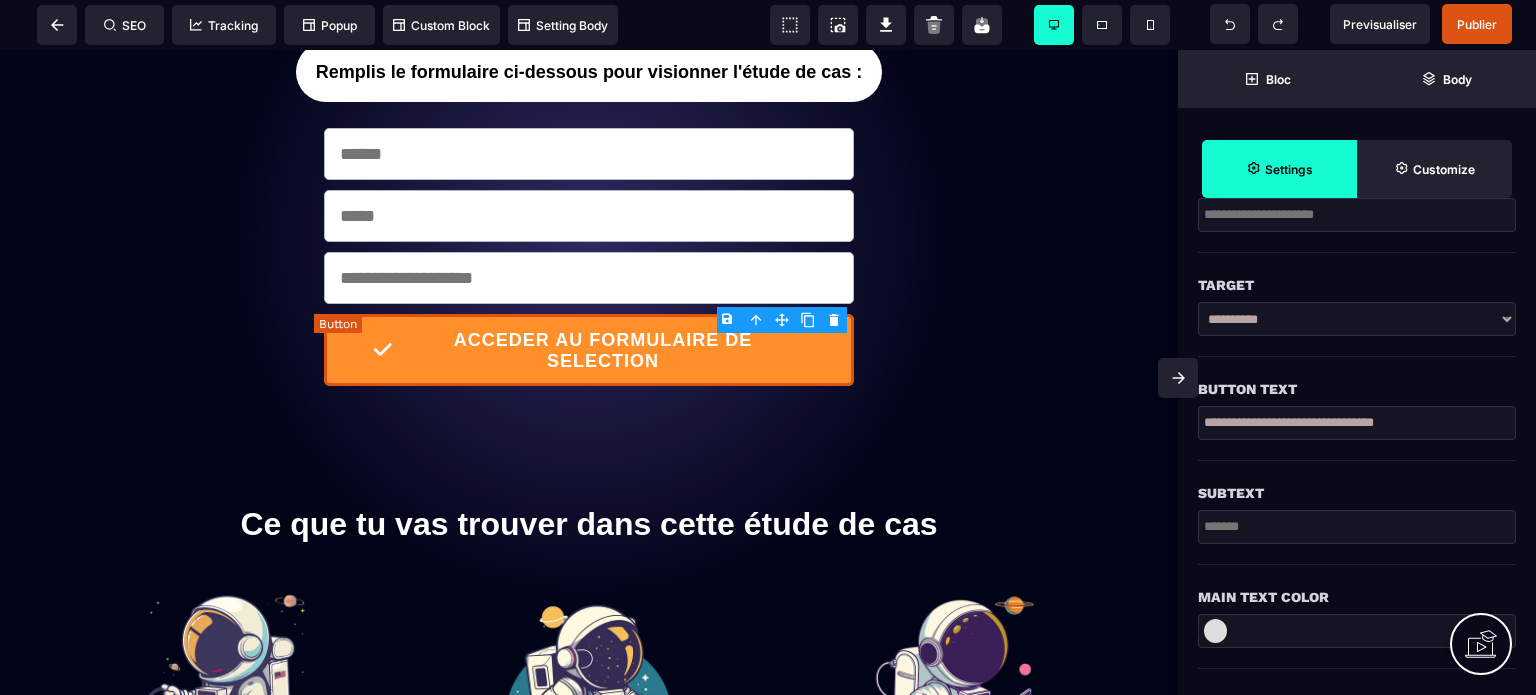 click on "ACCEDER AU FORMULAIRE DE SELECTION" at bounding box center [602, 351] 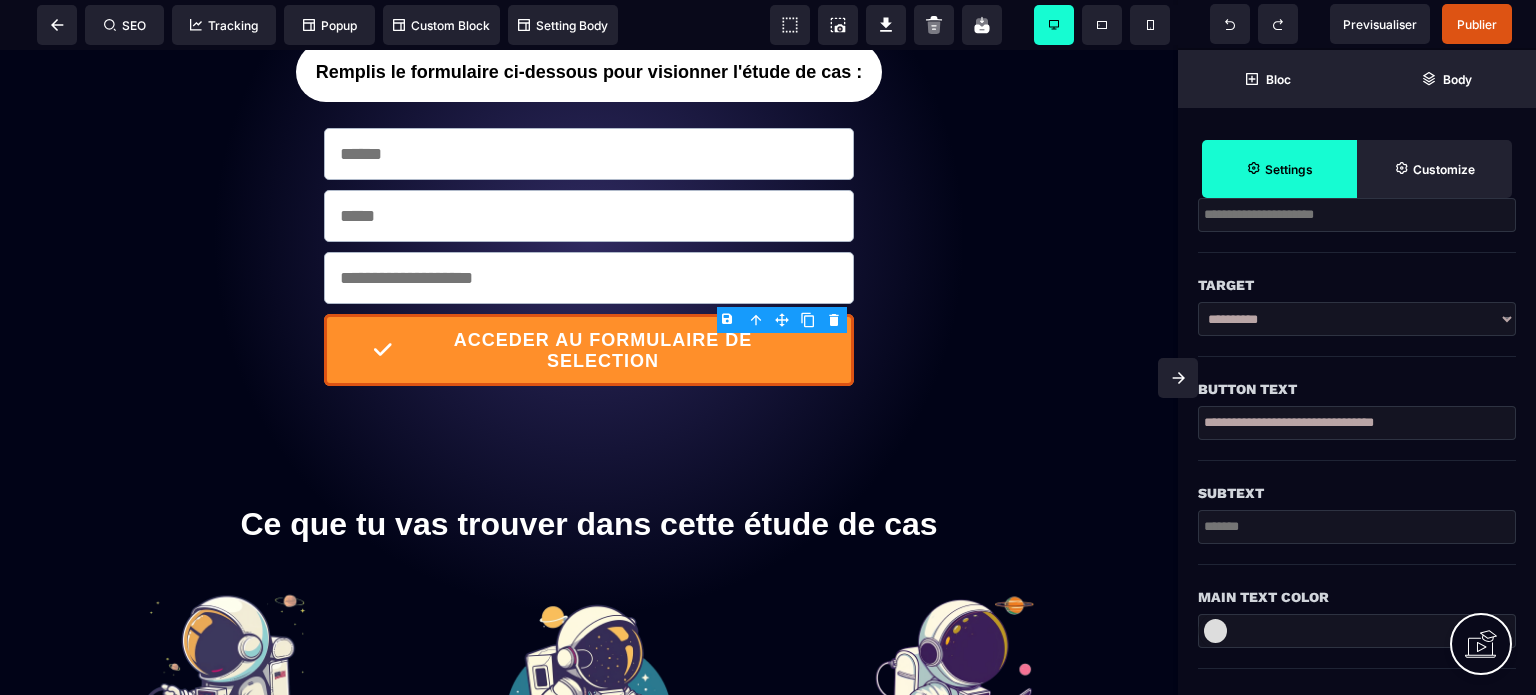 click on "**********" at bounding box center (1357, 423) 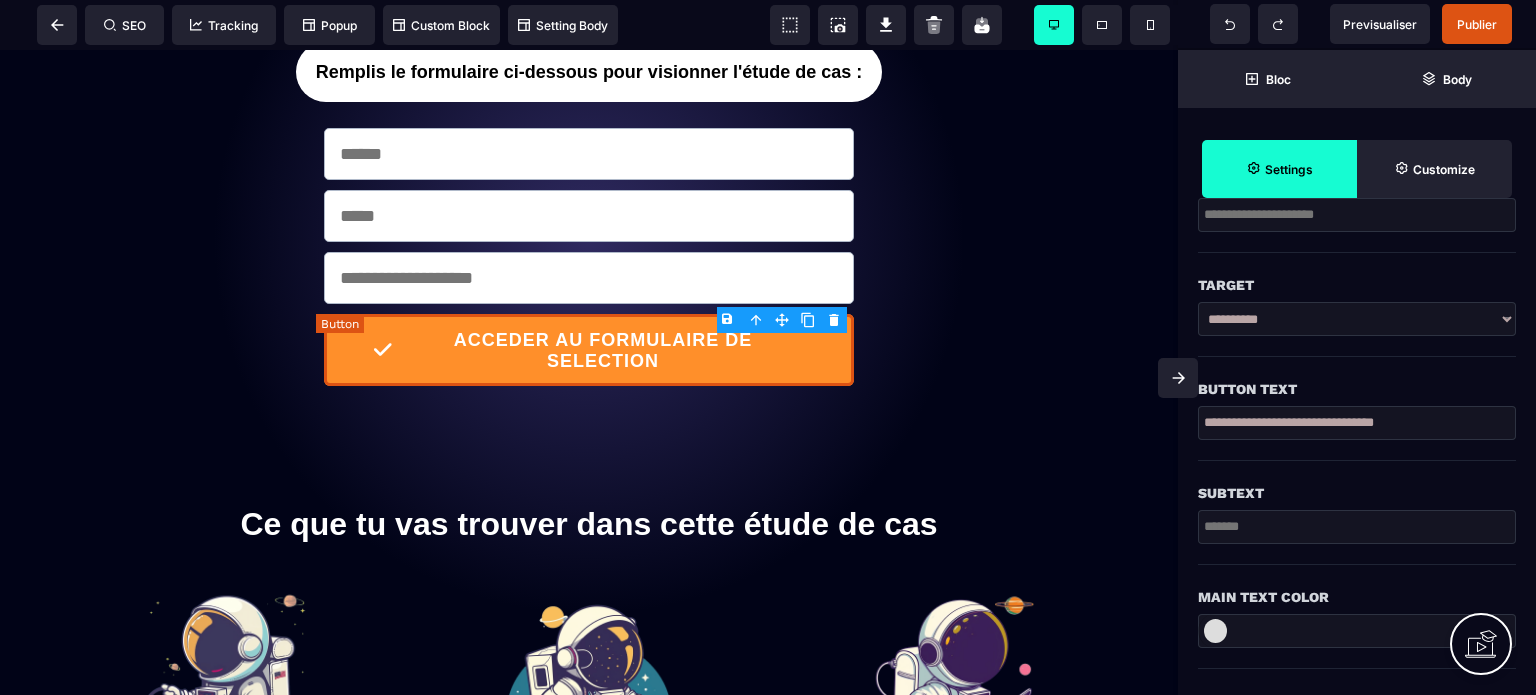 click on "ACCEDER AU FORMULAIRE DE SELECTION" at bounding box center (604, 351) 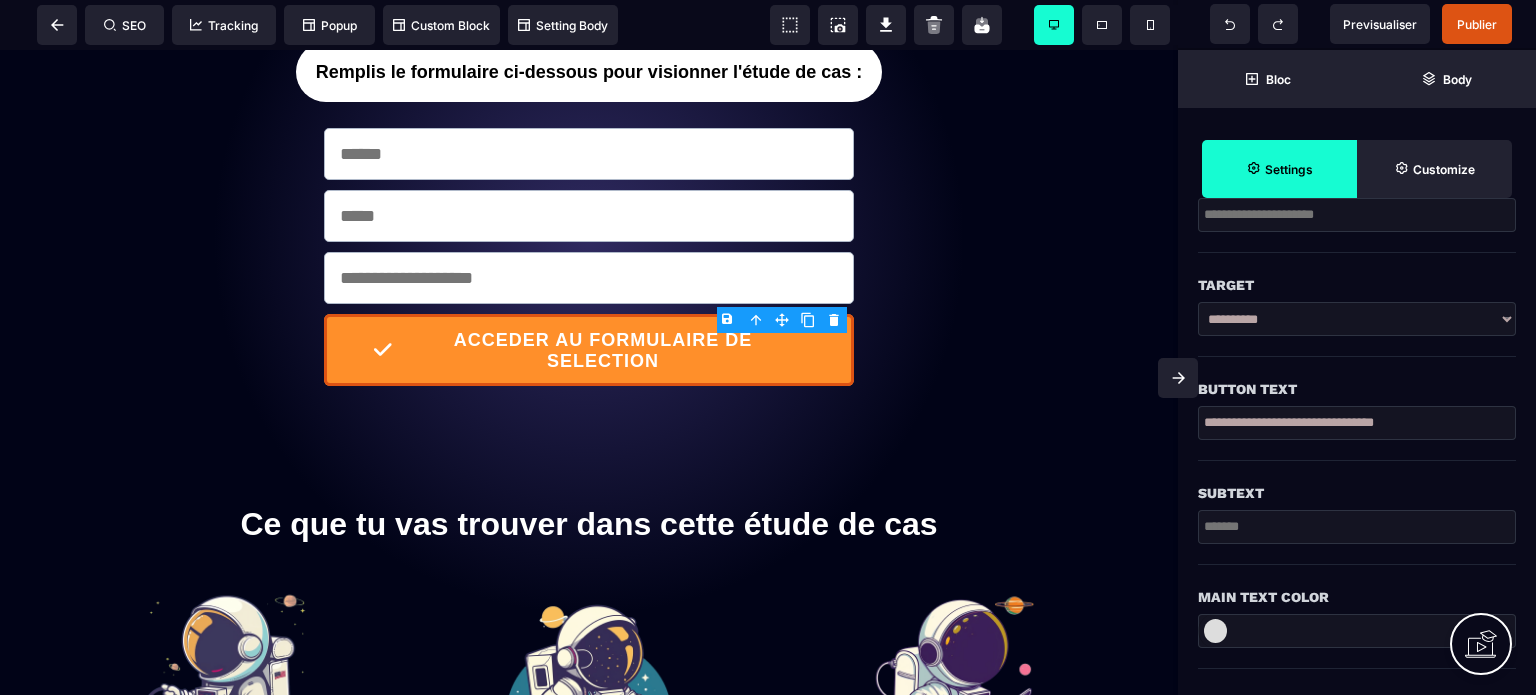 drag, startPoint x: 1397, startPoint y: 420, endPoint x: 1283, endPoint y: 426, distance: 114.15778 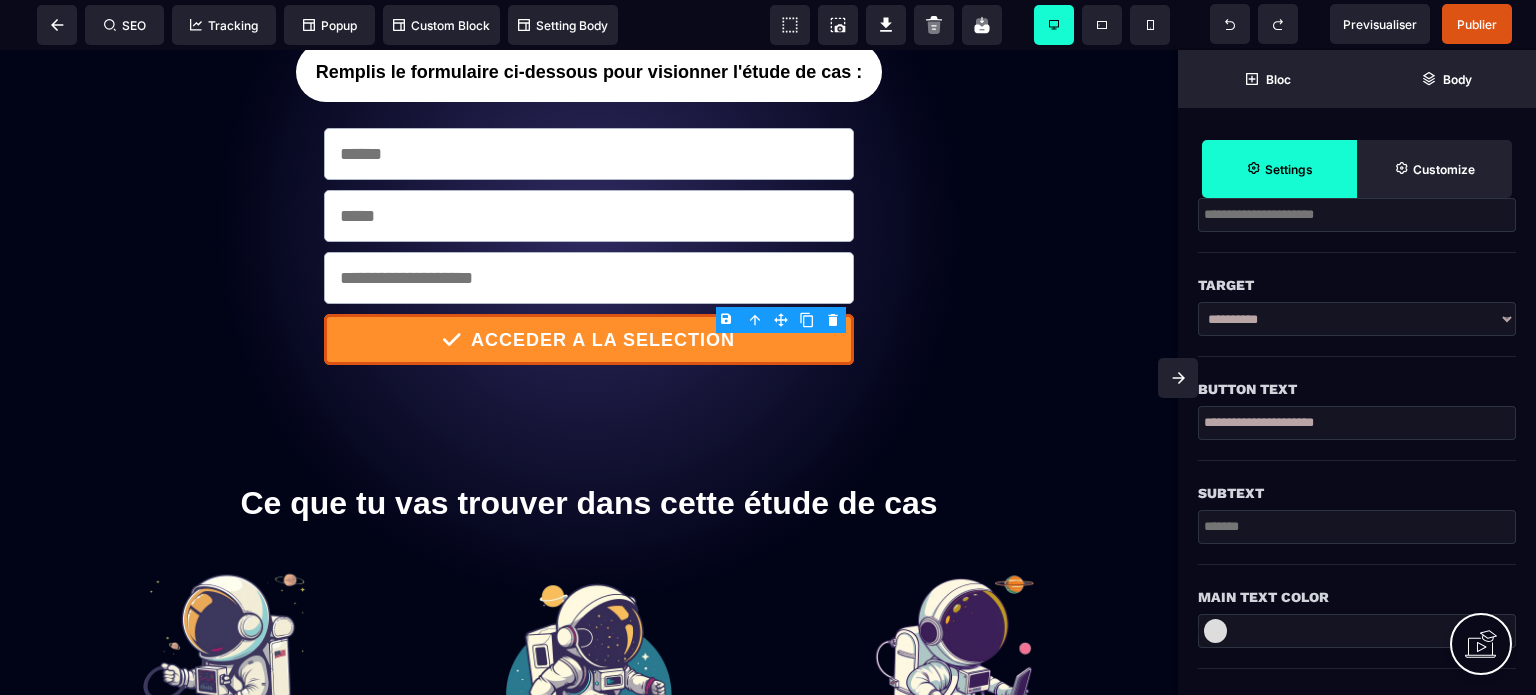 type on "**********" 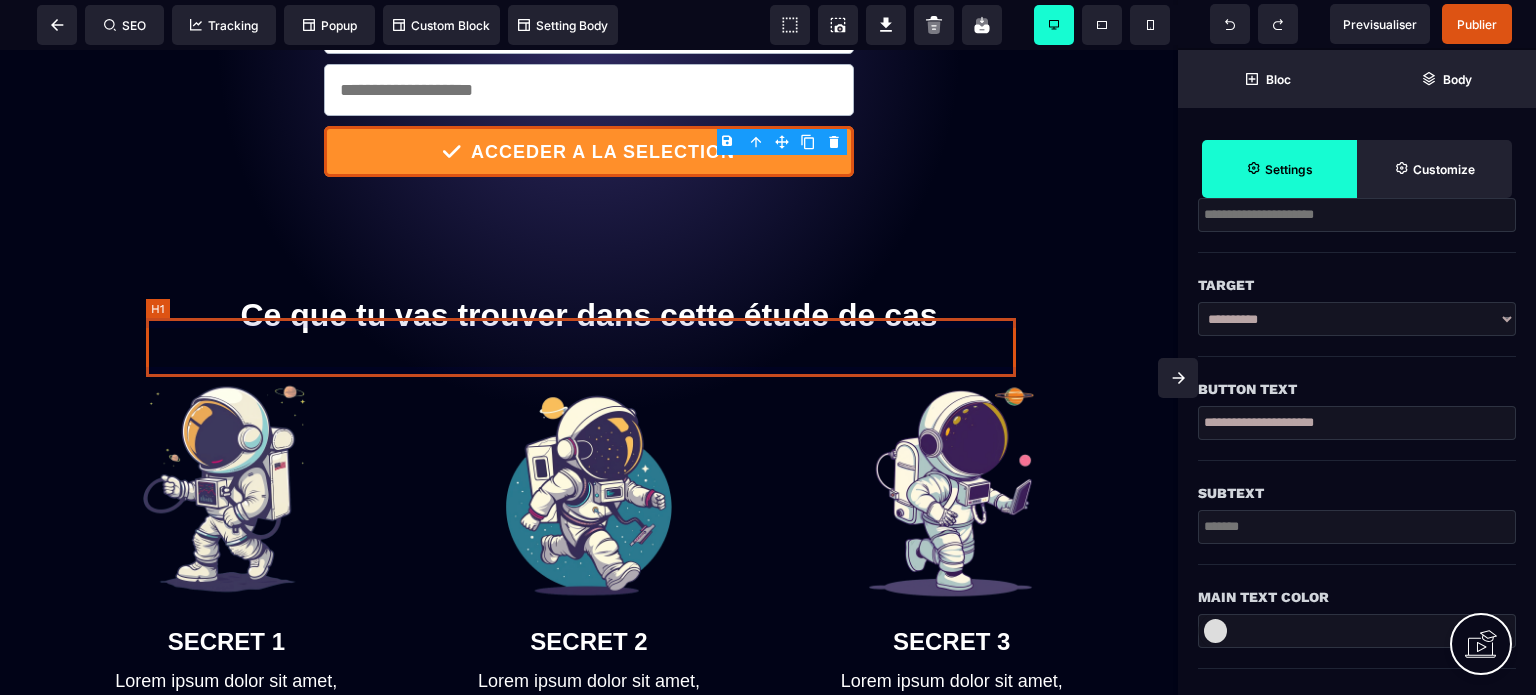 scroll, scrollTop: 500, scrollLeft: 0, axis: vertical 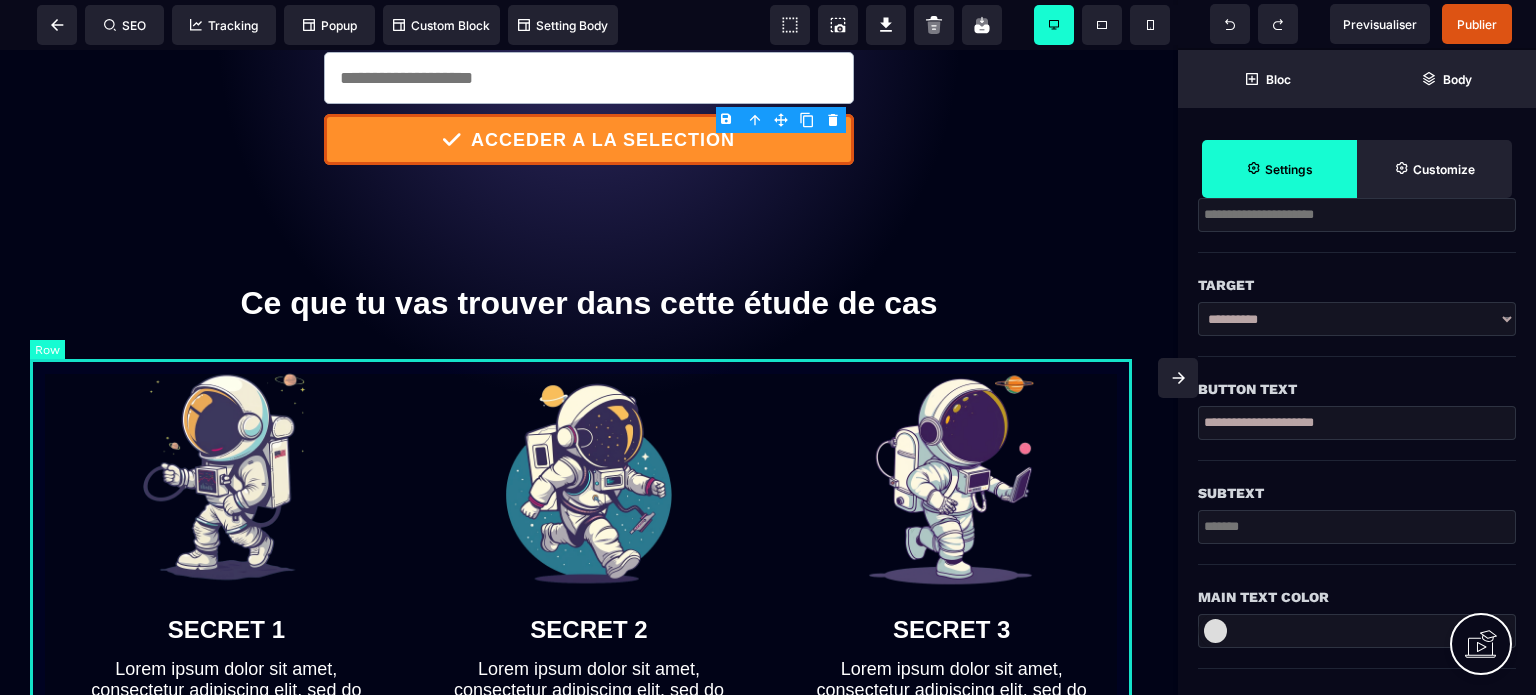 click on "SECRET 1 Lorem ipsum dolor sit amet, consectetur adipiscing elit, sed do eiusmod tempor incididunt ut labore et dolore magna aliqua. SECRET 2 Lorem ipsum dolor sit amet, consectetur adipiscing elit, sed do eiusmod tempor incididunt ut labore et dolore magna aliqua. SECRET 3 Lorem ipsum dolor sit amet, consectetur adipiscing elit, sed do eiusmod tempor incididunt ut labore et dolore magna aliqua." at bounding box center [589, 550] 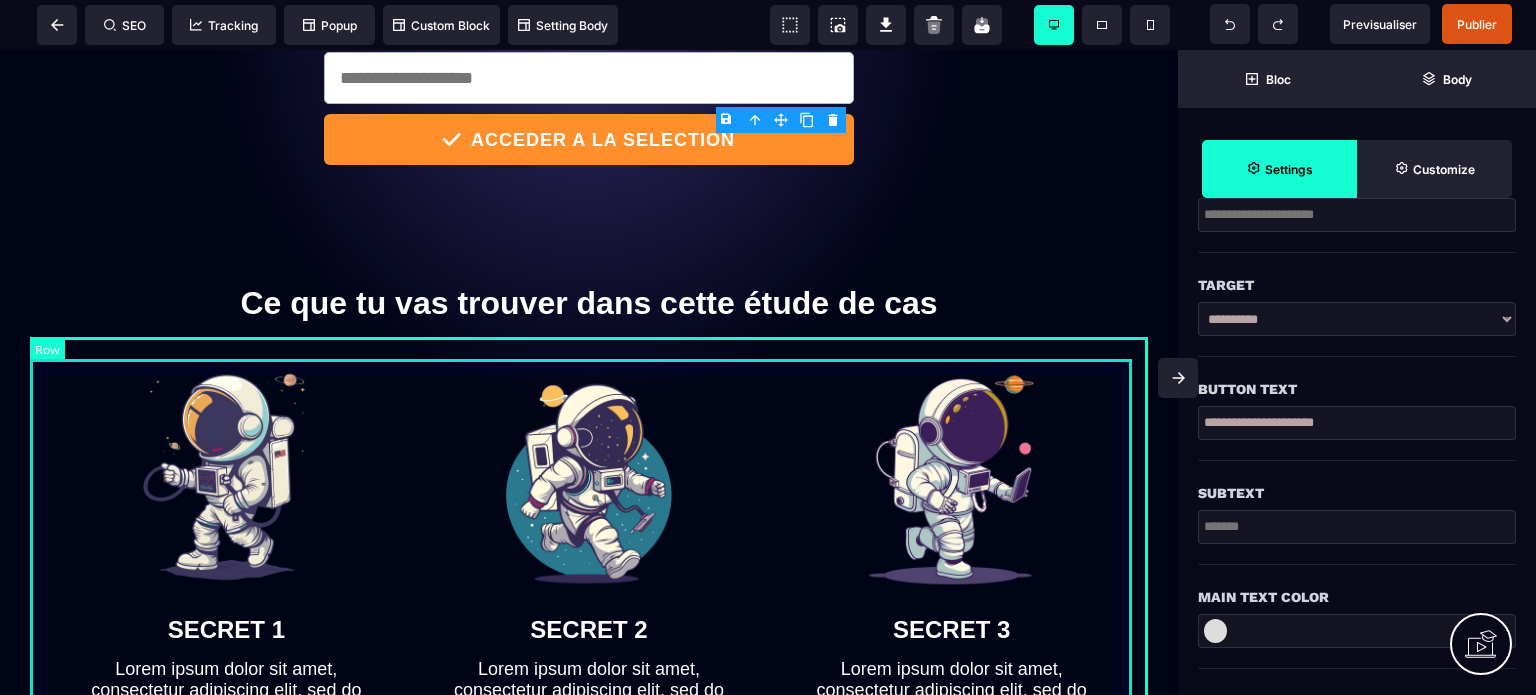 select on "**" 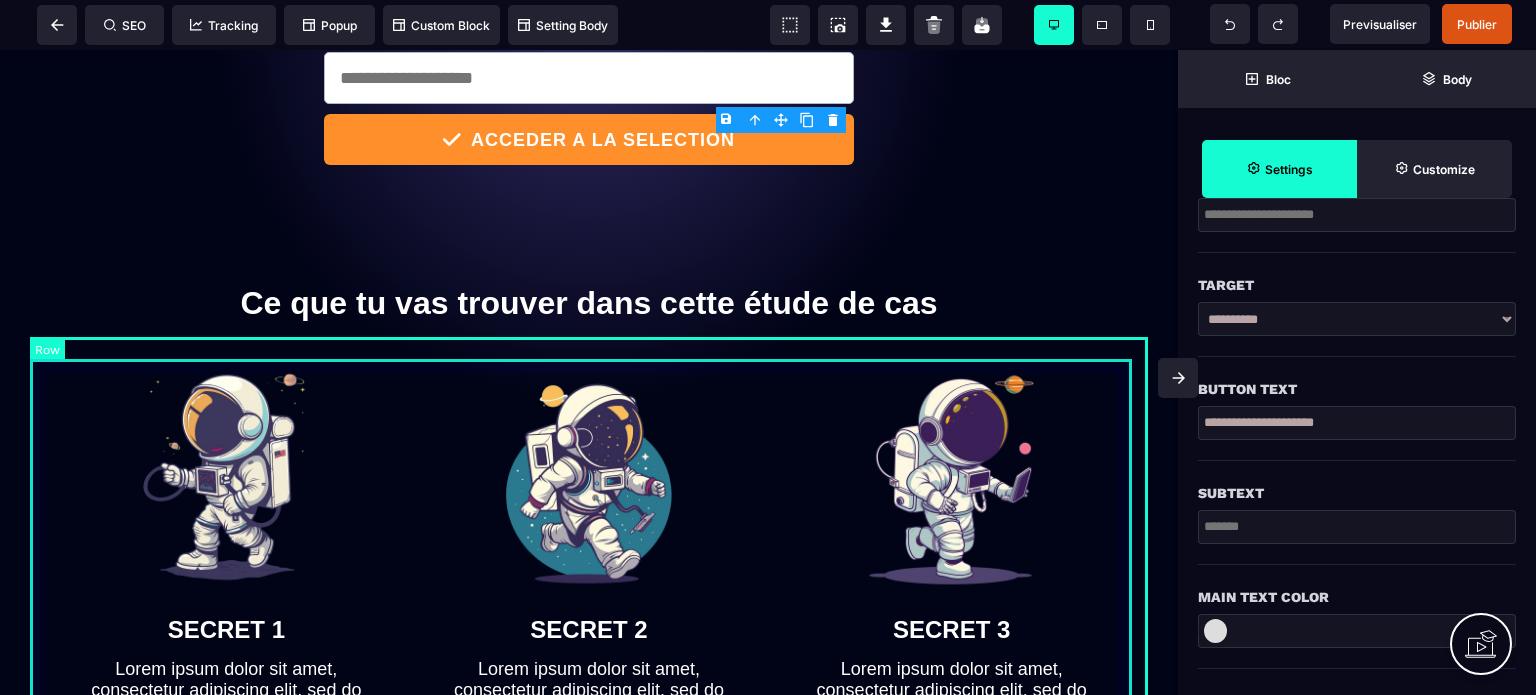 select on "**" 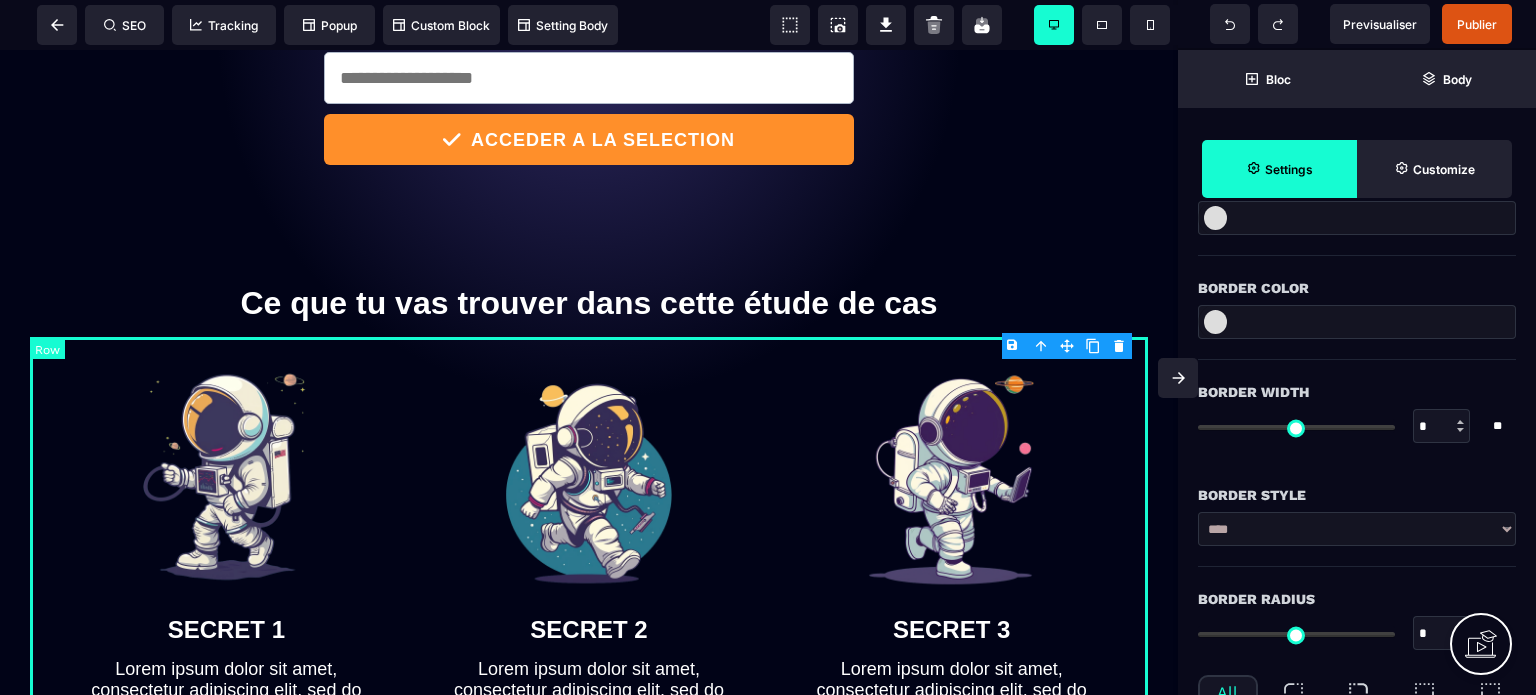 scroll, scrollTop: 0, scrollLeft: 0, axis: both 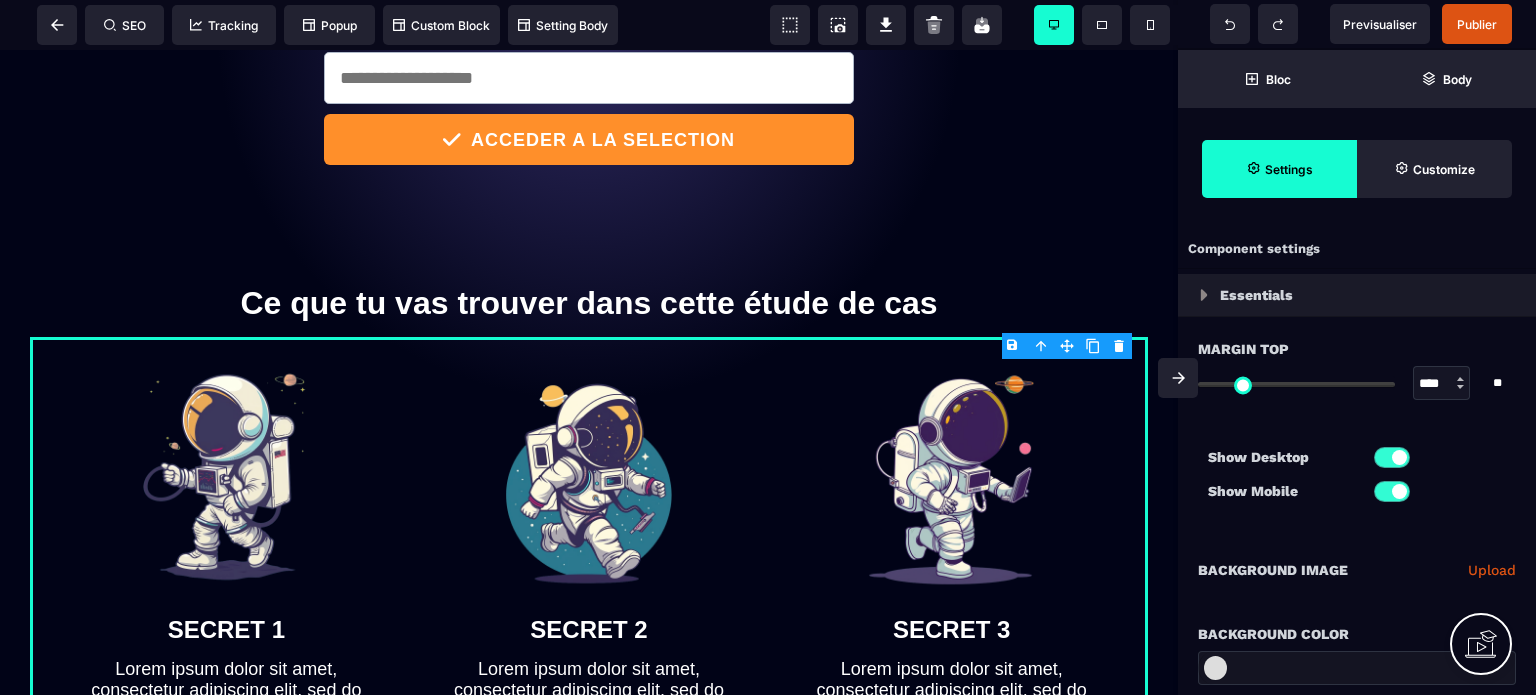click on "B I U S
A *******
plus
Row
SEO
Big" at bounding box center (768, 347) 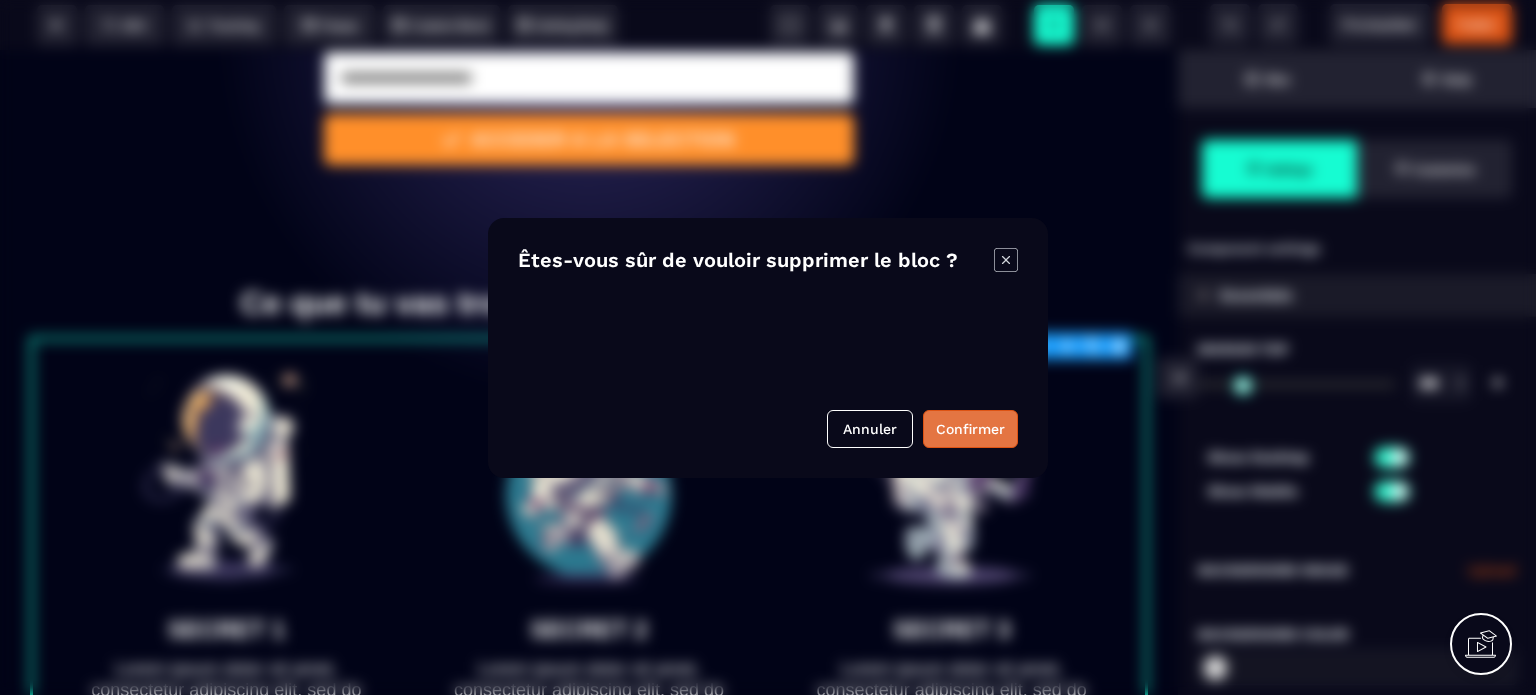 click on "Confirmer" at bounding box center [970, 429] 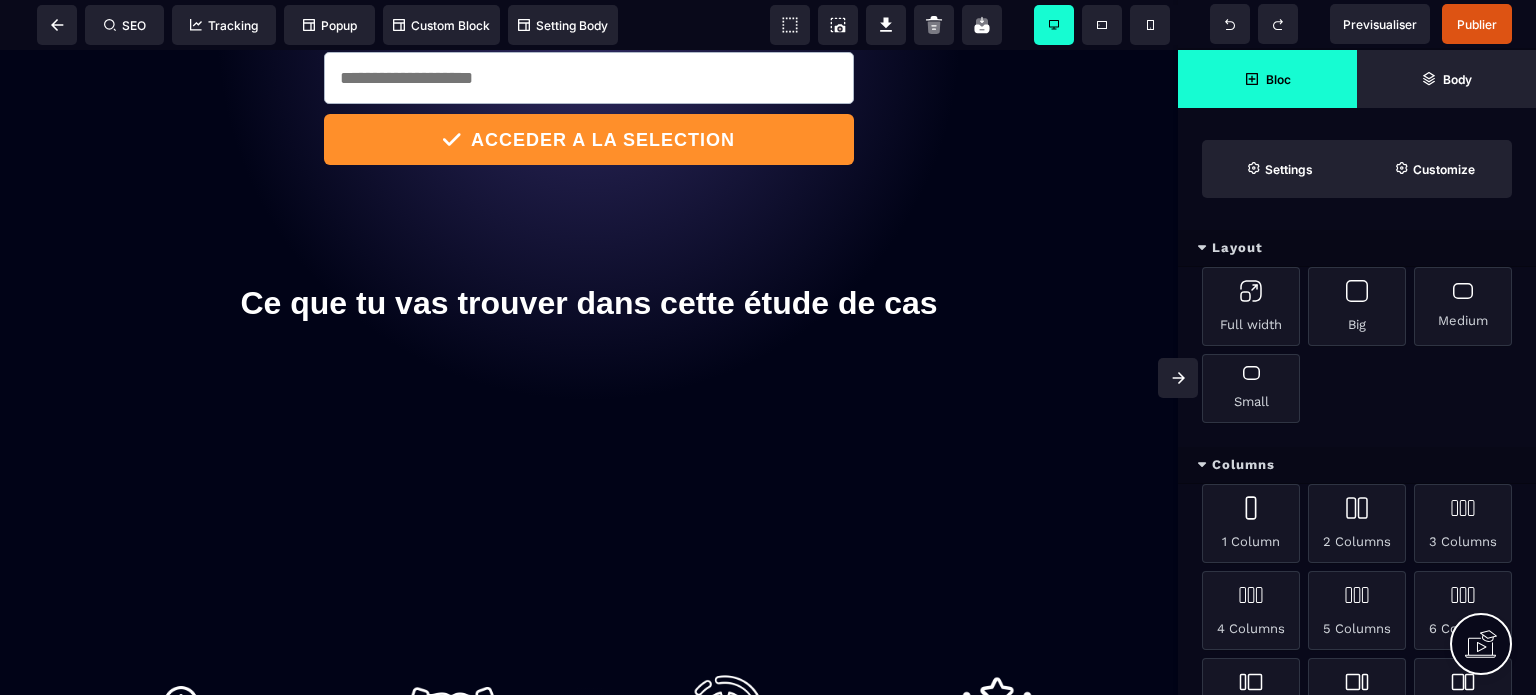 click on "Are you sure want to delete? Annuler Confirmer" 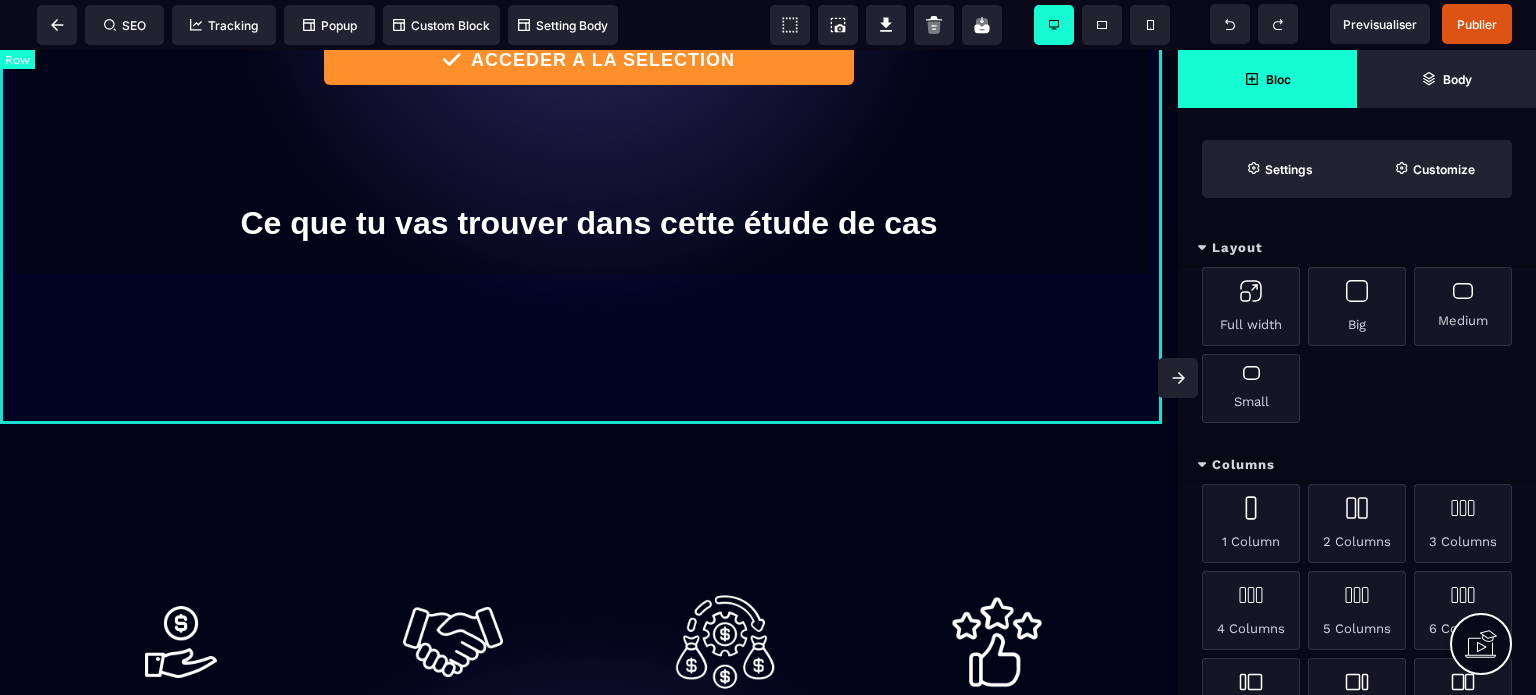 scroll, scrollTop: 800, scrollLeft: 0, axis: vertical 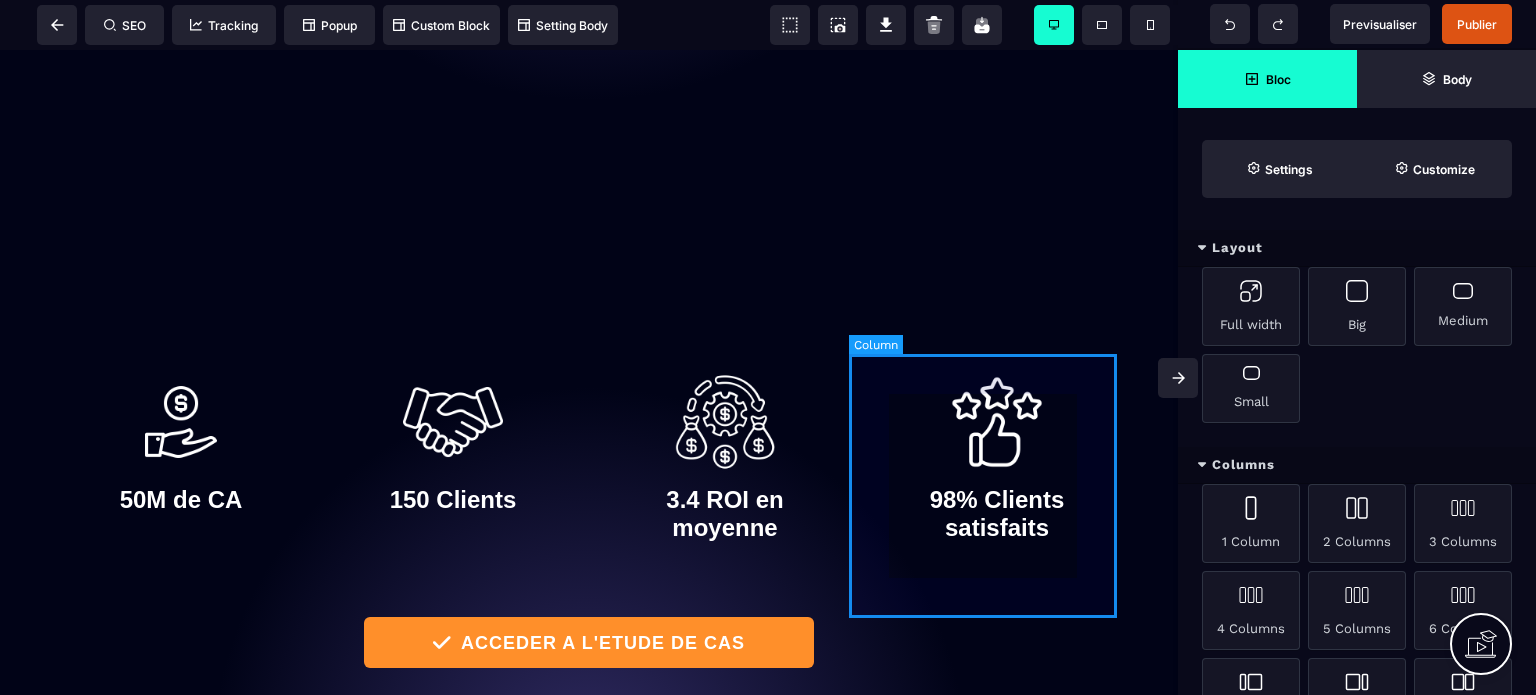 click on "98% Clients satisfaits" at bounding box center [997, 462] 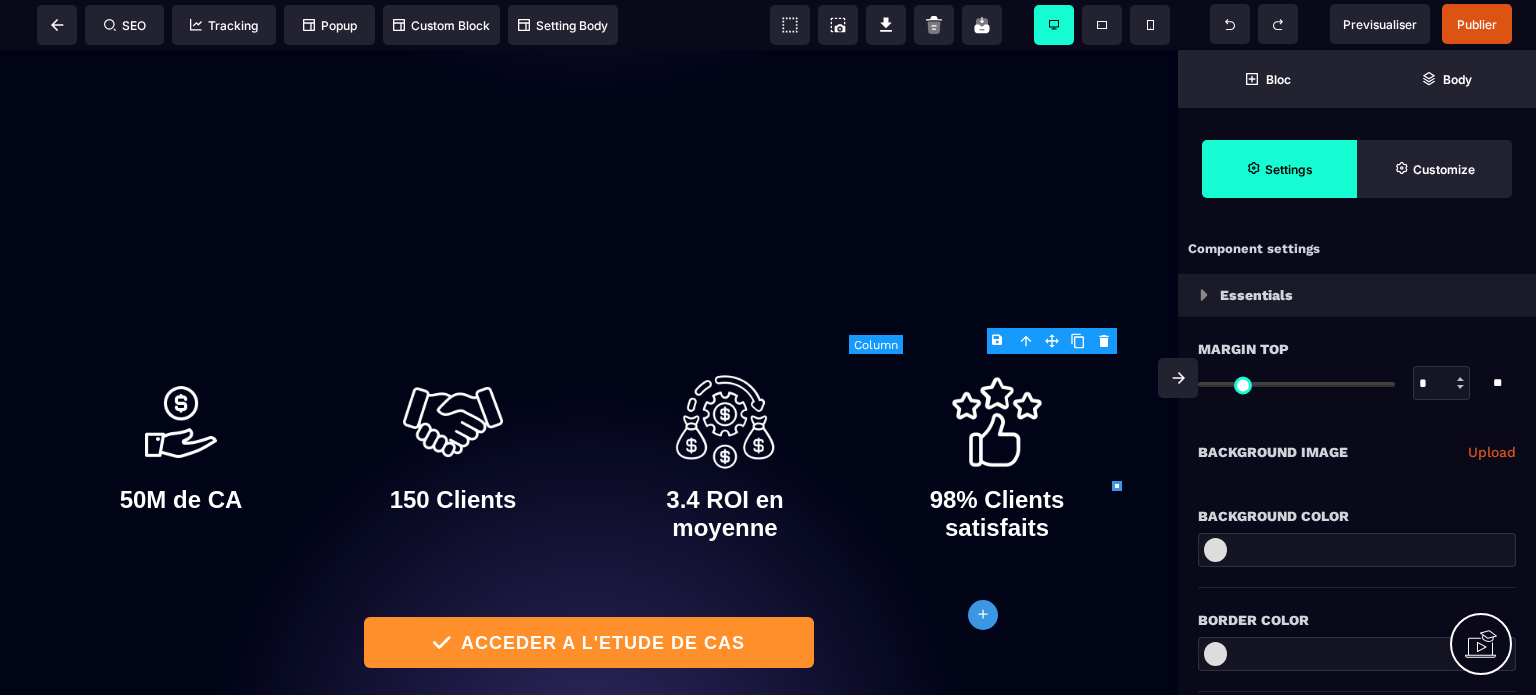 type on "*" 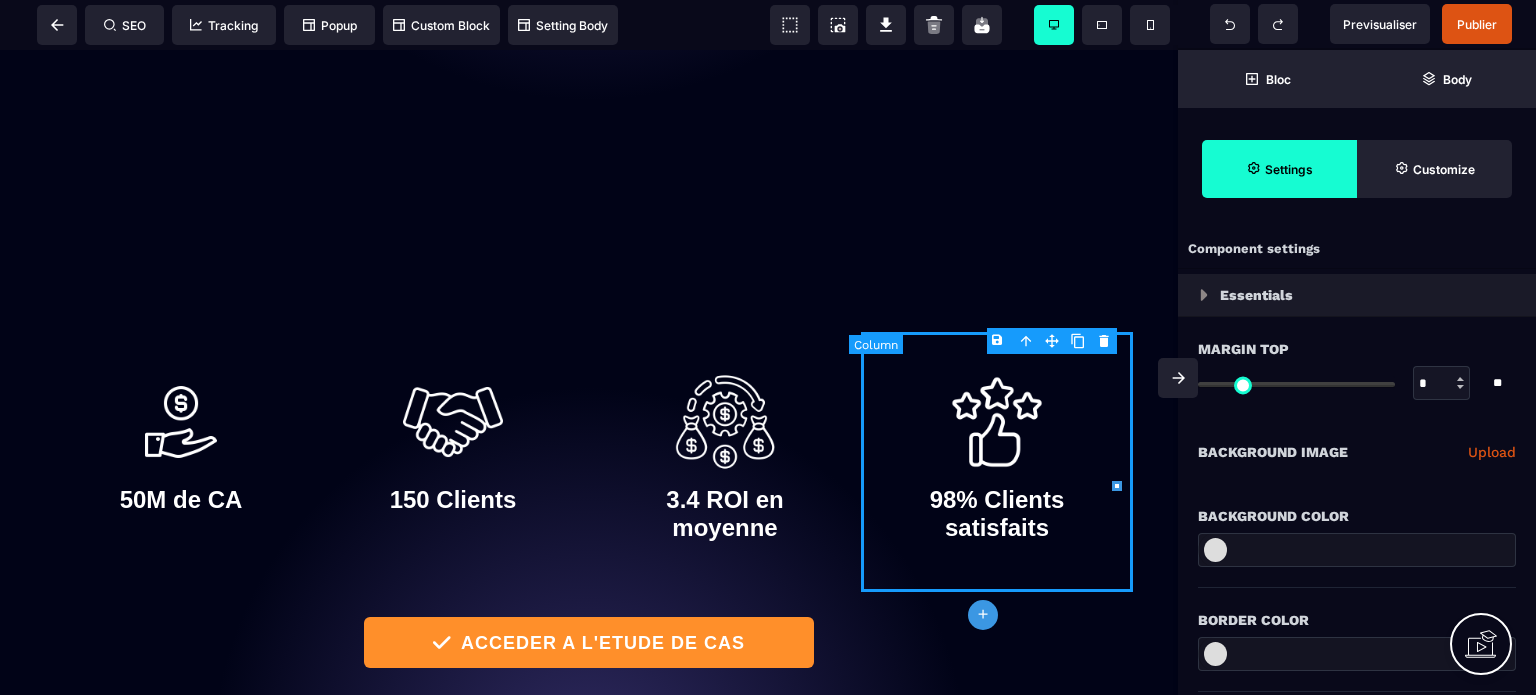 select on "**" 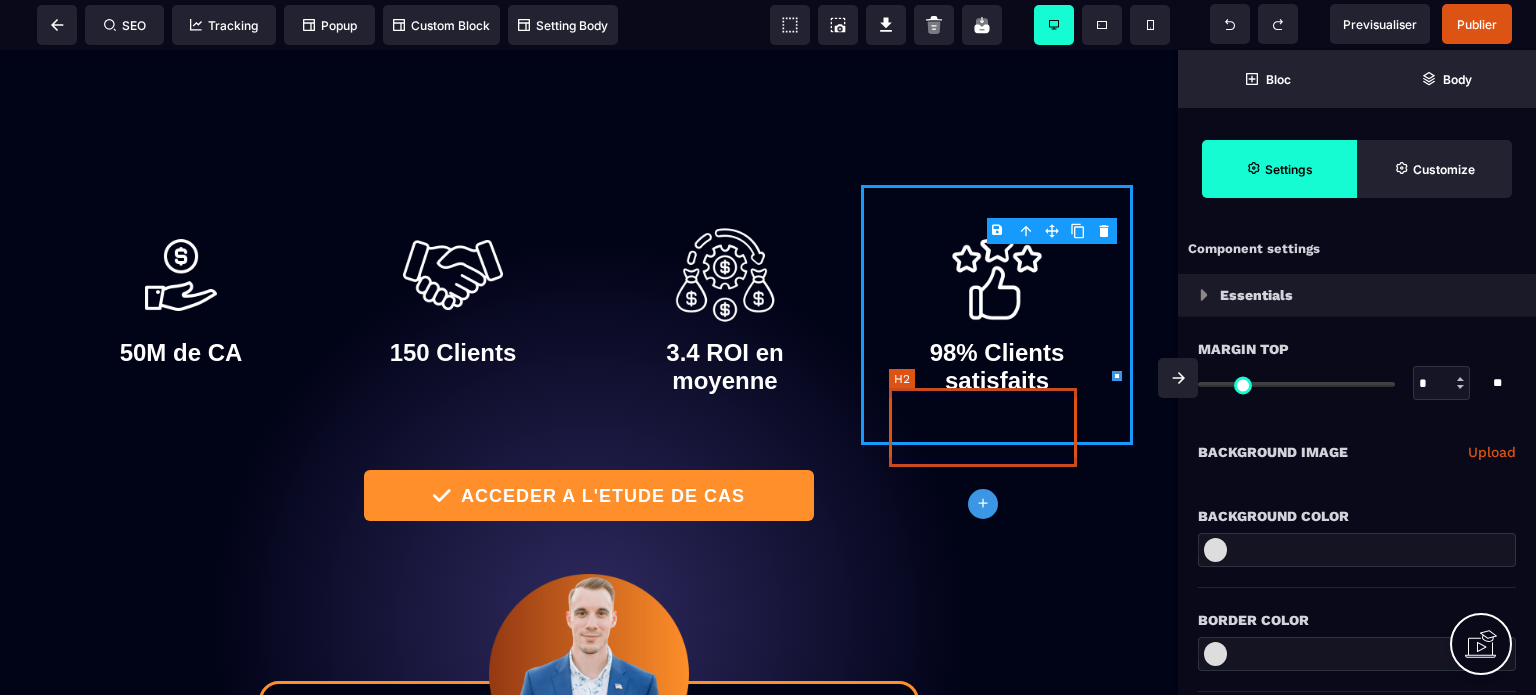 scroll, scrollTop: 900, scrollLeft: 0, axis: vertical 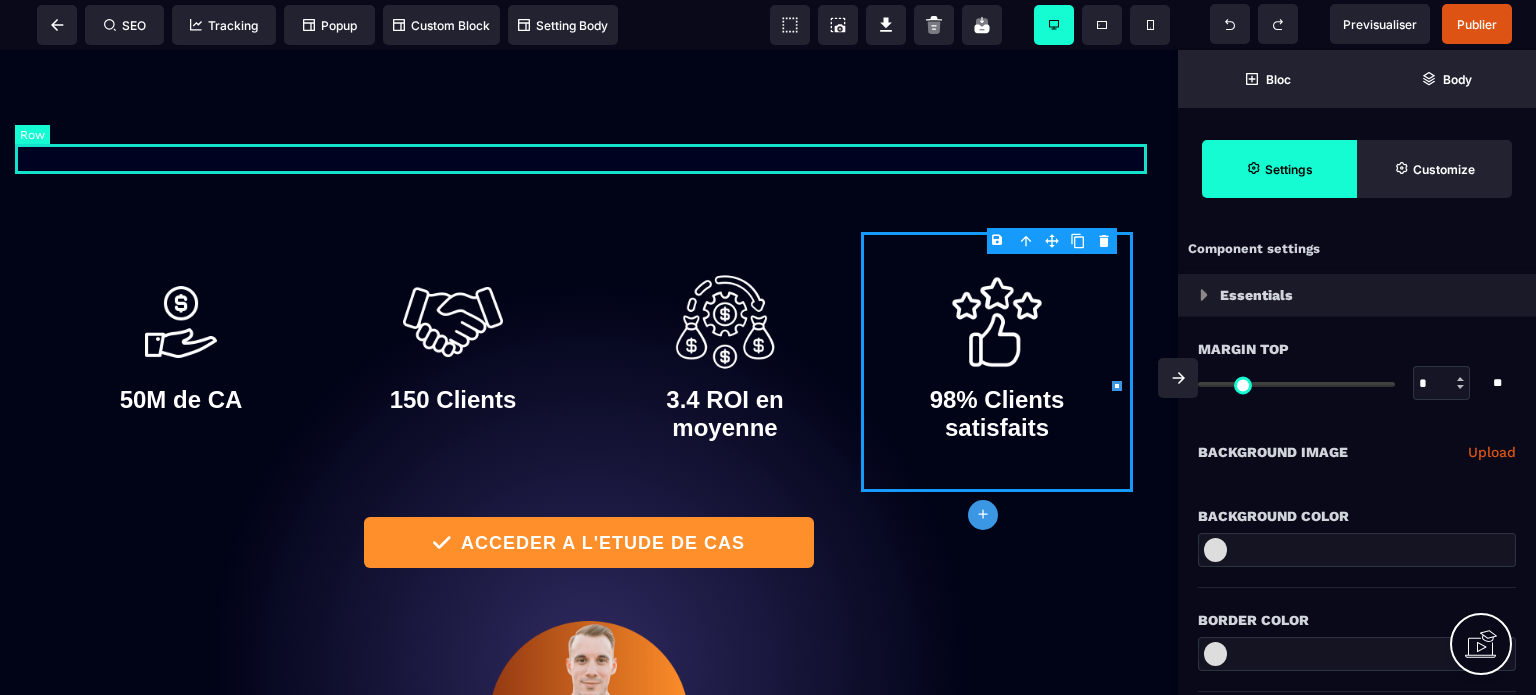 click at bounding box center [589, 137] 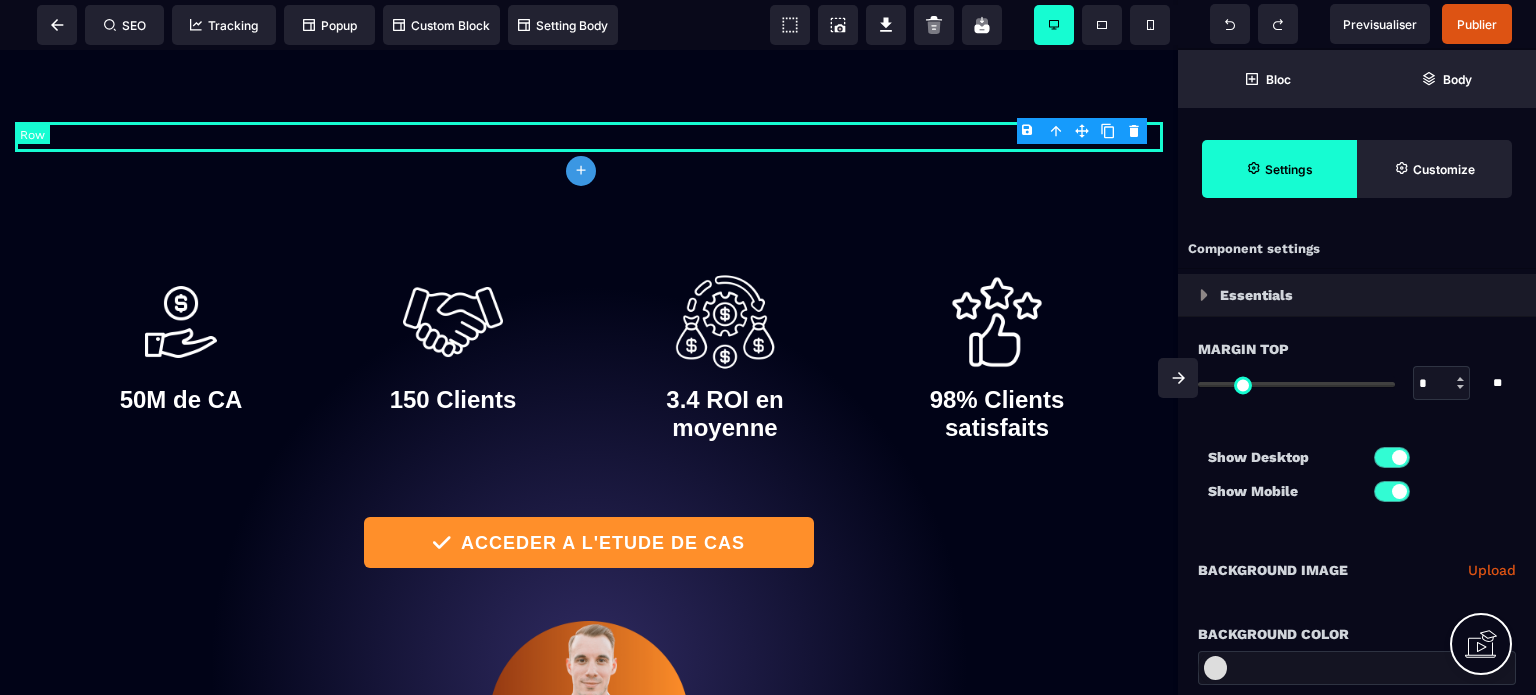 type on "*" 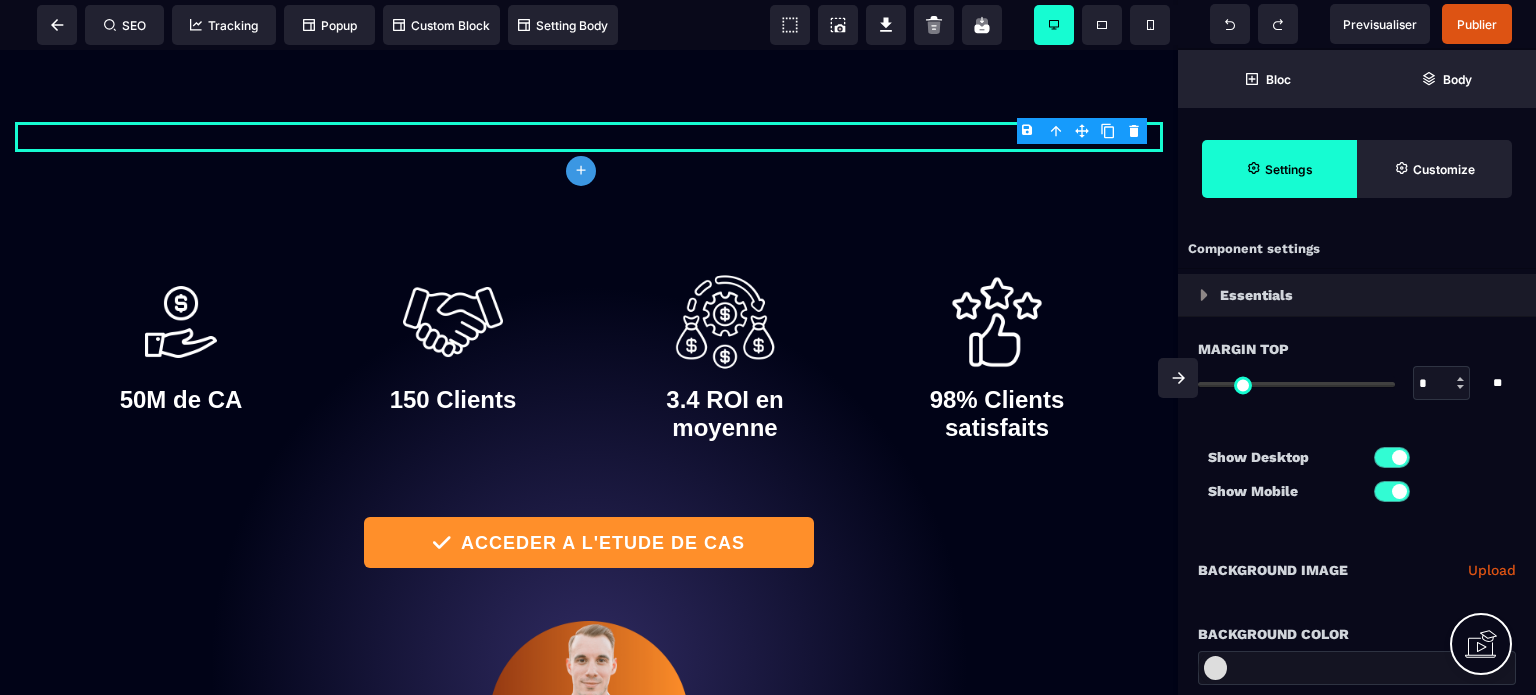 click on "B I U S
A *******
plus
Row
SEO
Big" at bounding box center [768, 347] 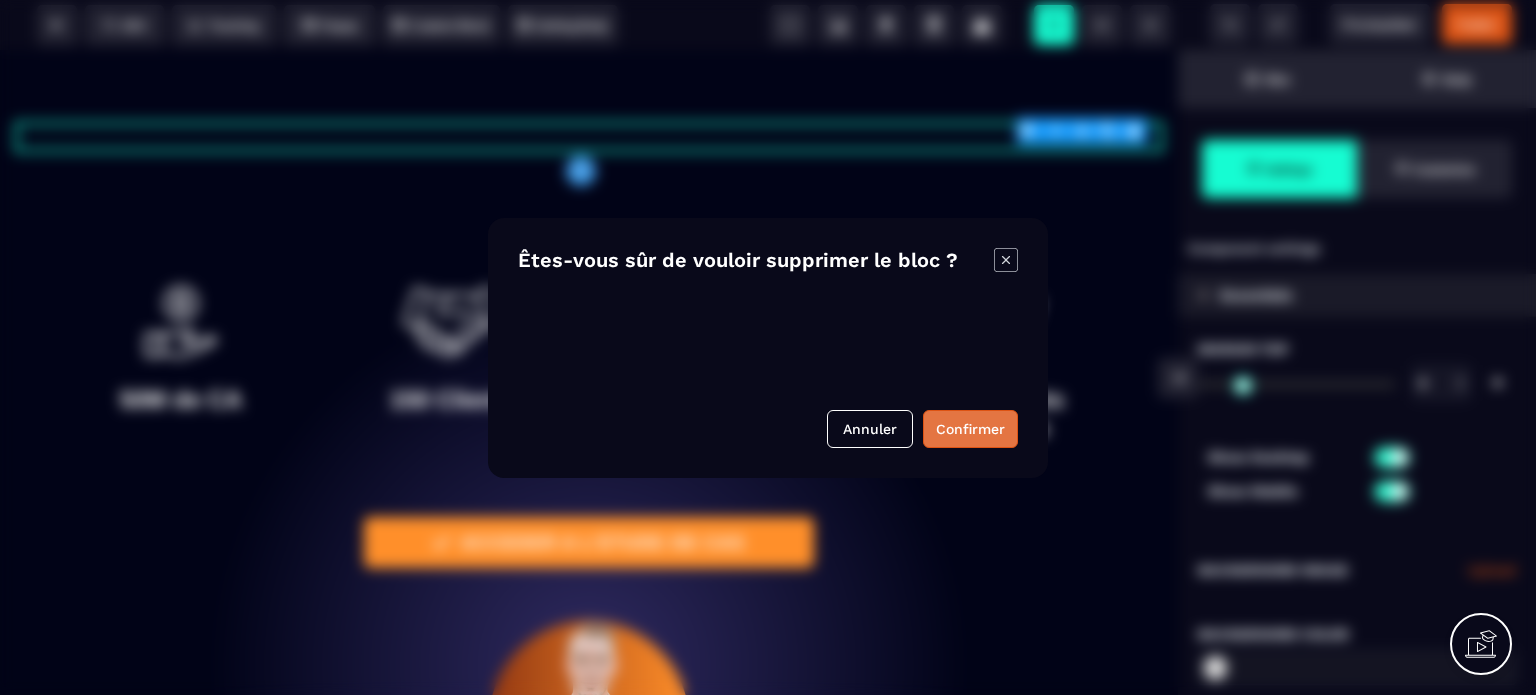 click on "Confirmer" at bounding box center (970, 429) 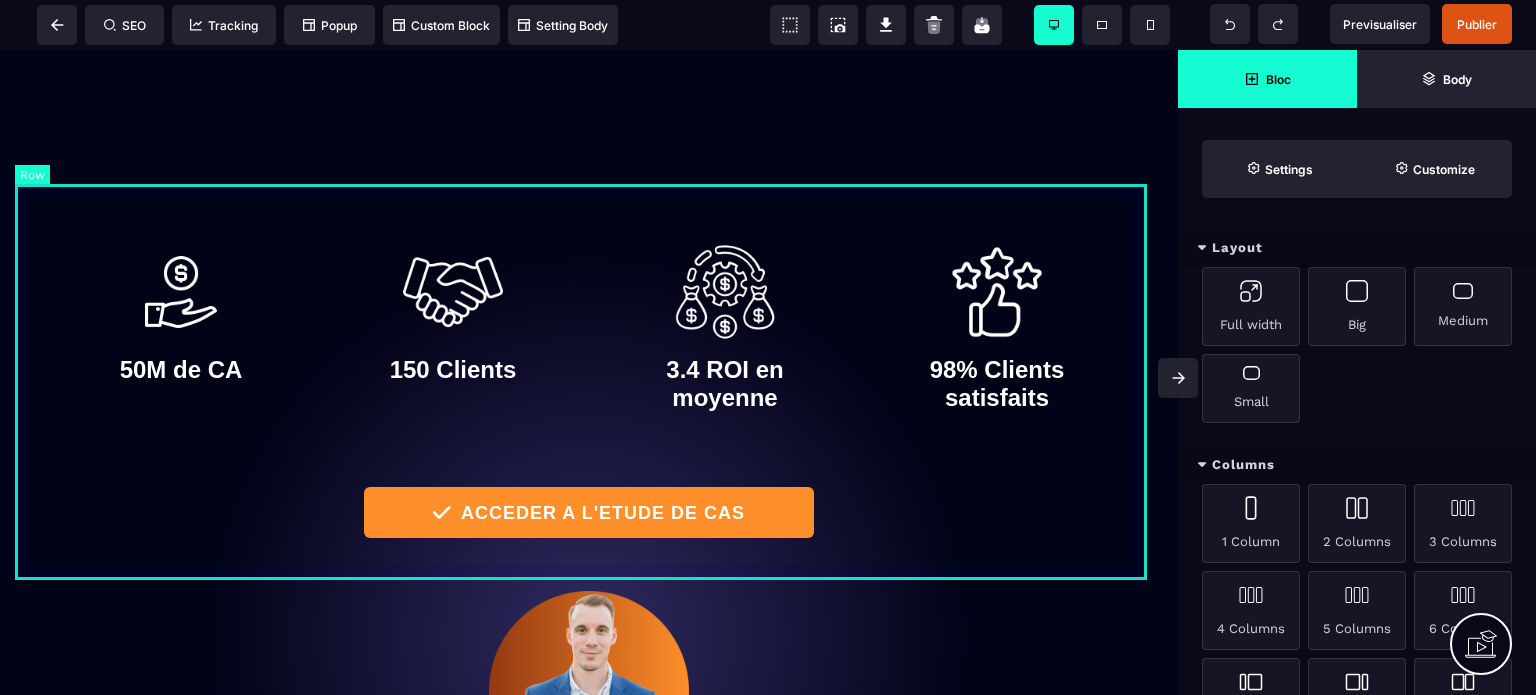 click on "50M de CA 150 Clients 3.4 ROI en moyenne 98% Clients satisfaits ACCEDER A L'ETUDE DE CAS" at bounding box center (589, 357) 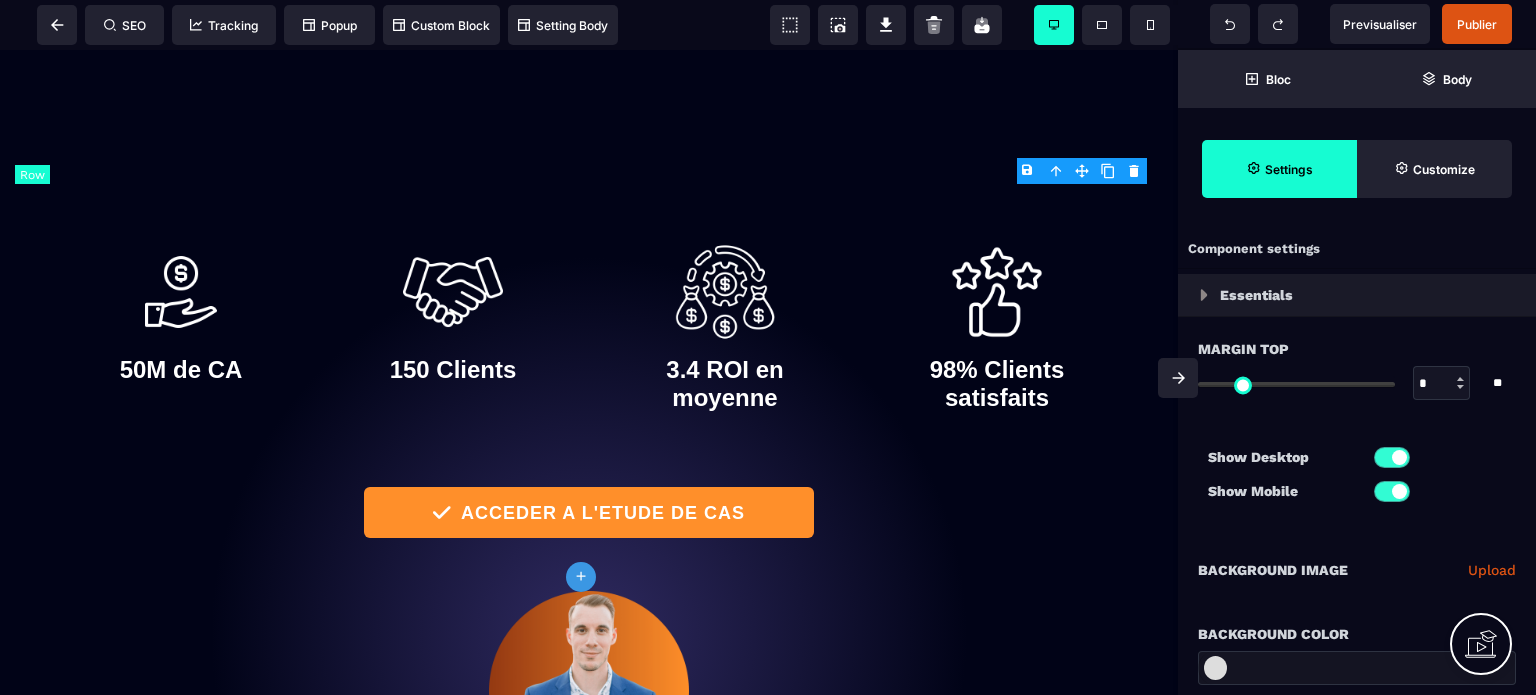 type on "*" 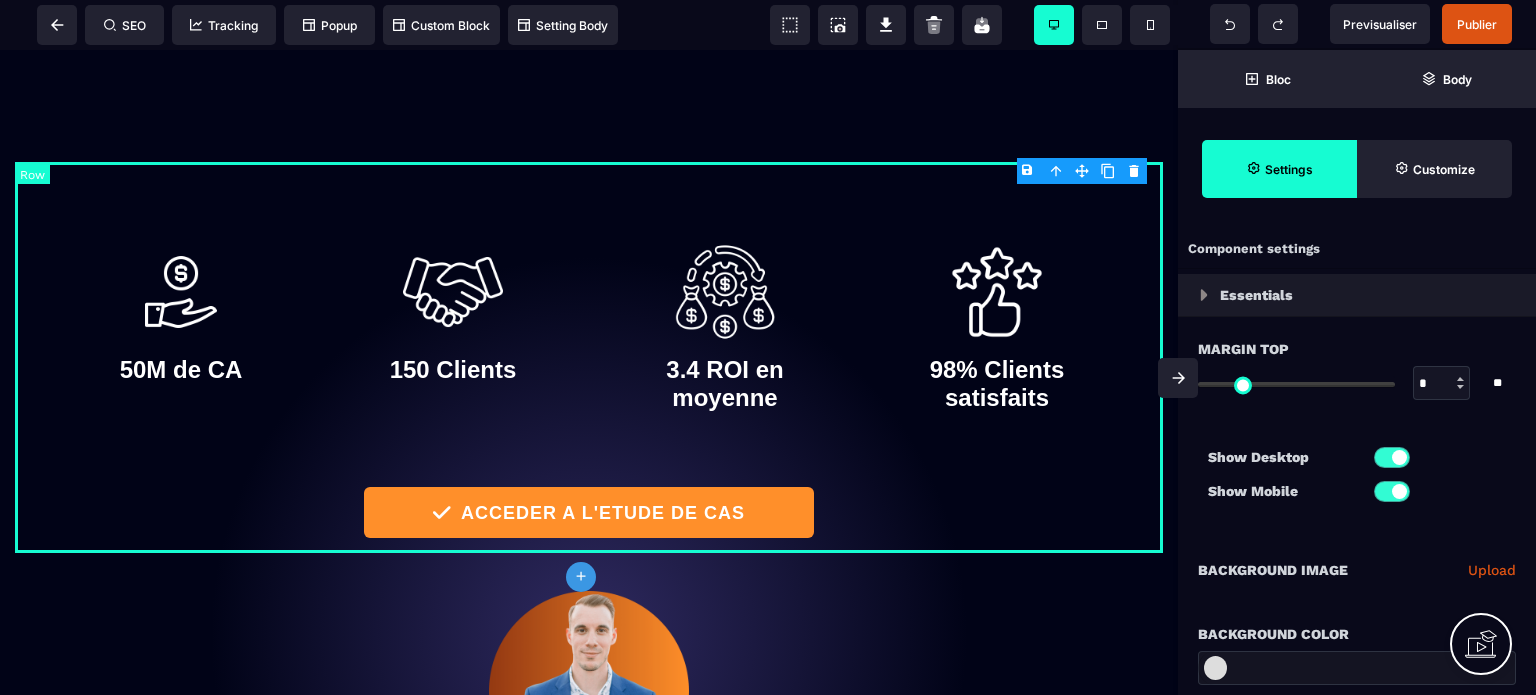 select on "**" 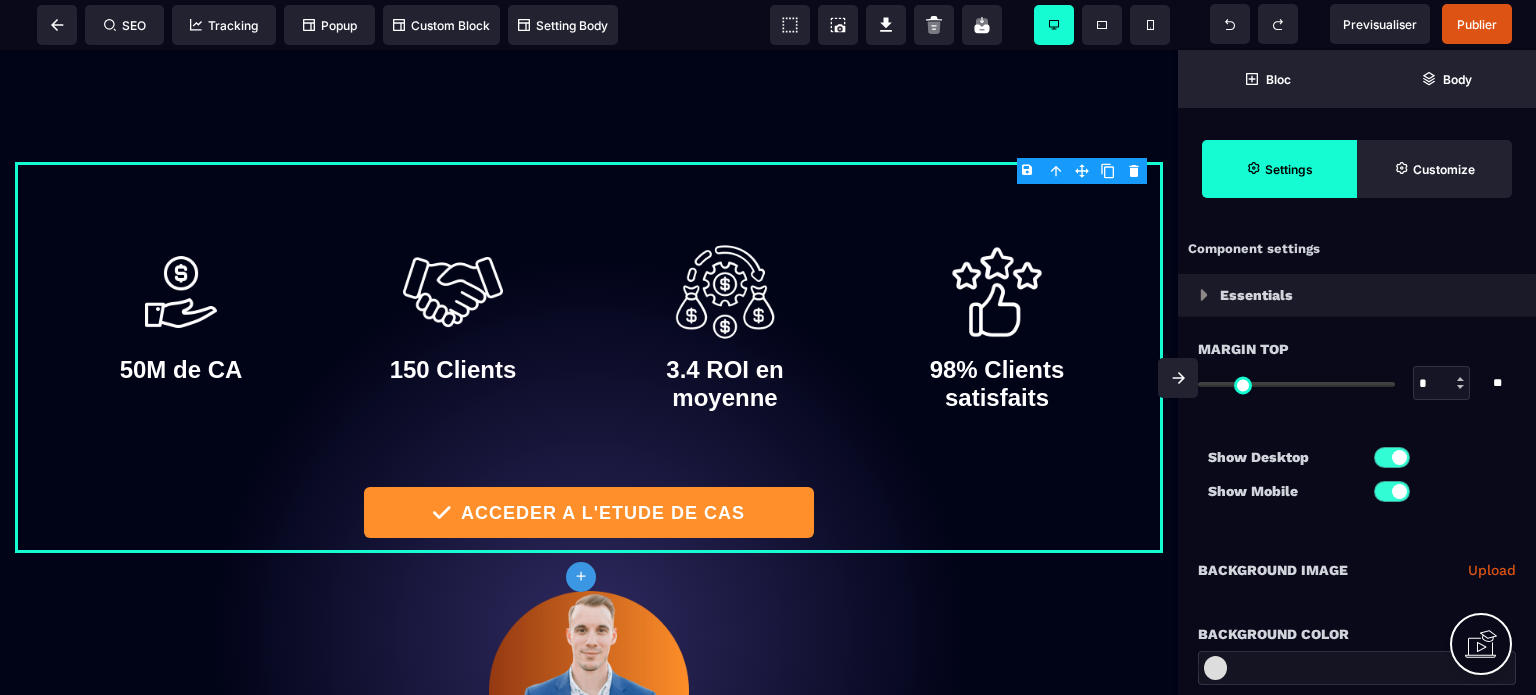 click on "B I U S
A *******
plus
Row
SEO
Big" at bounding box center [768, 347] 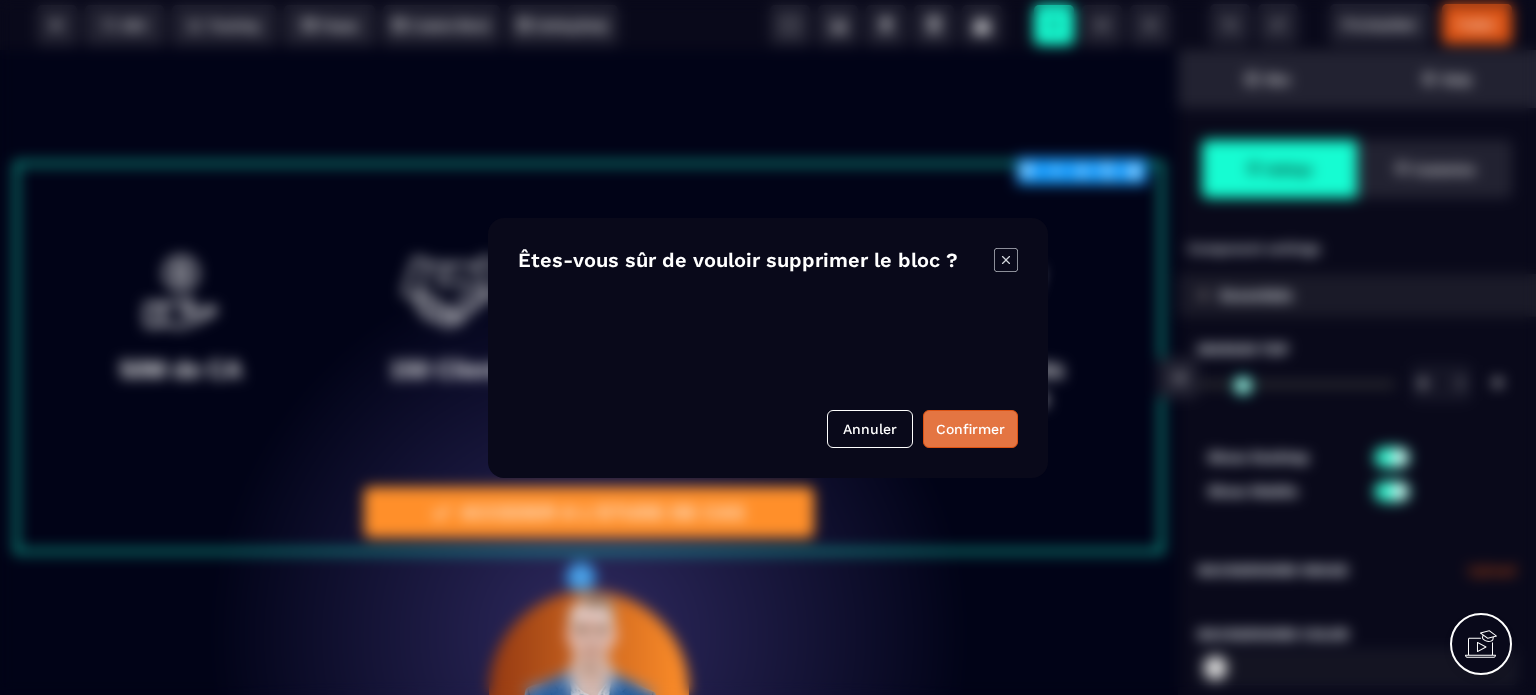 click on "Confirmer" at bounding box center [970, 429] 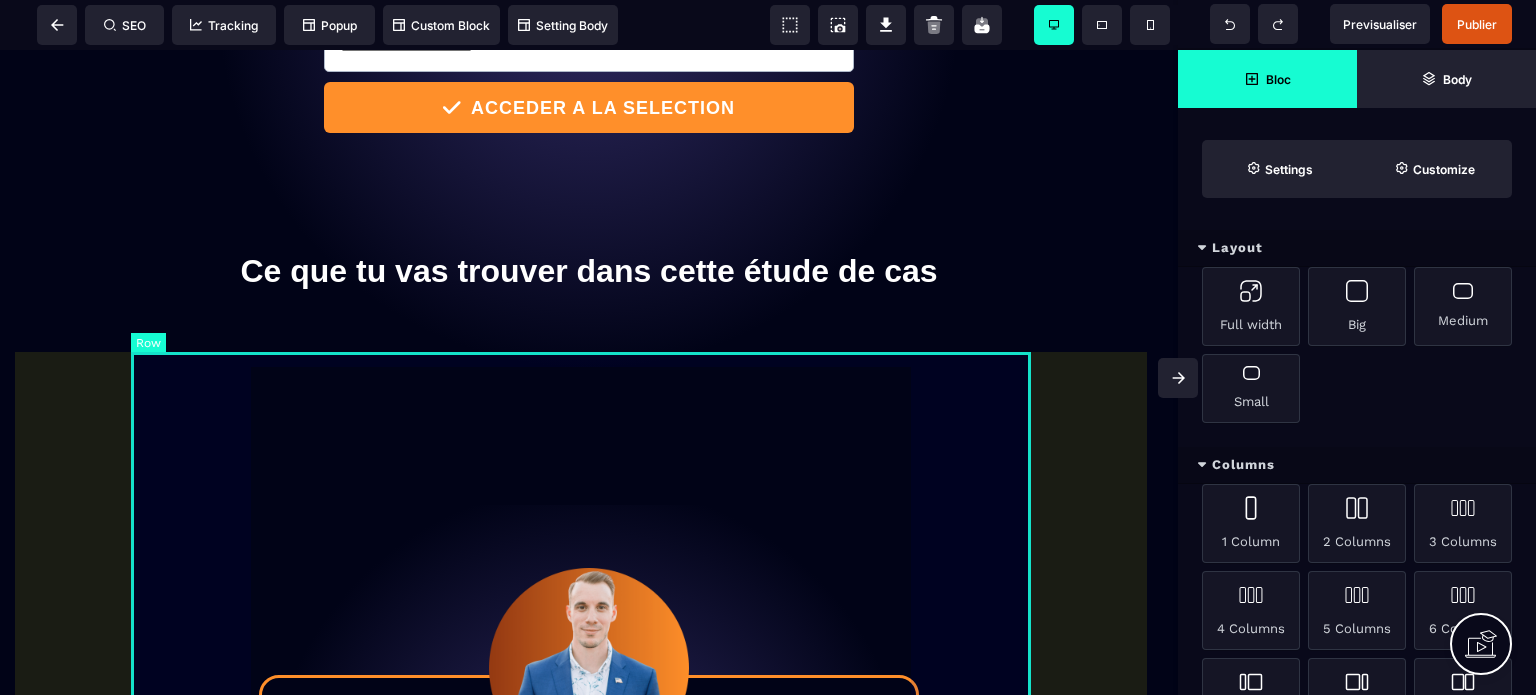 scroll, scrollTop: 500, scrollLeft: 0, axis: vertical 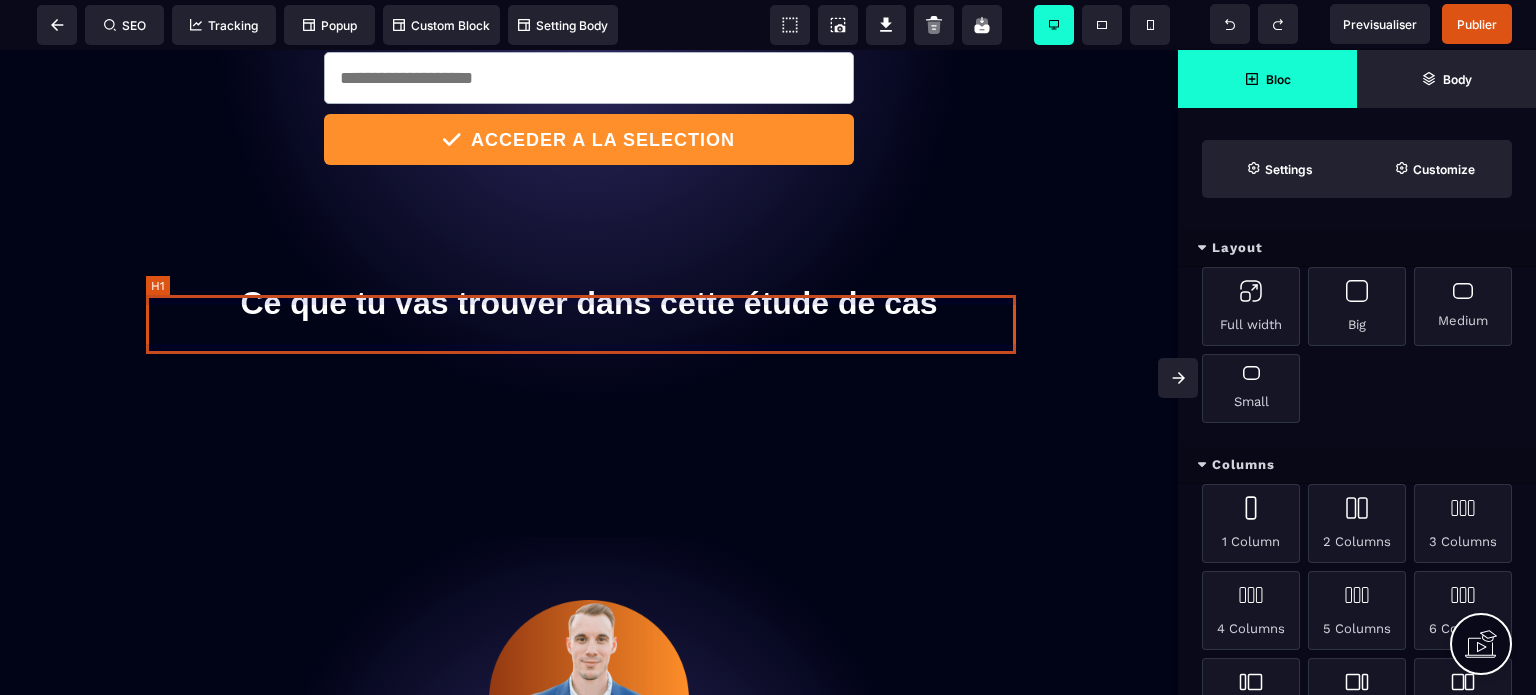 click on "Ce que tu vas trouver dans cette étude de cas" at bounding box center [589, 303] 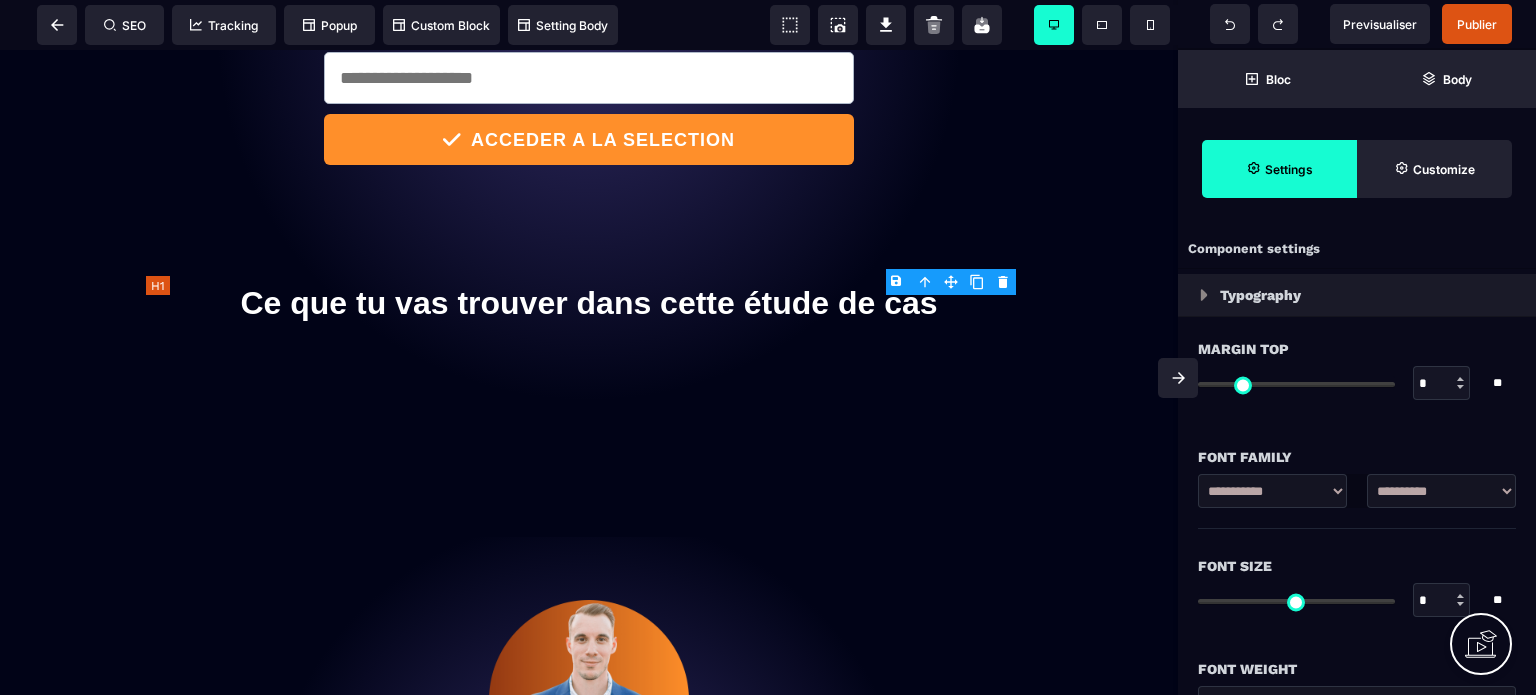 type on "**" 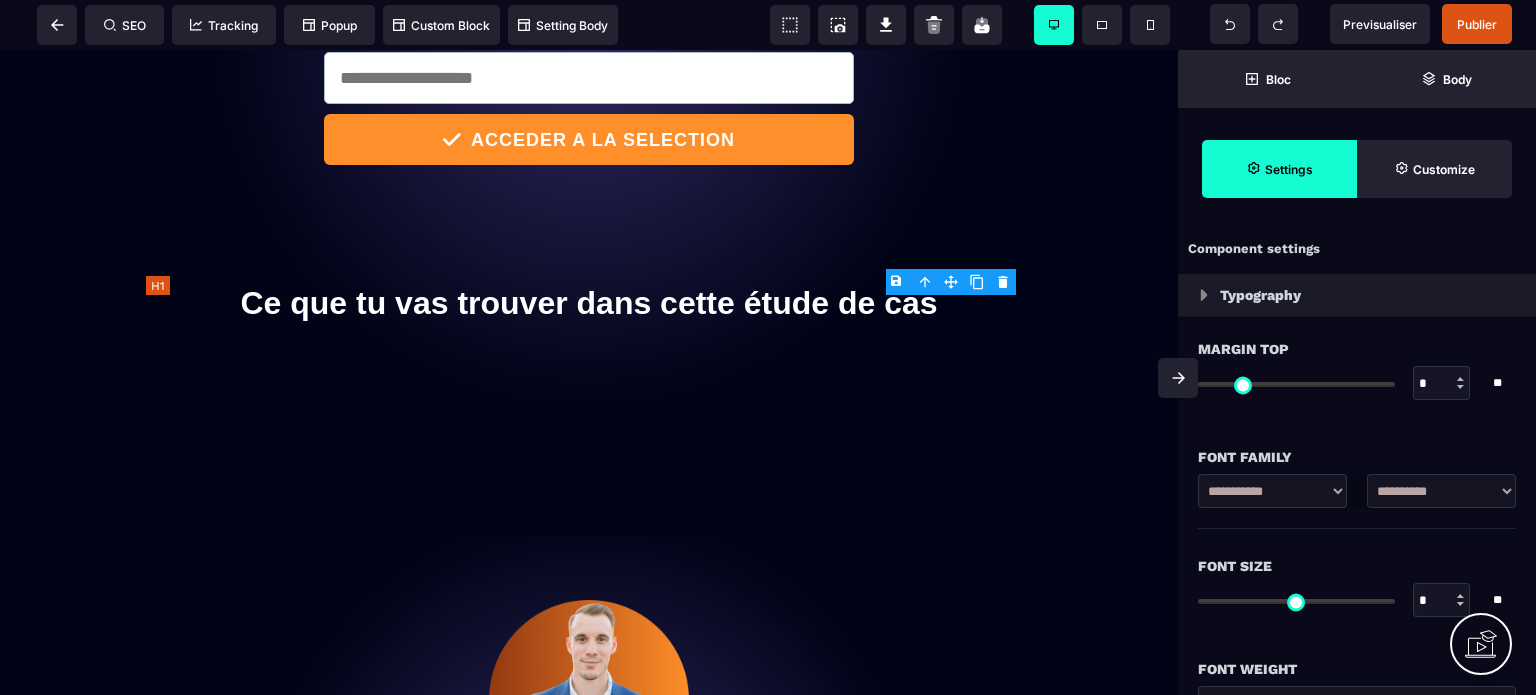 type on "**" 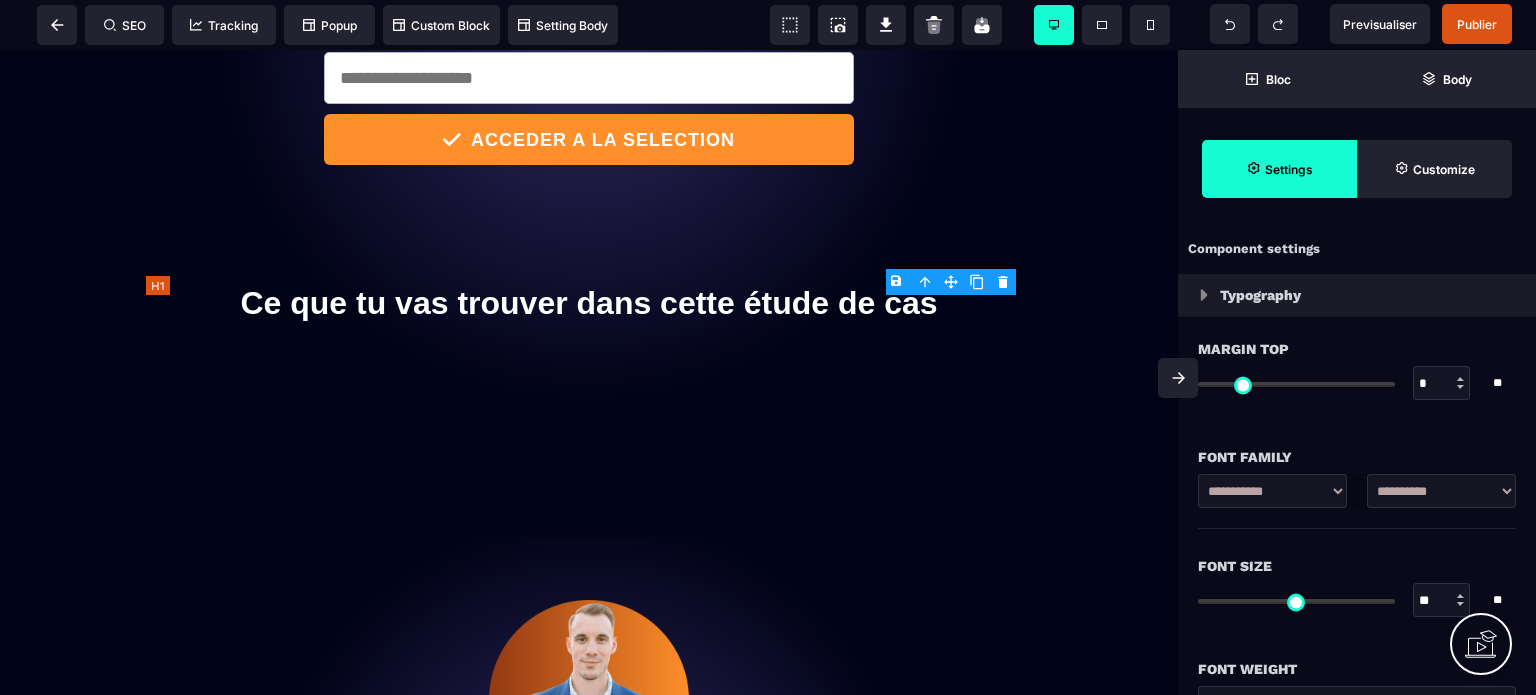 type on "**" 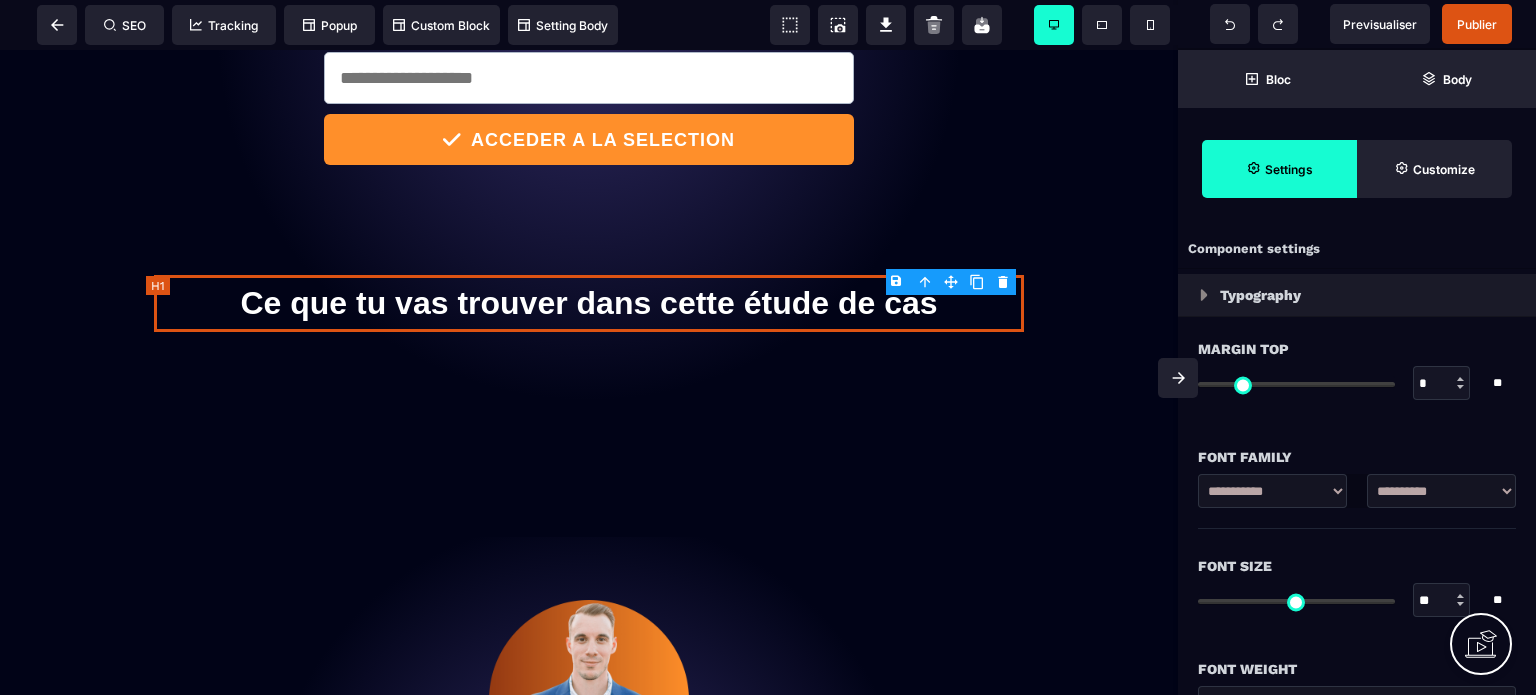 type on "***" 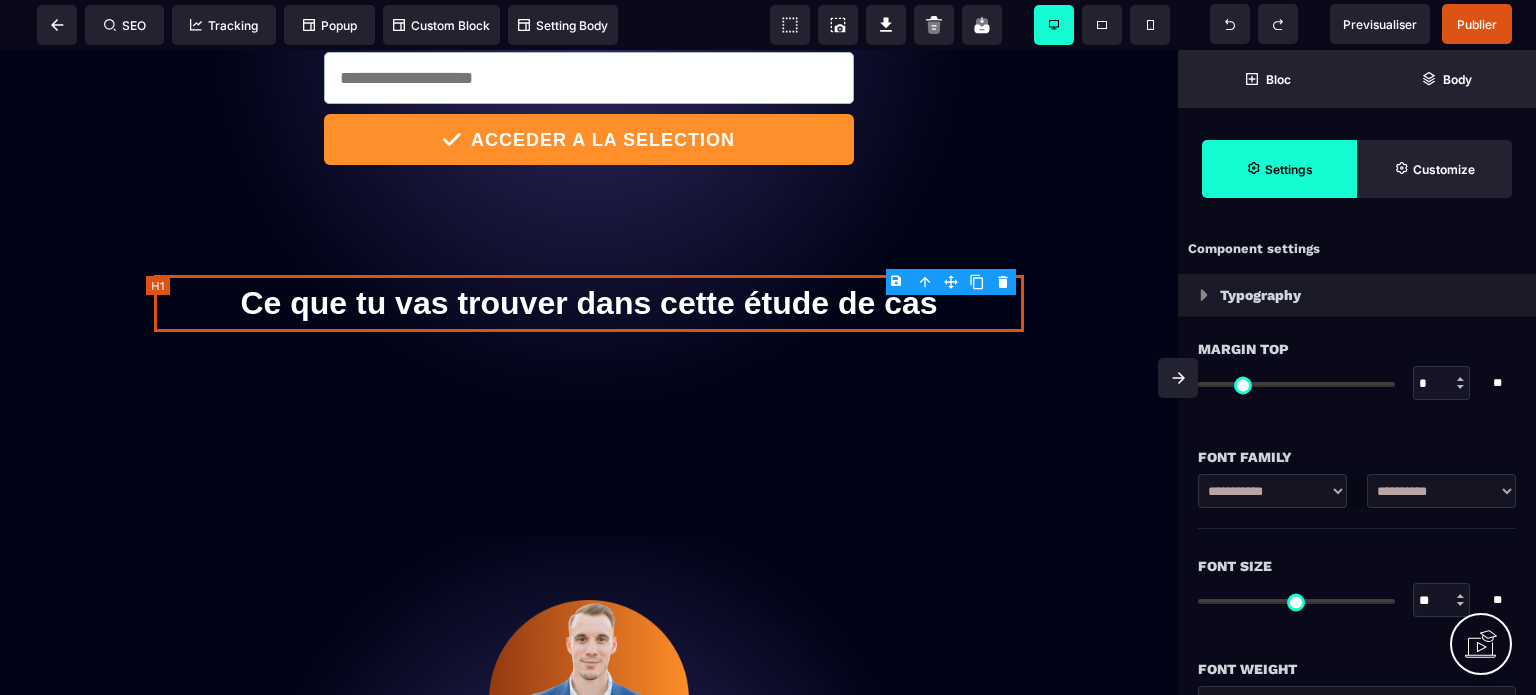 type on "***" 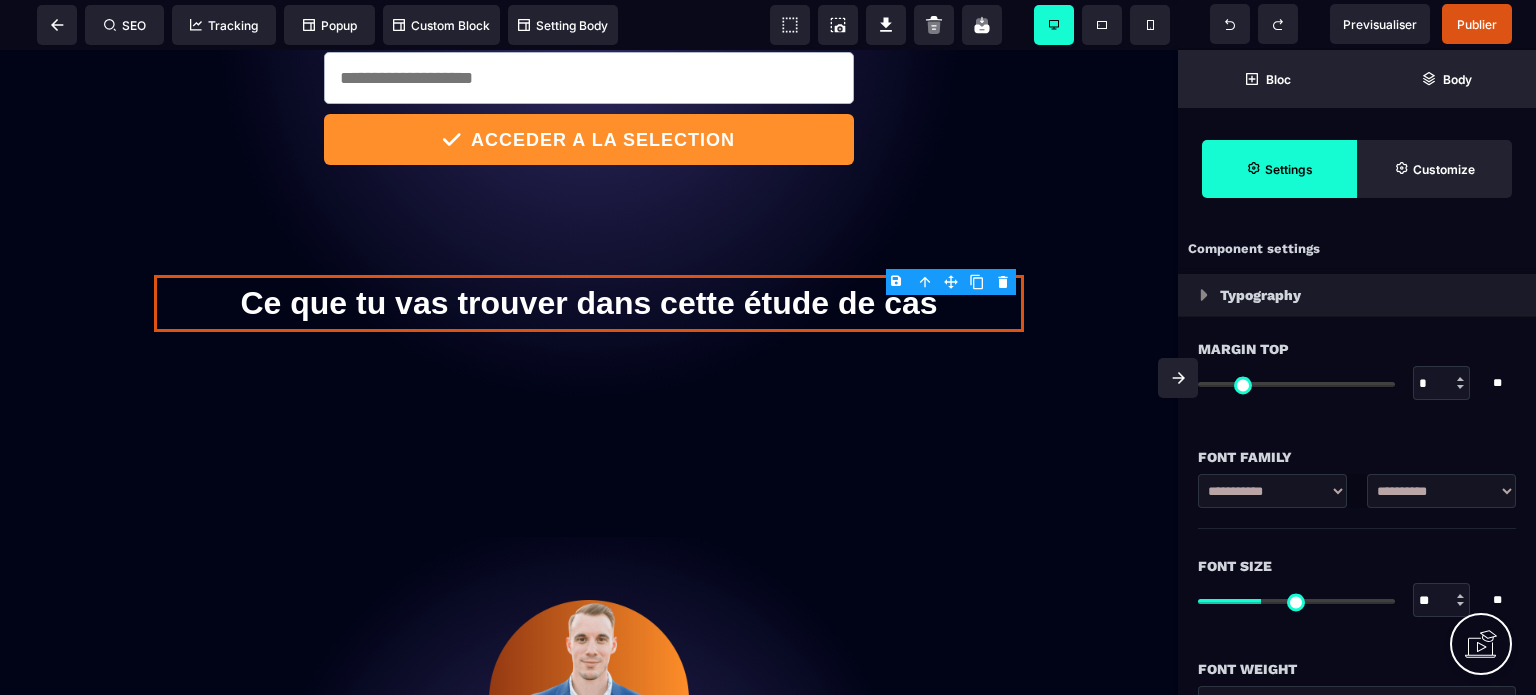 click on "B I U S
A *******
H1
SEO
Tracking
Popup" at bounding box center [768, 347] 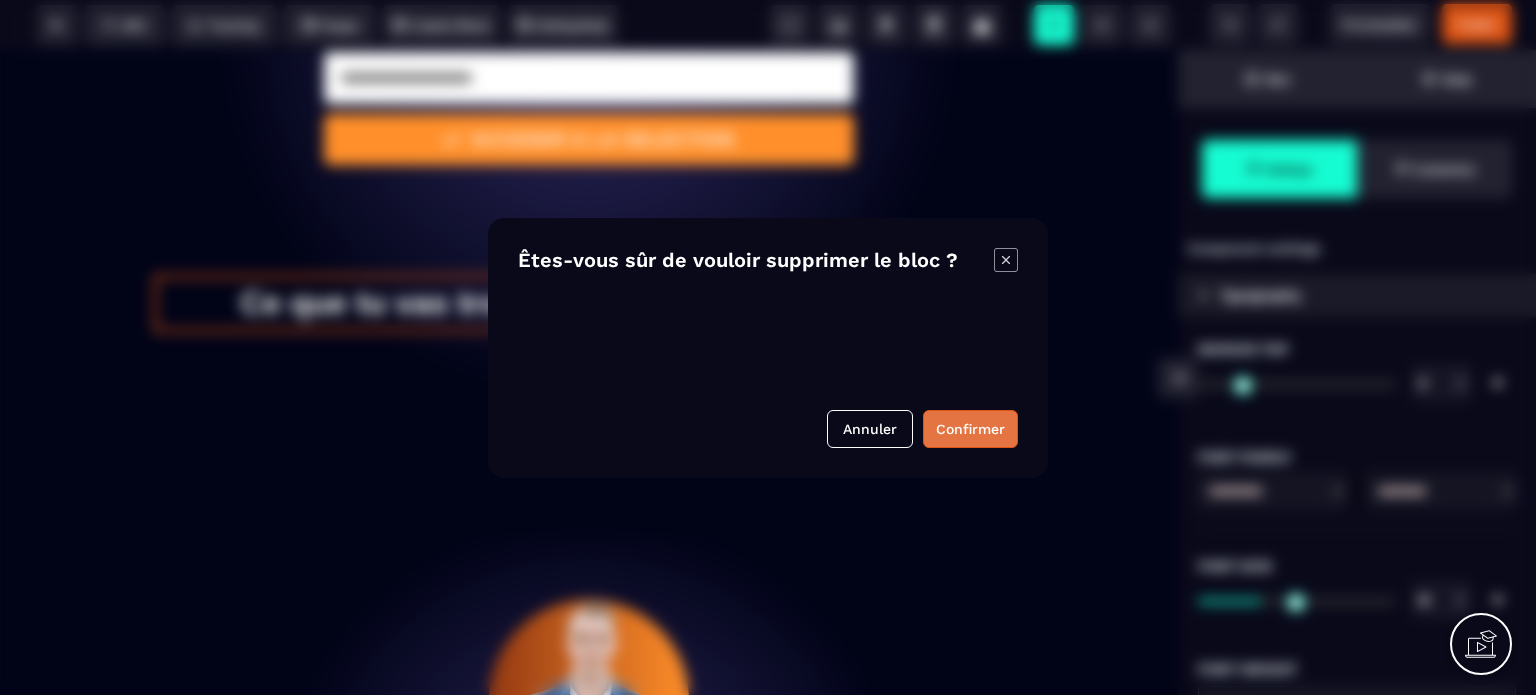 click on "Confirmer" at bounding box center [970, 429] 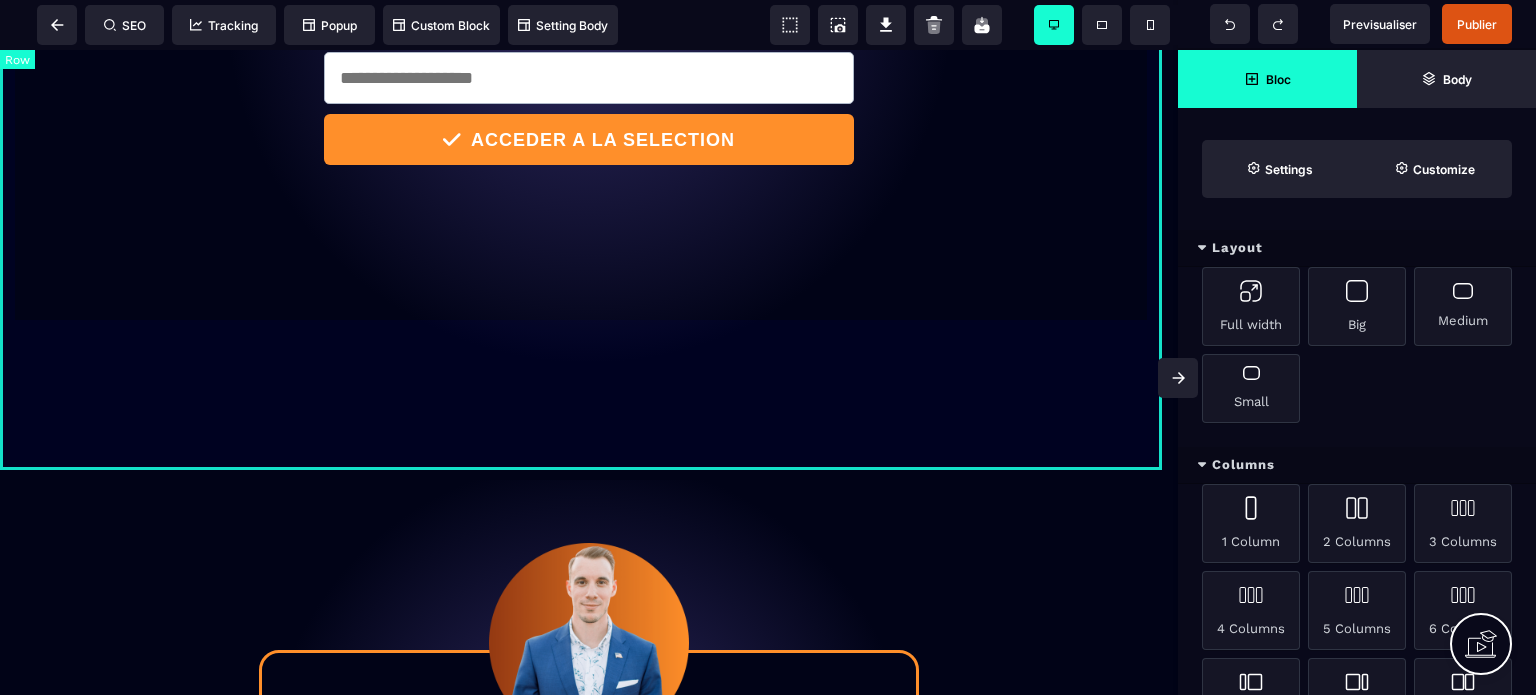 click on "🔴 étude de cas : infopreneur, coach, formateur Résultat du rêve X - LA PROBABILITÉ QU'ILS ATTEIGNENT LE RÉSULTAT- -TEMPS DE DÉVRABILITÉ X ÉFFORT ET SACRIFICE- Remplis le formulaire ci-dessous pour visionner l'étude de cas : ACCEDER A LA SELECTION" at bounding box center [589, 0] 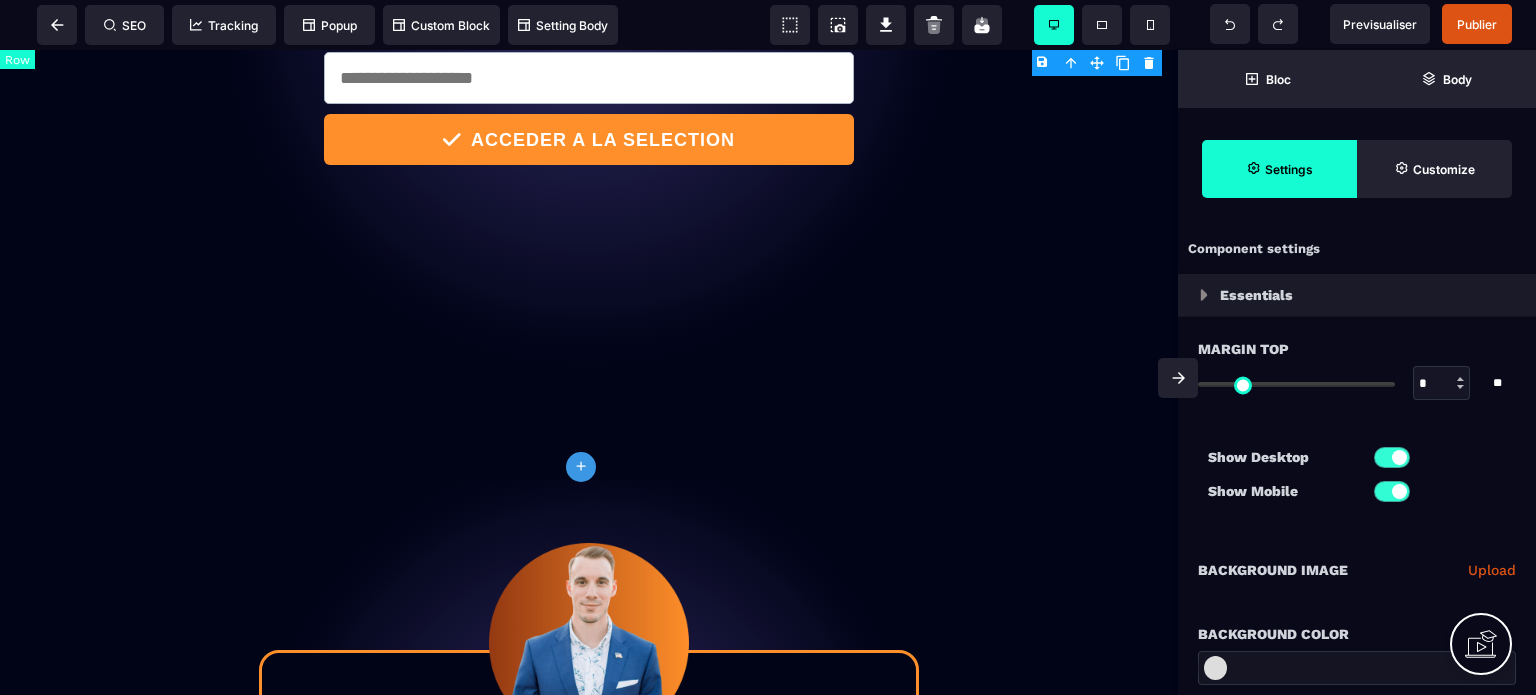 type on "*" 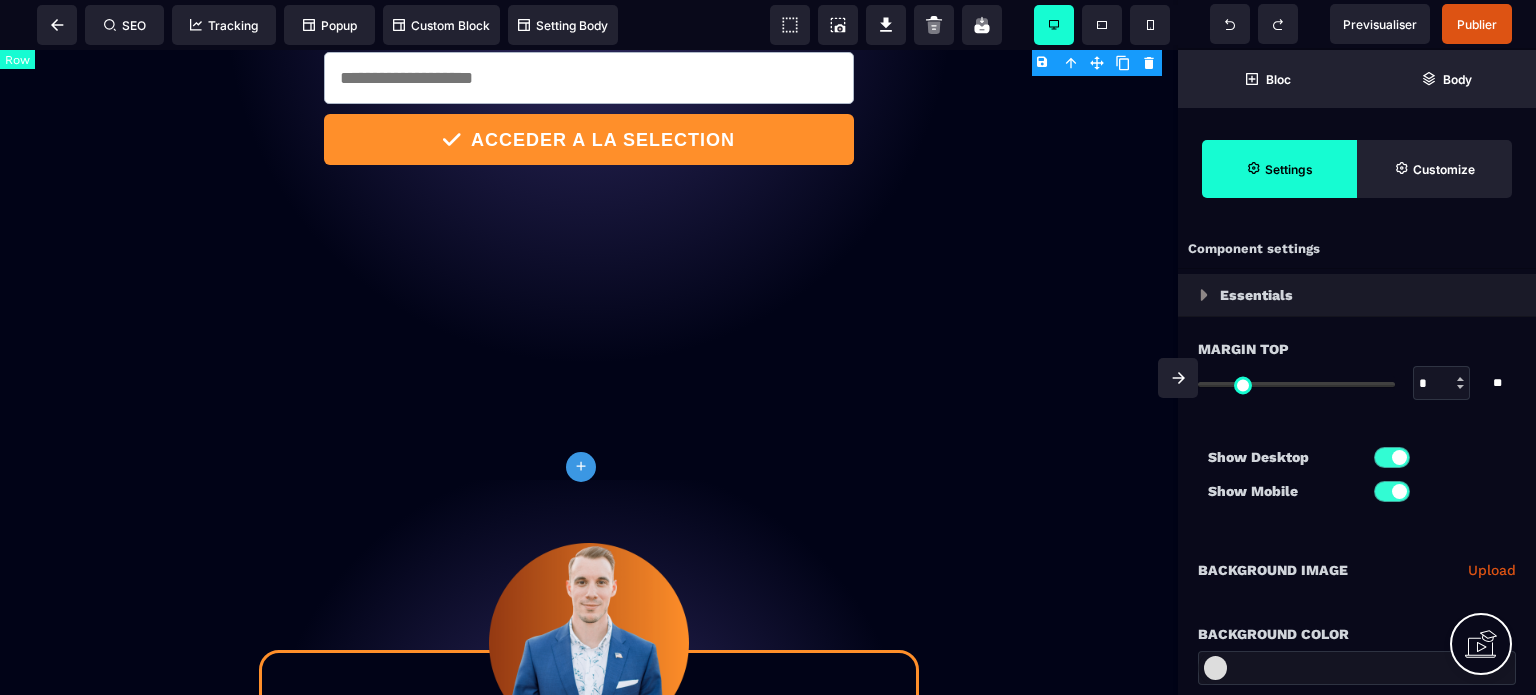 type on "***" 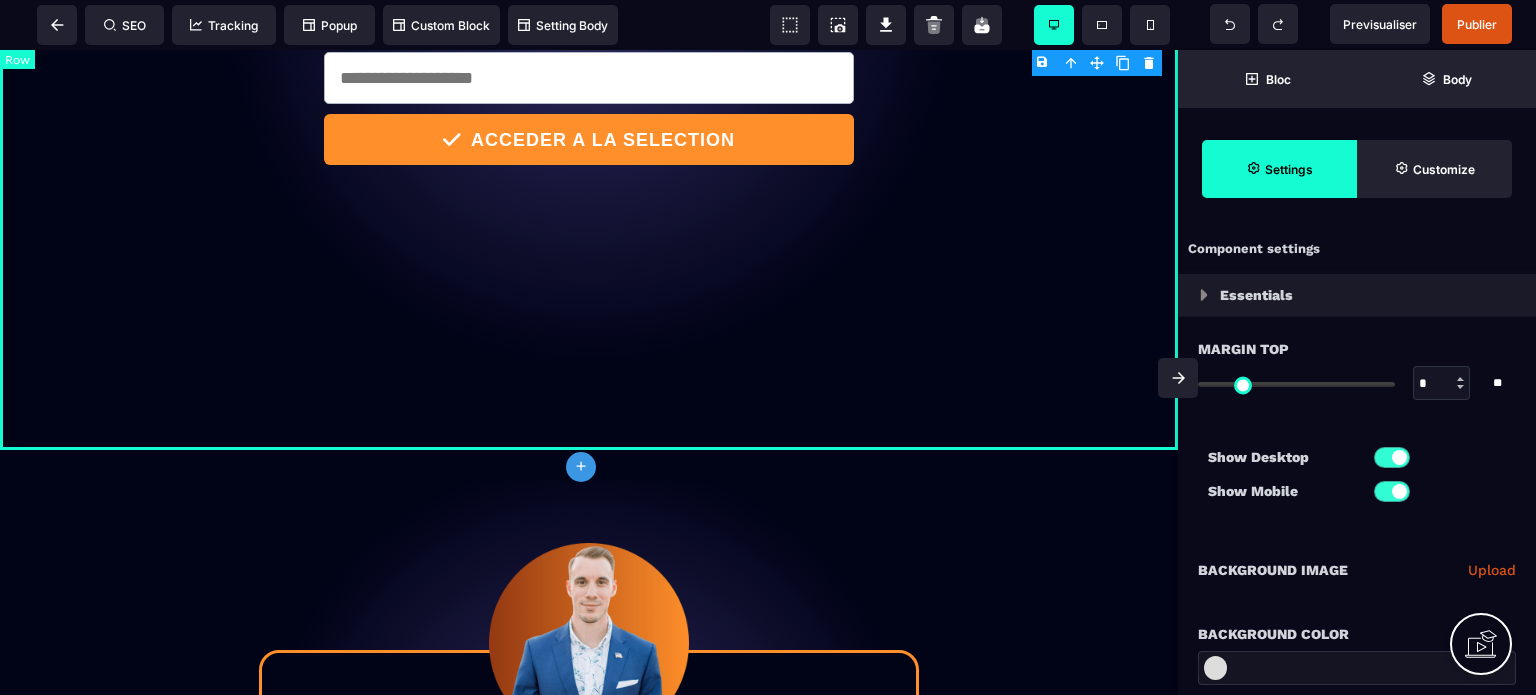 select on "**" 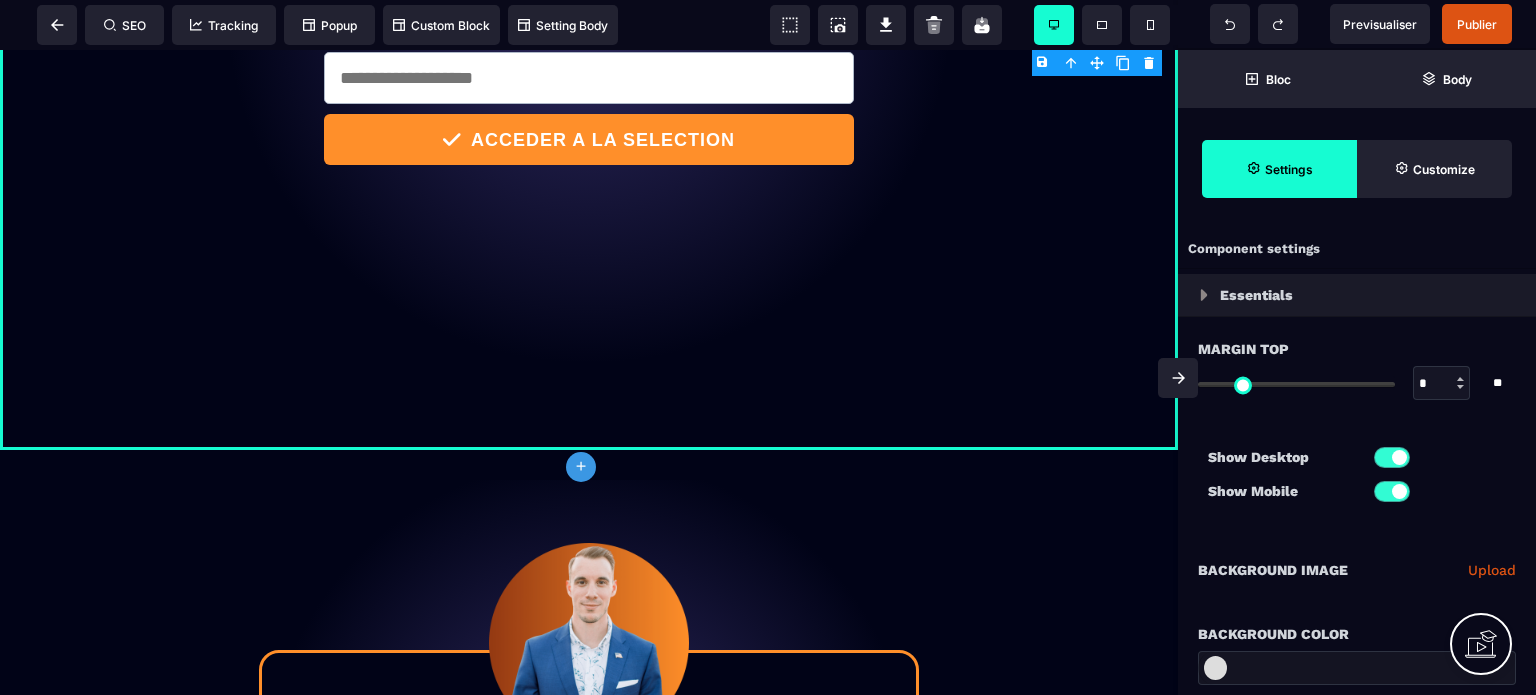 type on "**" 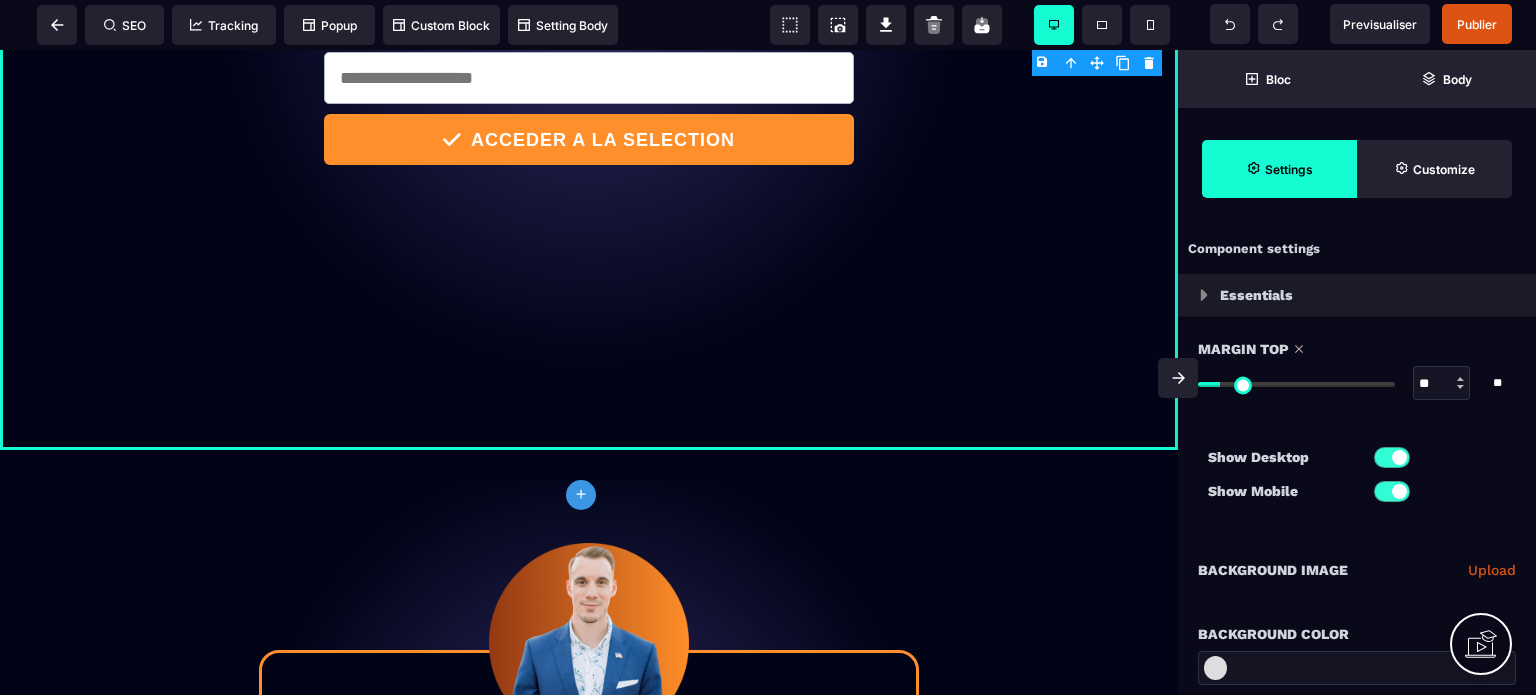 type on "**" 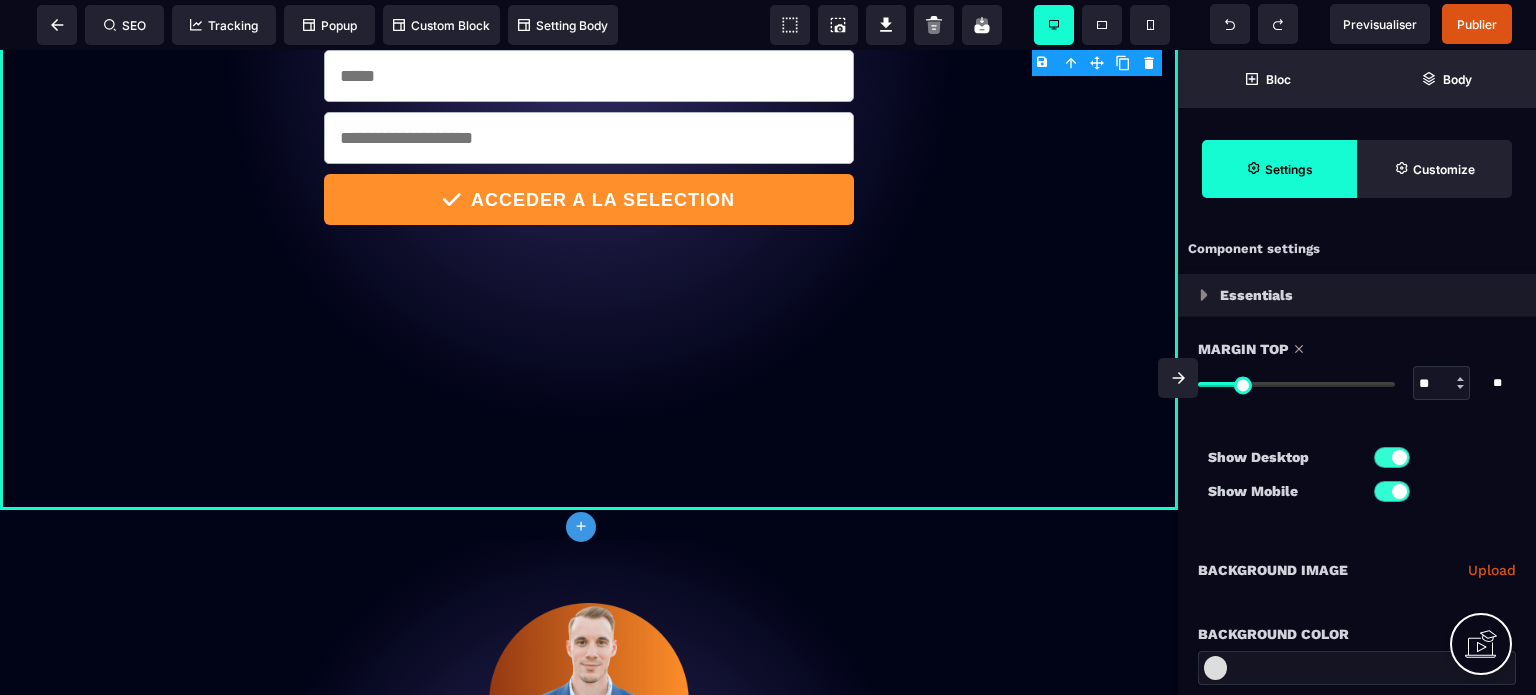 type on "**" 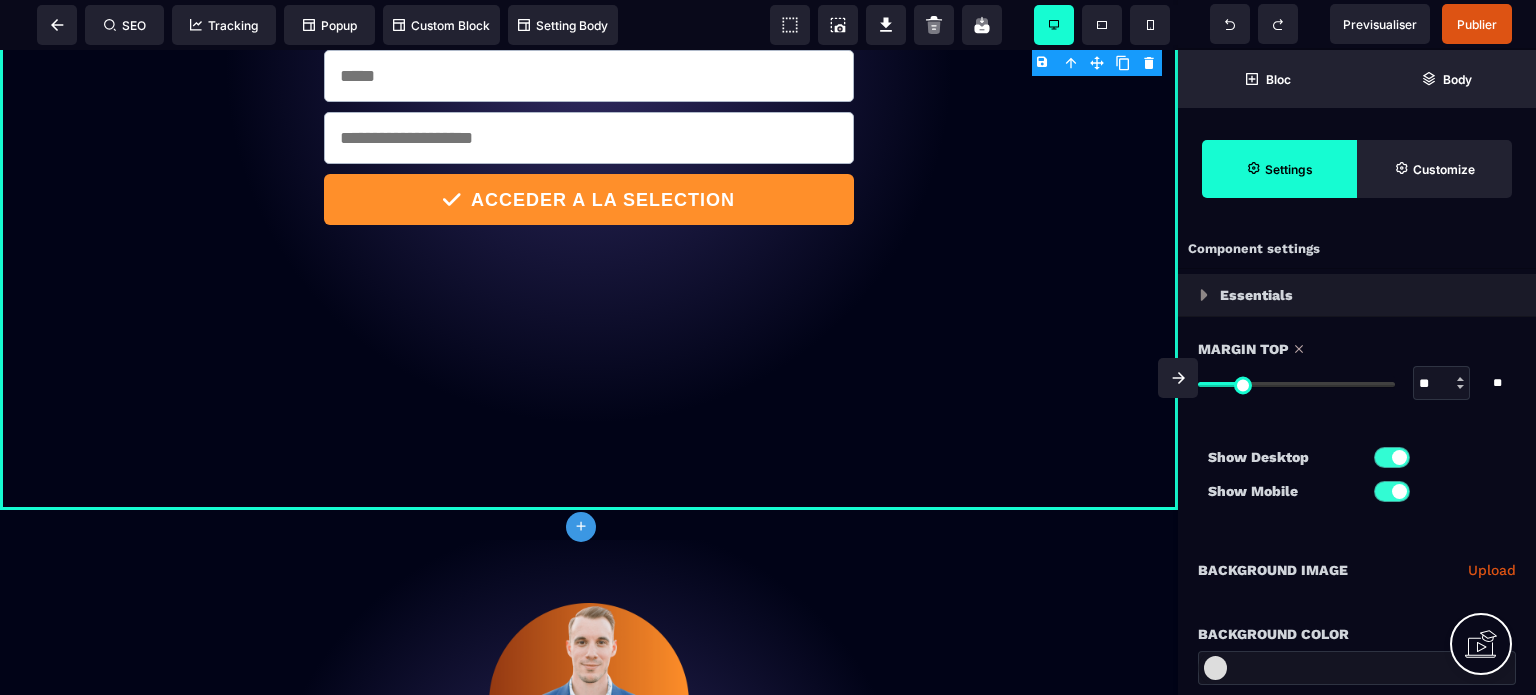 type on "**" 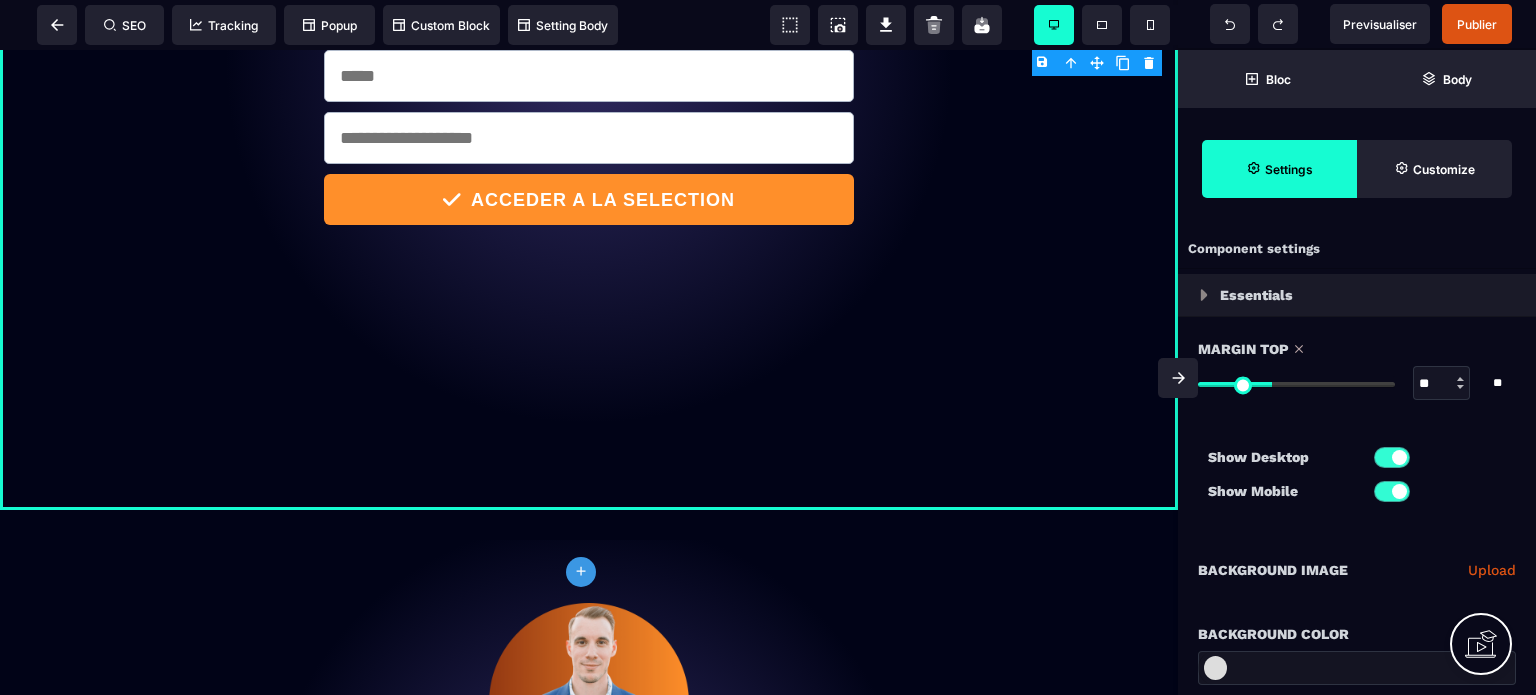 type on "***" 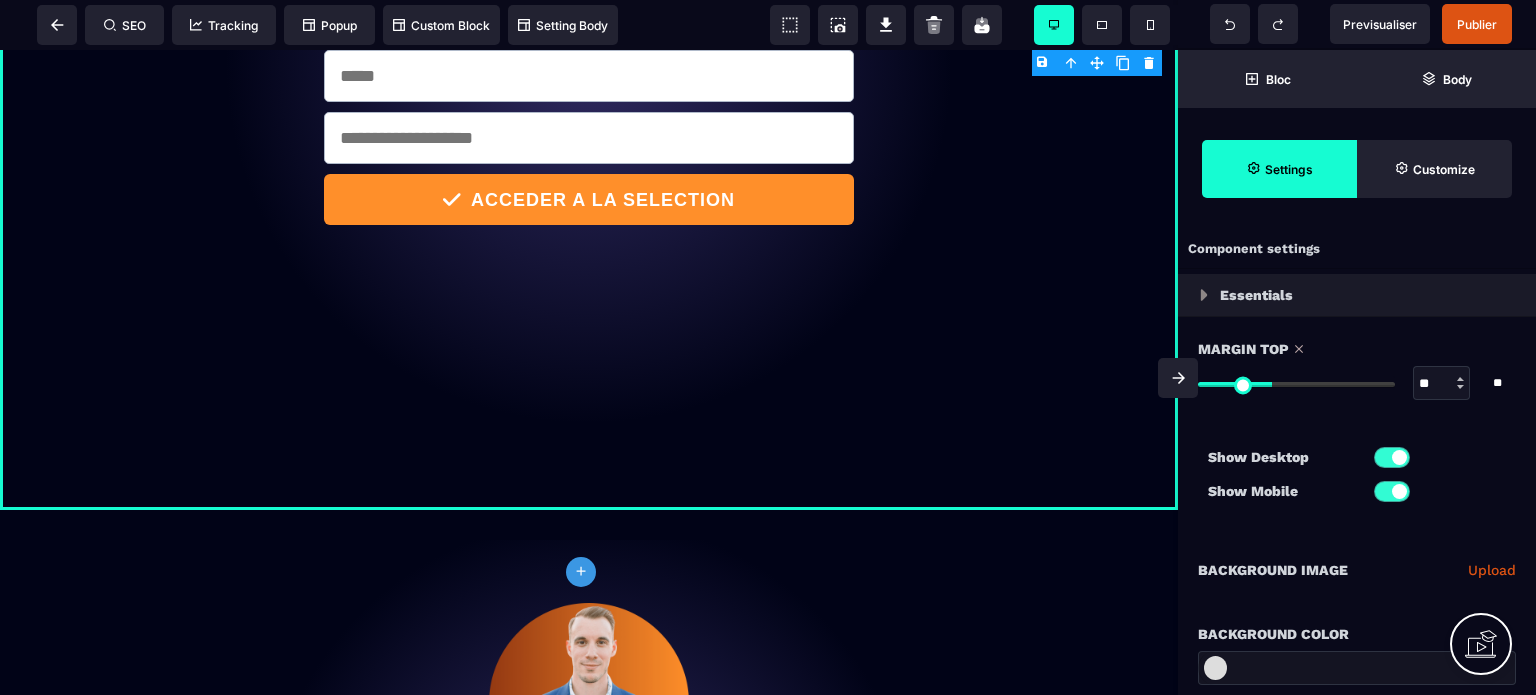 type on "***" 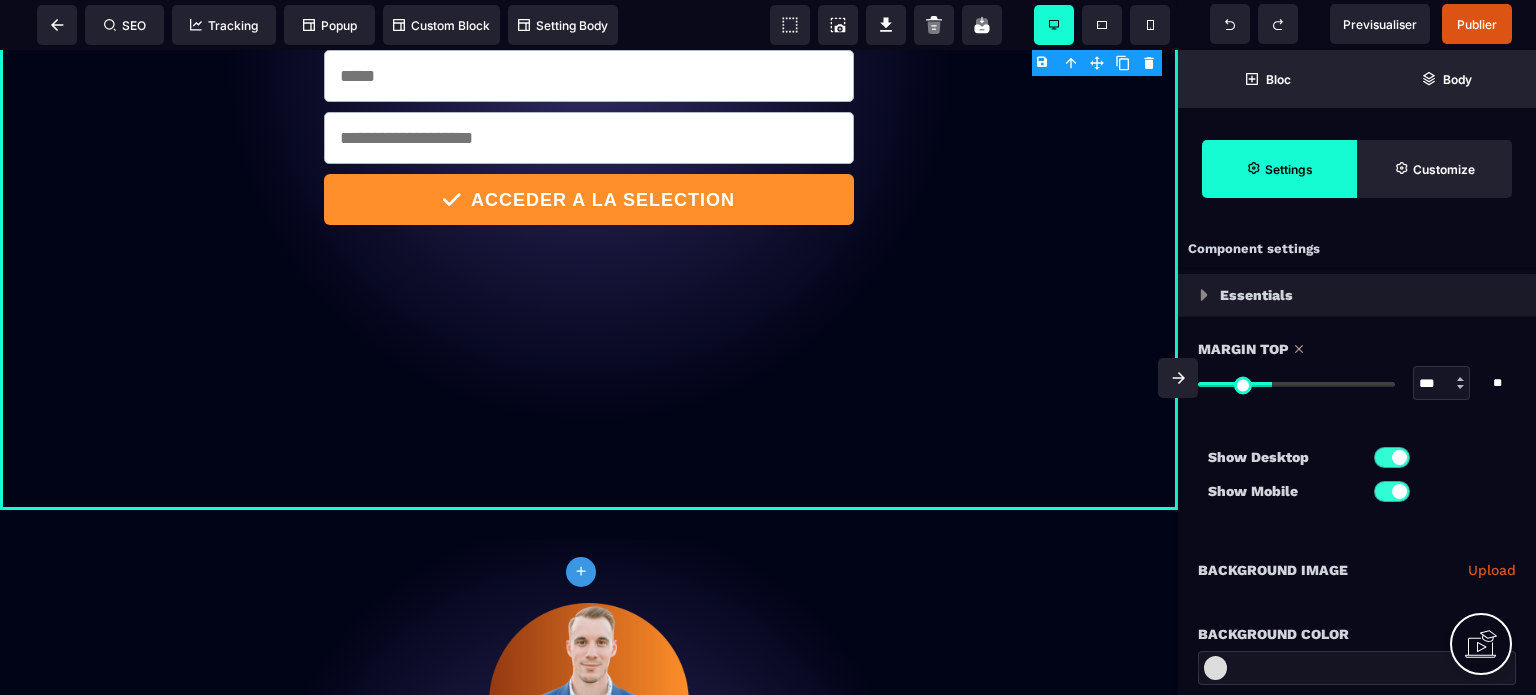 type on "***" 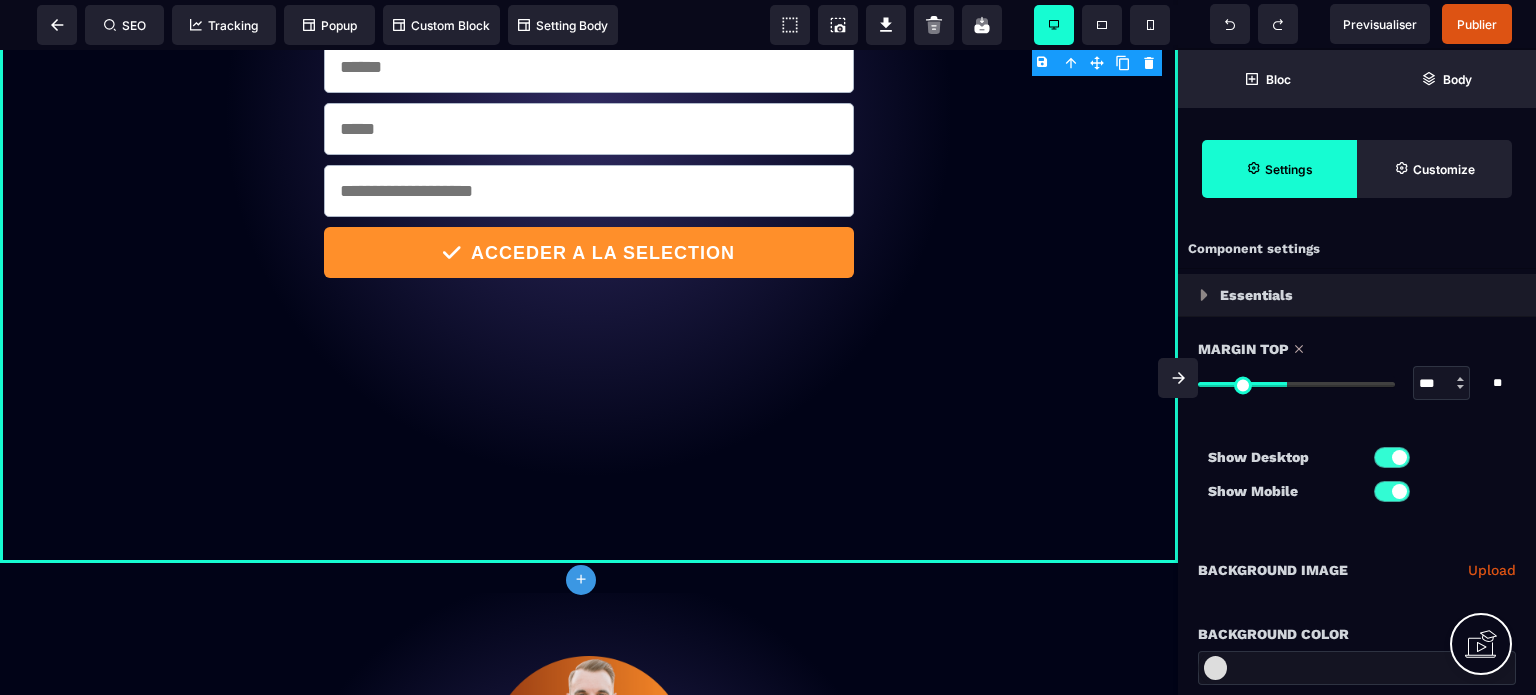 type on "**" 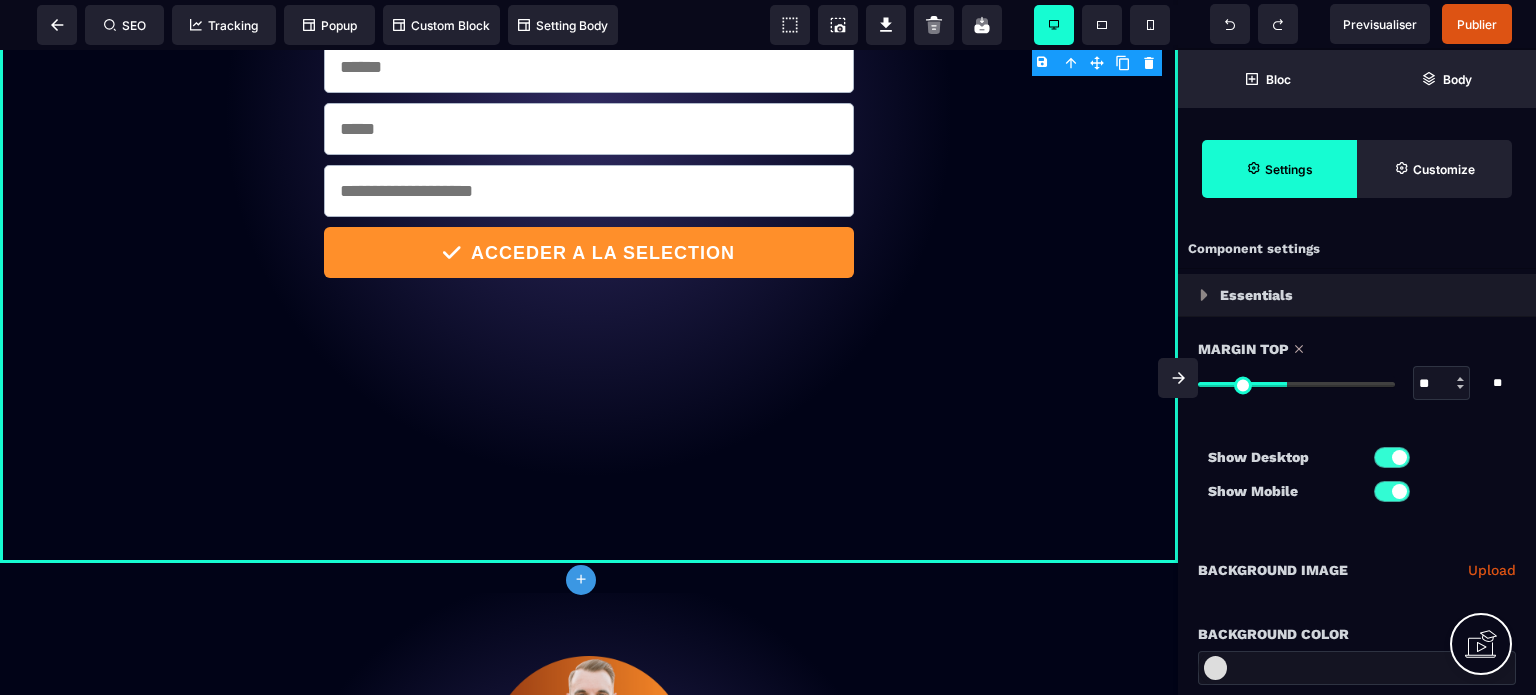 type on "*" 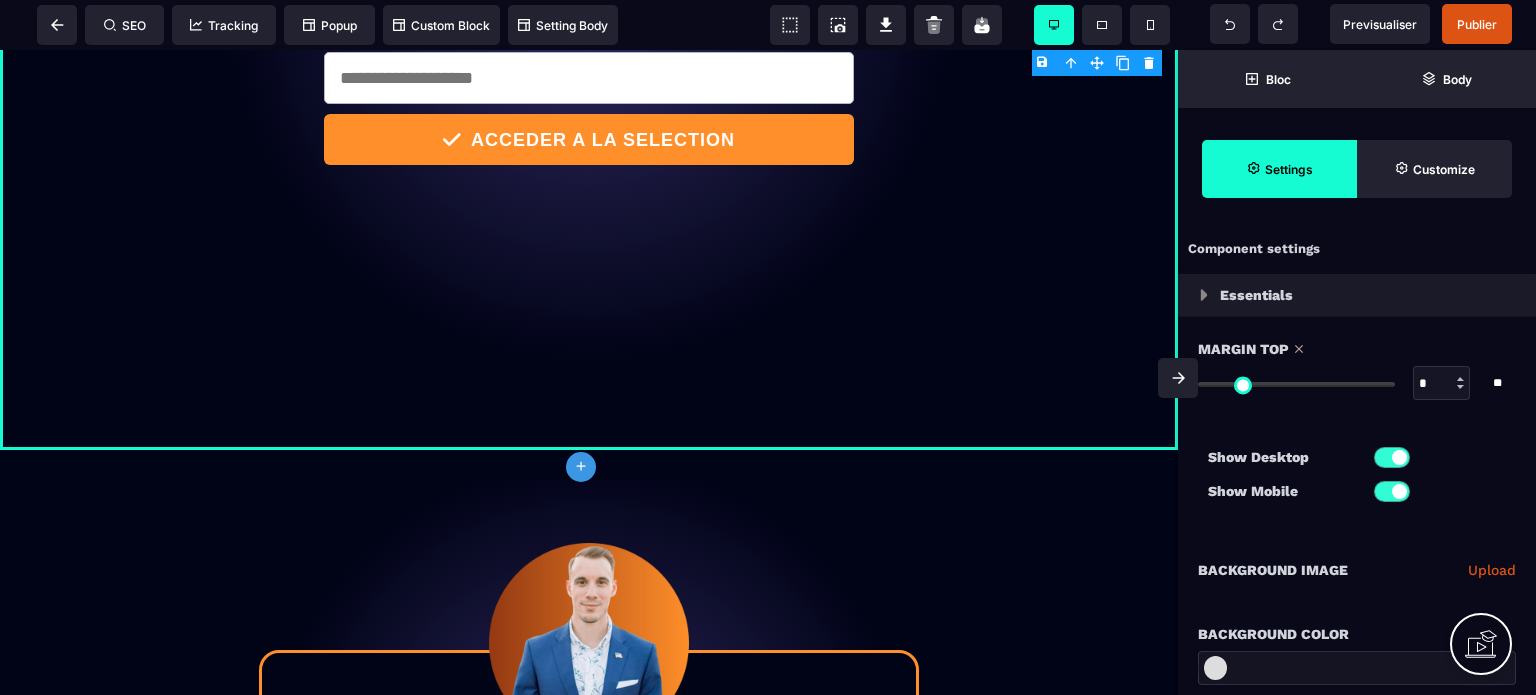 drag, startPoint x: 1227, startPoint y: 382, endPoint x: 1171, endPoint y: 381, distance: 56.008926 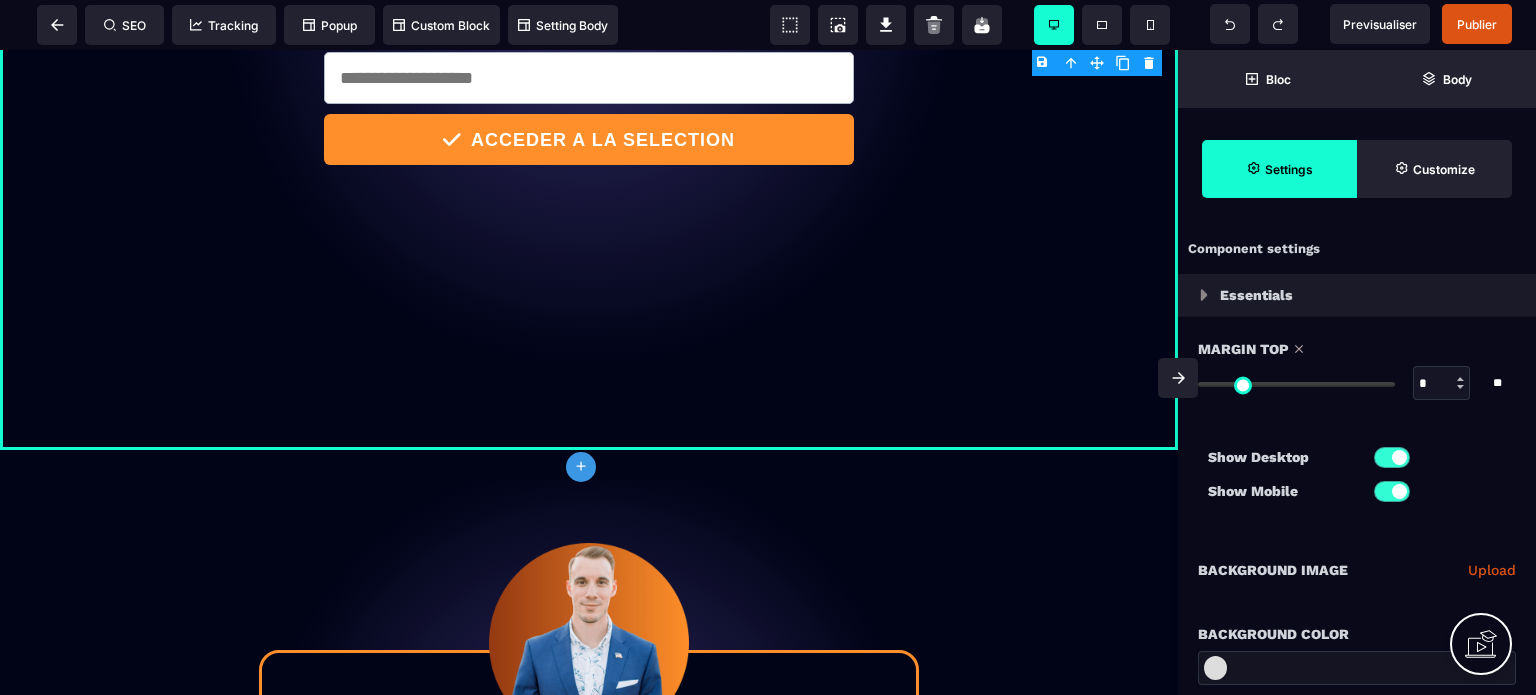 click at bounding box center [1296, 384] 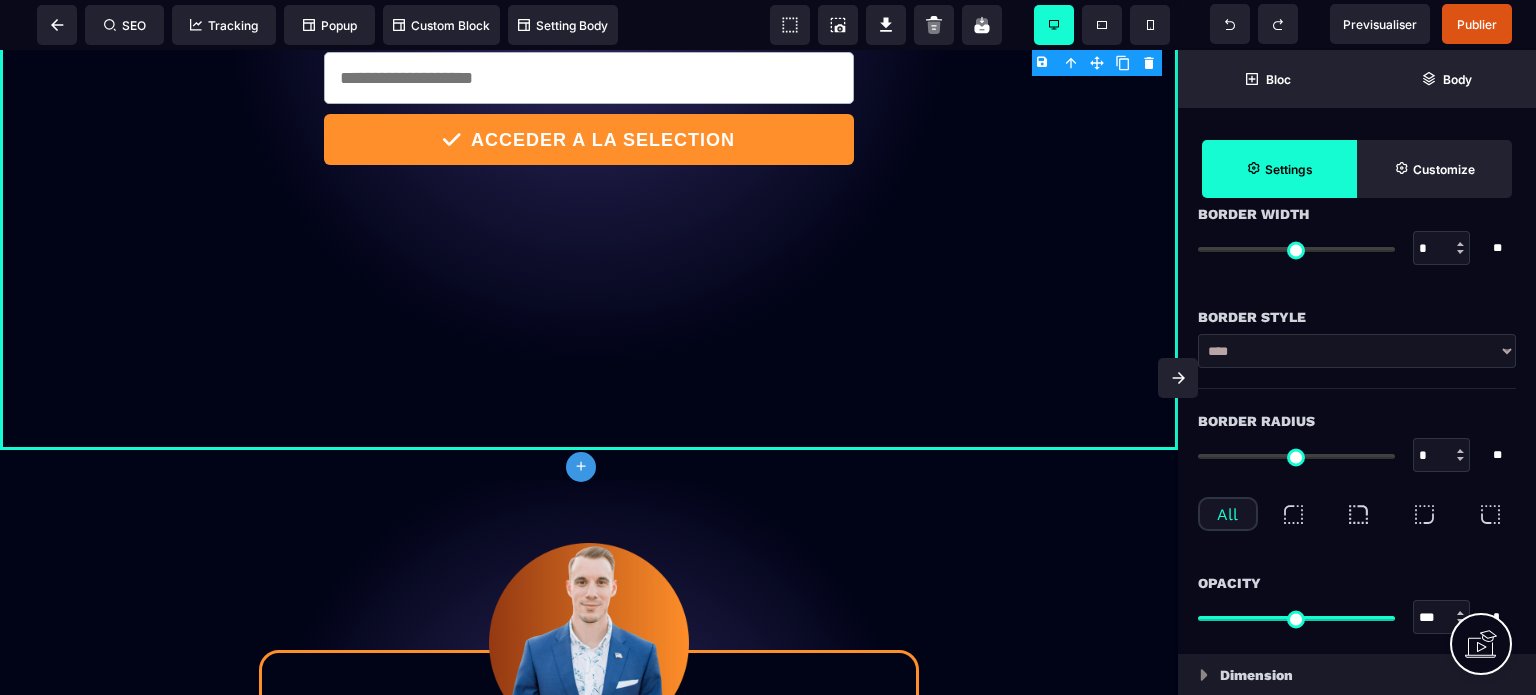 scroll, scrollTop: 800, scrollLeft: 0, axis: vertical 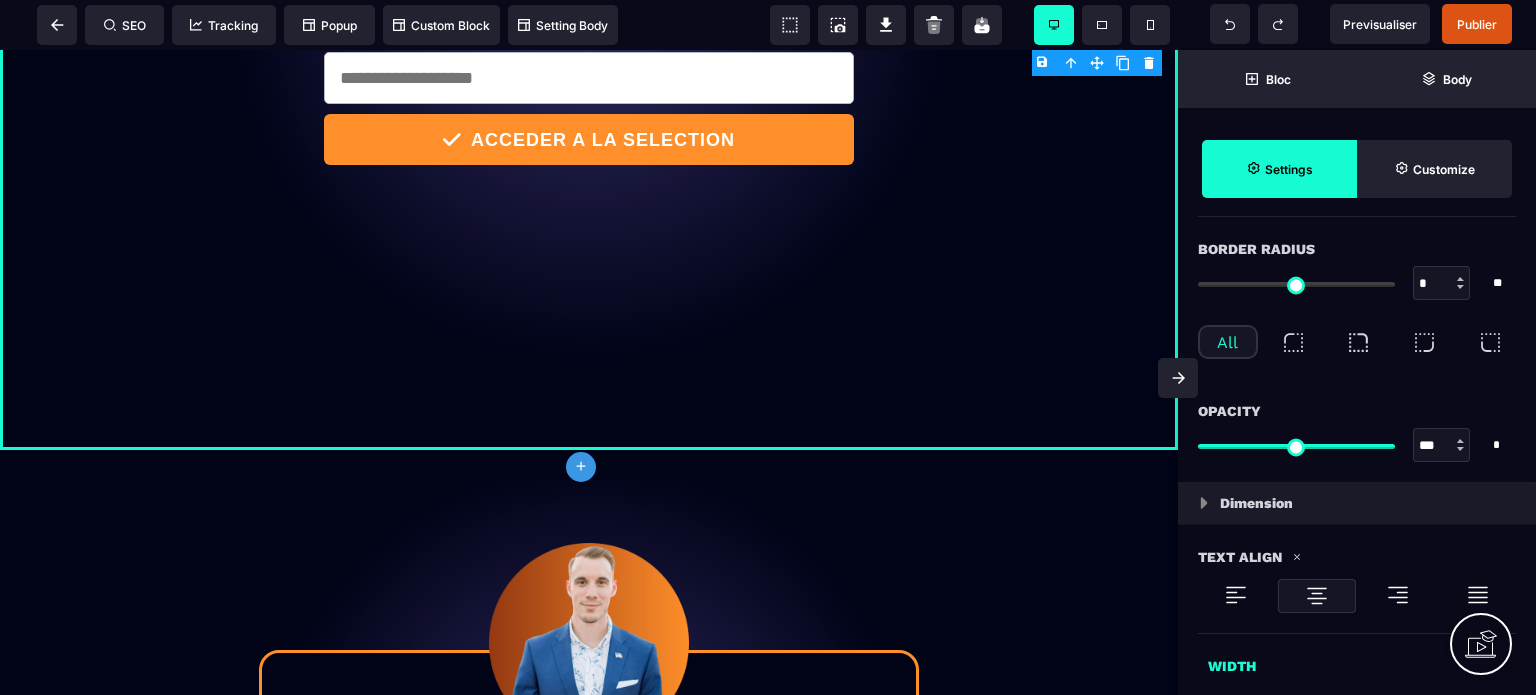 type on "**" 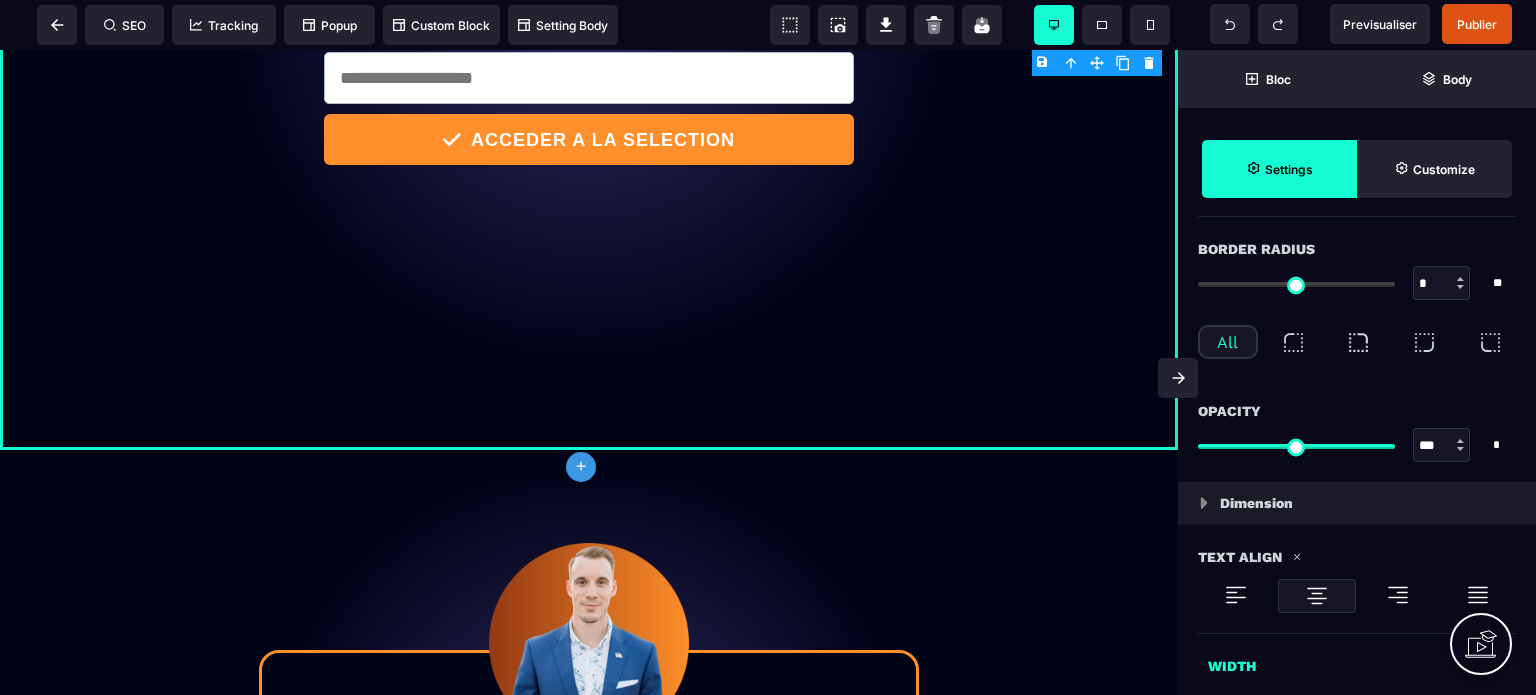 type 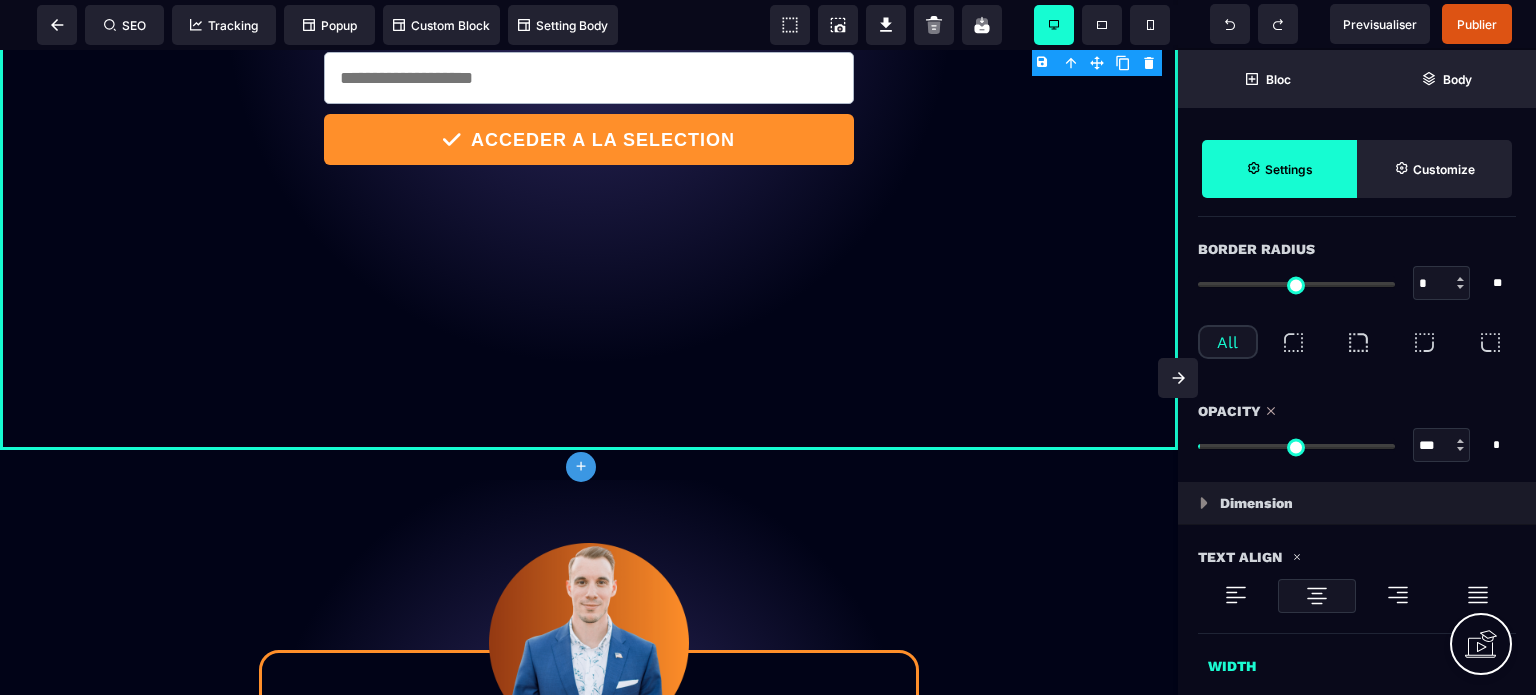 drag, startPoint x: 1386, startPoint y: 444, endPoint x: 1444, endPoint y: 443, distance: 58.00862 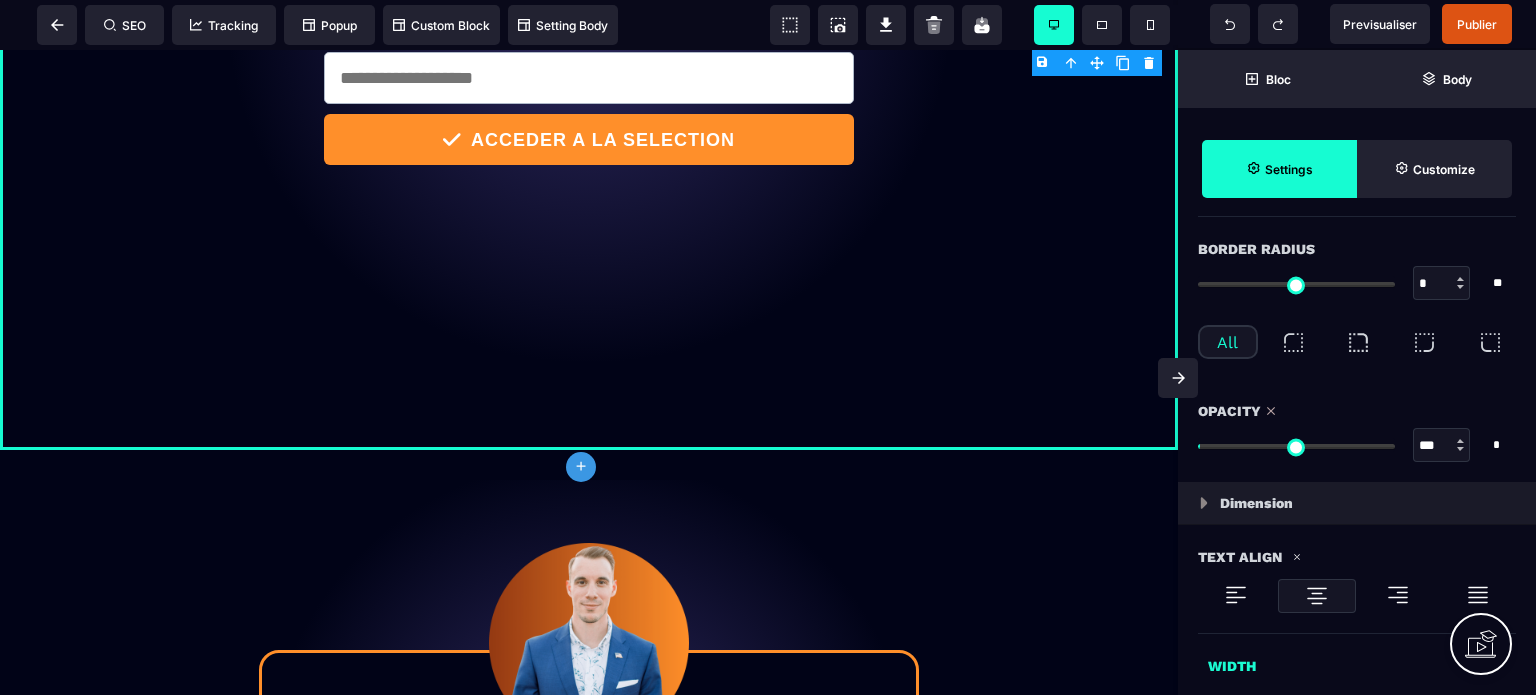 click at bounding box center [1296, 446] 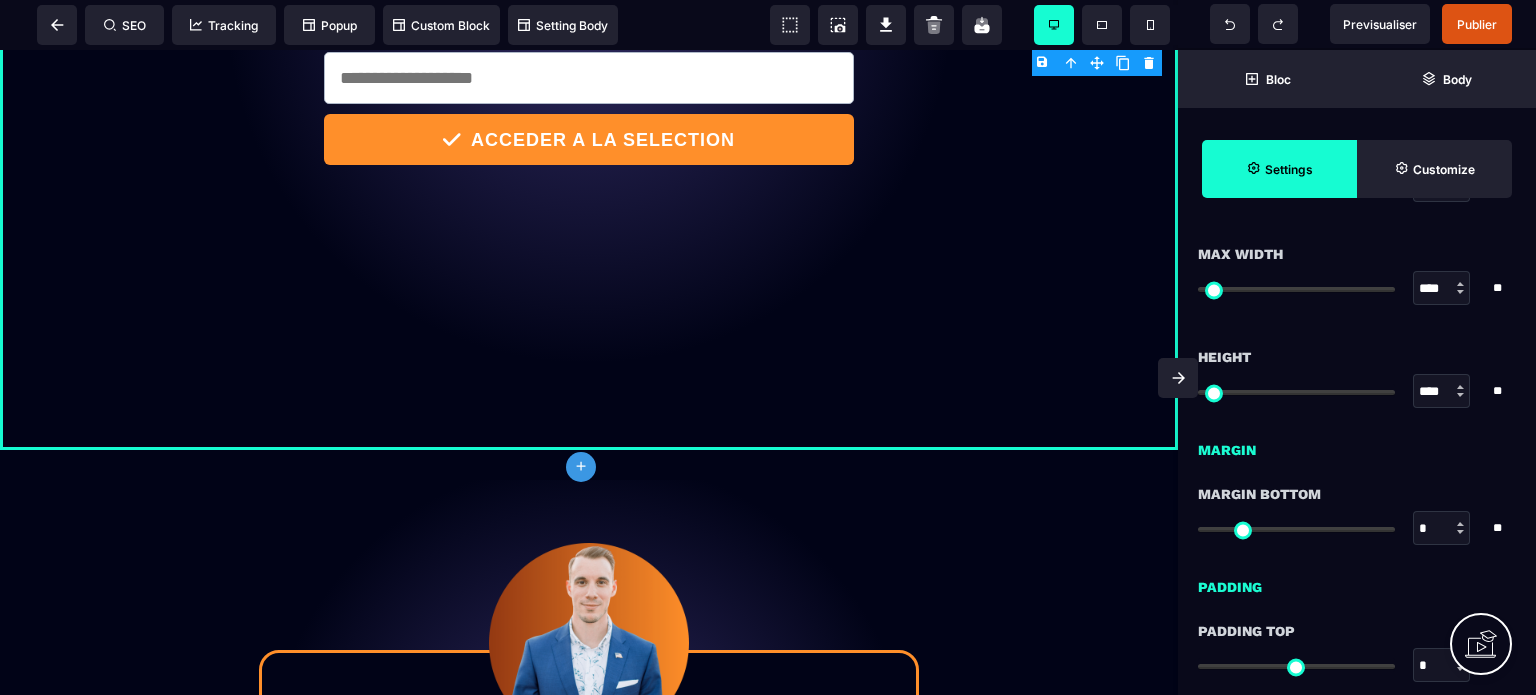 scroll, scrollTop: 1400, scrollLeft: 0, axis: vertical 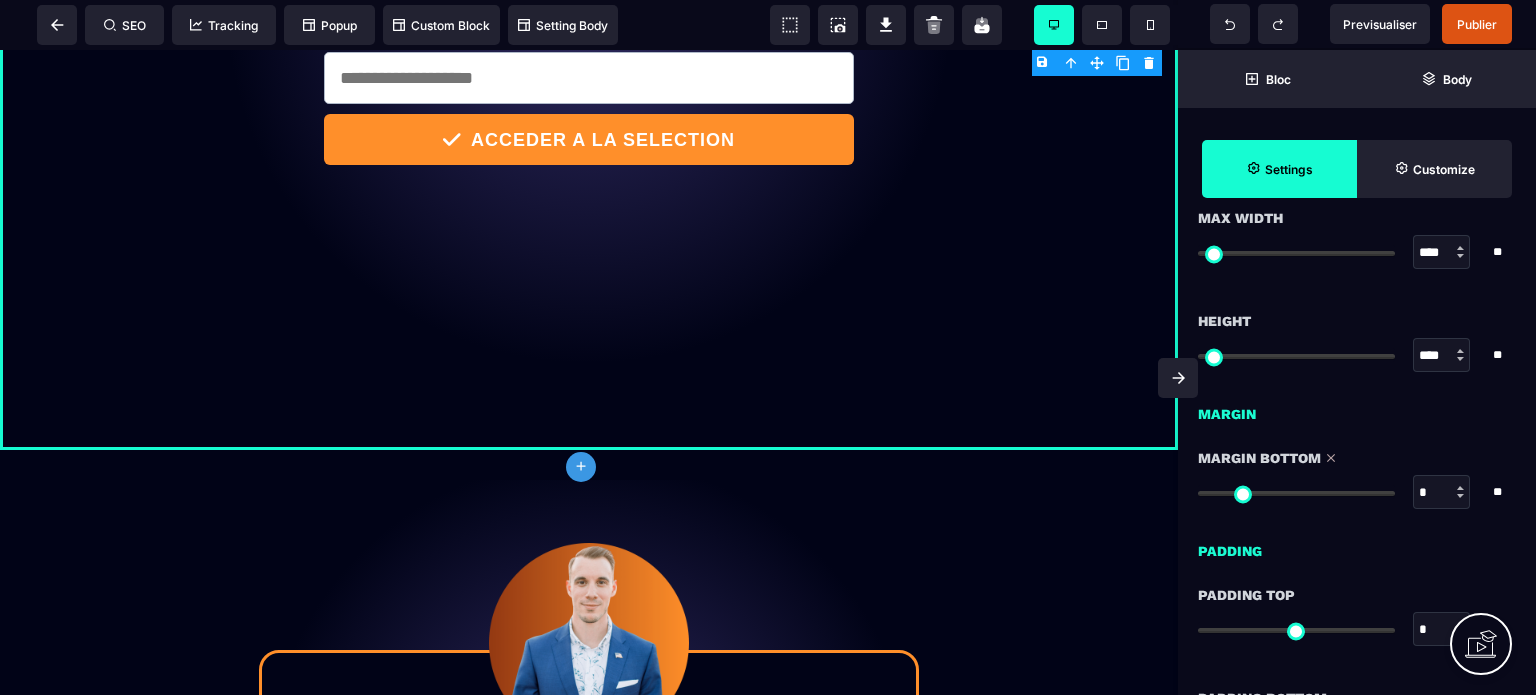 click at bounding box center (1296, 493) 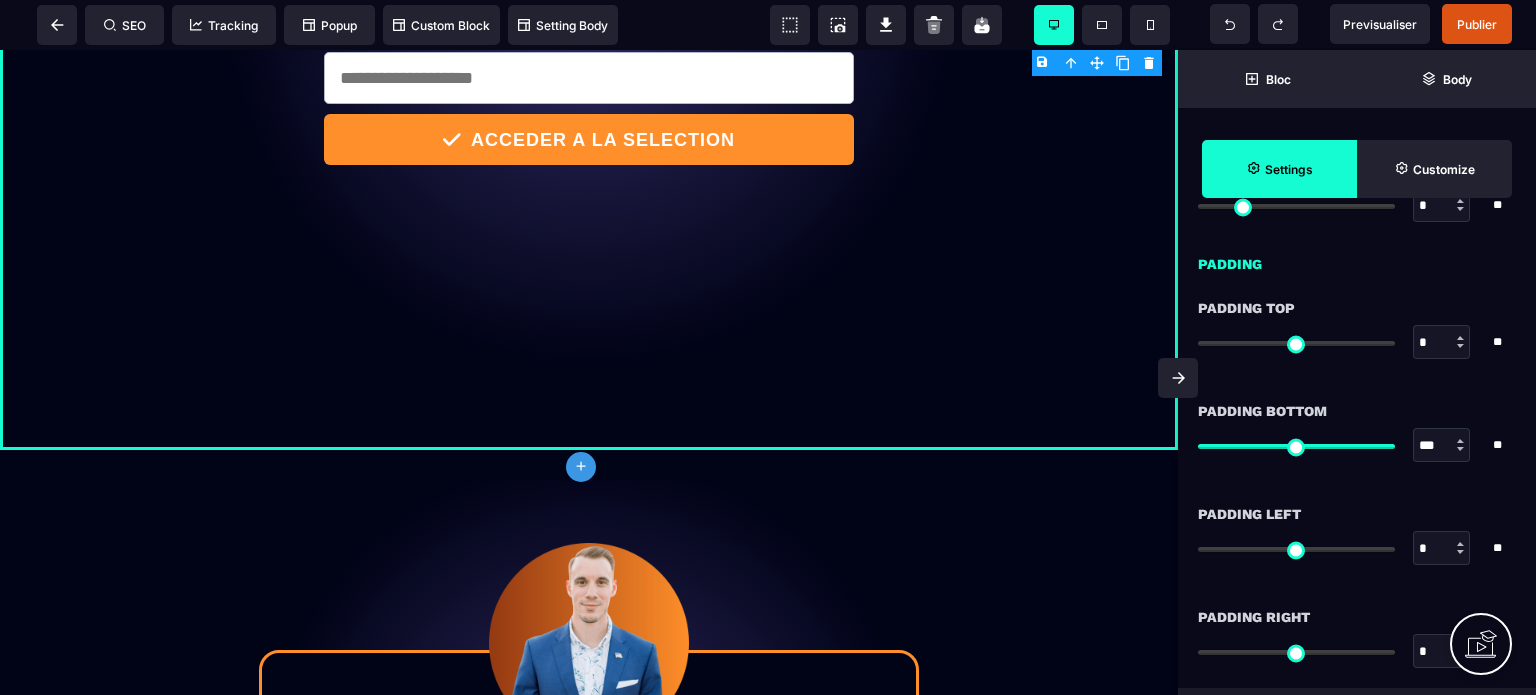 scroll, scrollTop: 1700, scrollLeft: 0, axis: vertical 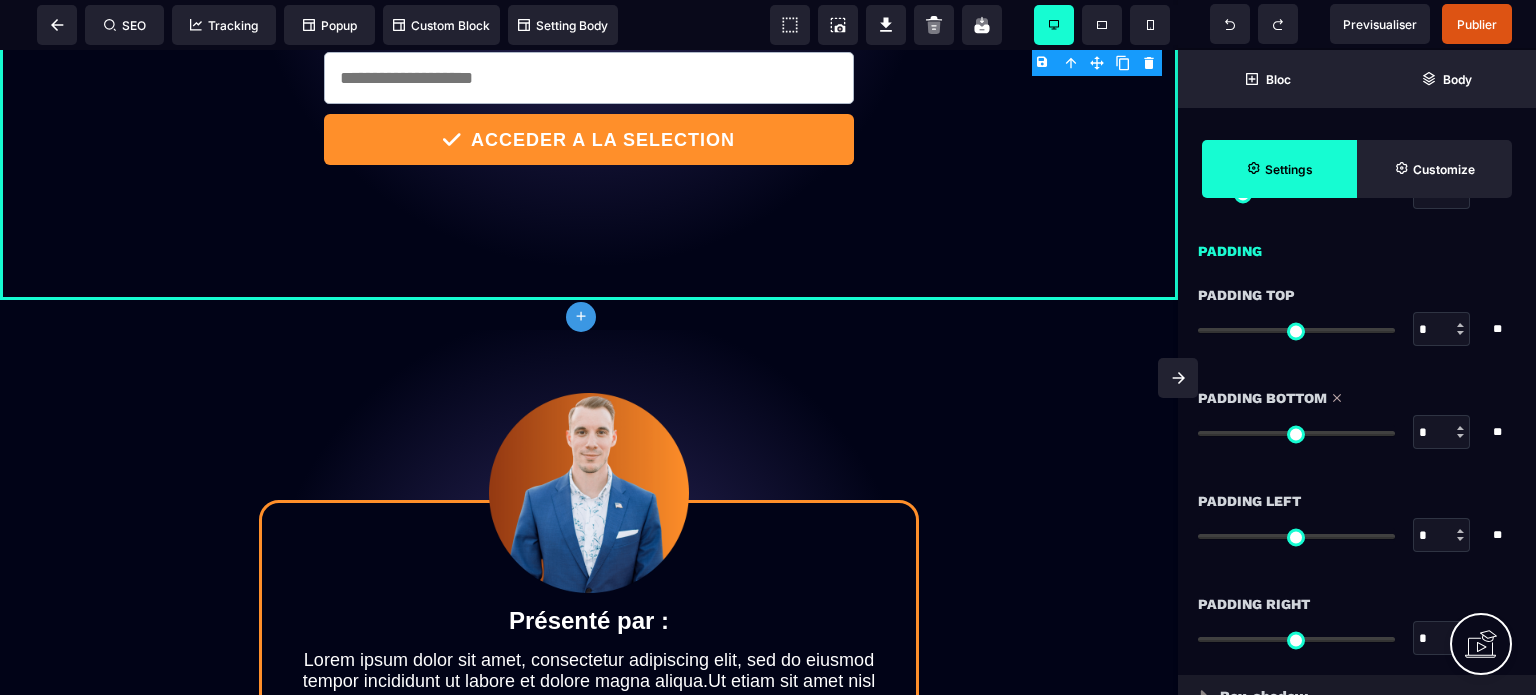 drag, startPoint x: 1380, startPoint y: 423, endPoint x: 1121, endPoint y: 431, distance: 259.12354 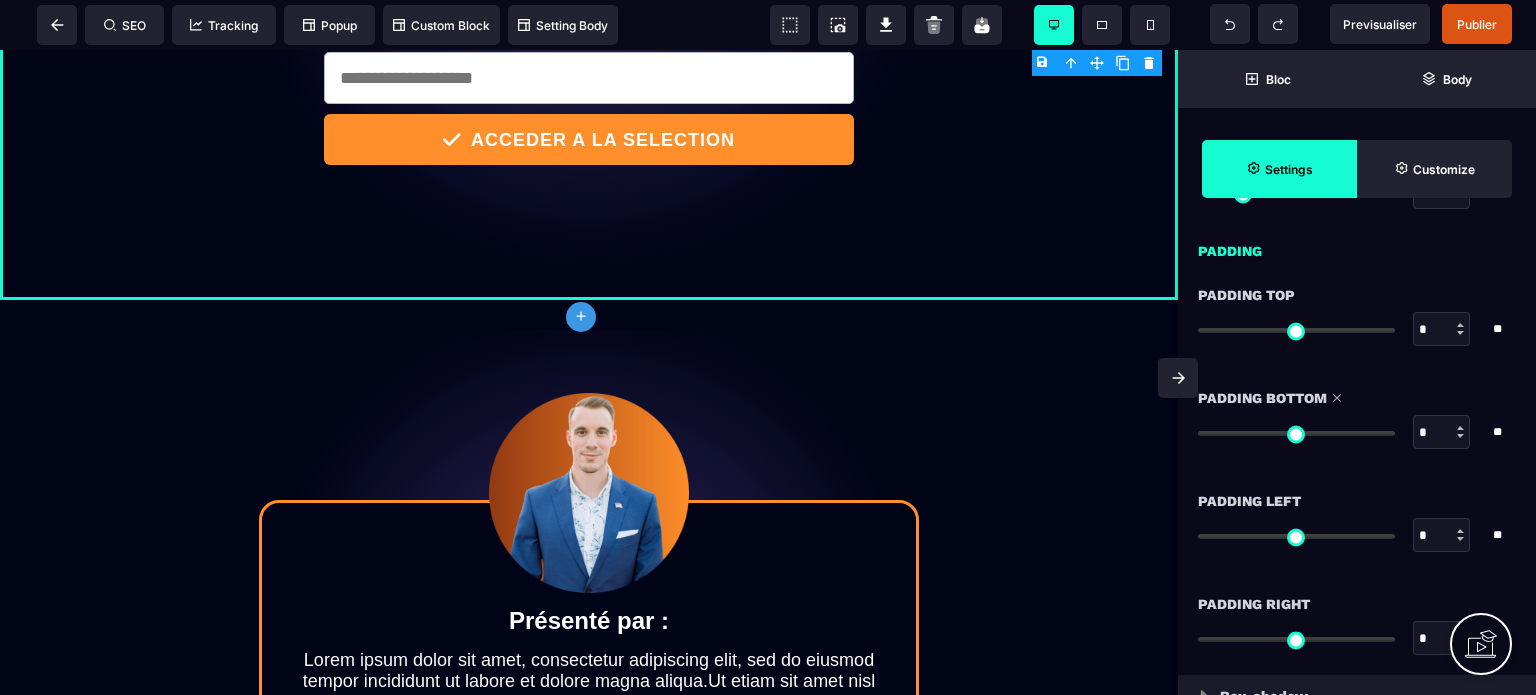 click at bounding box center [1296, 433] 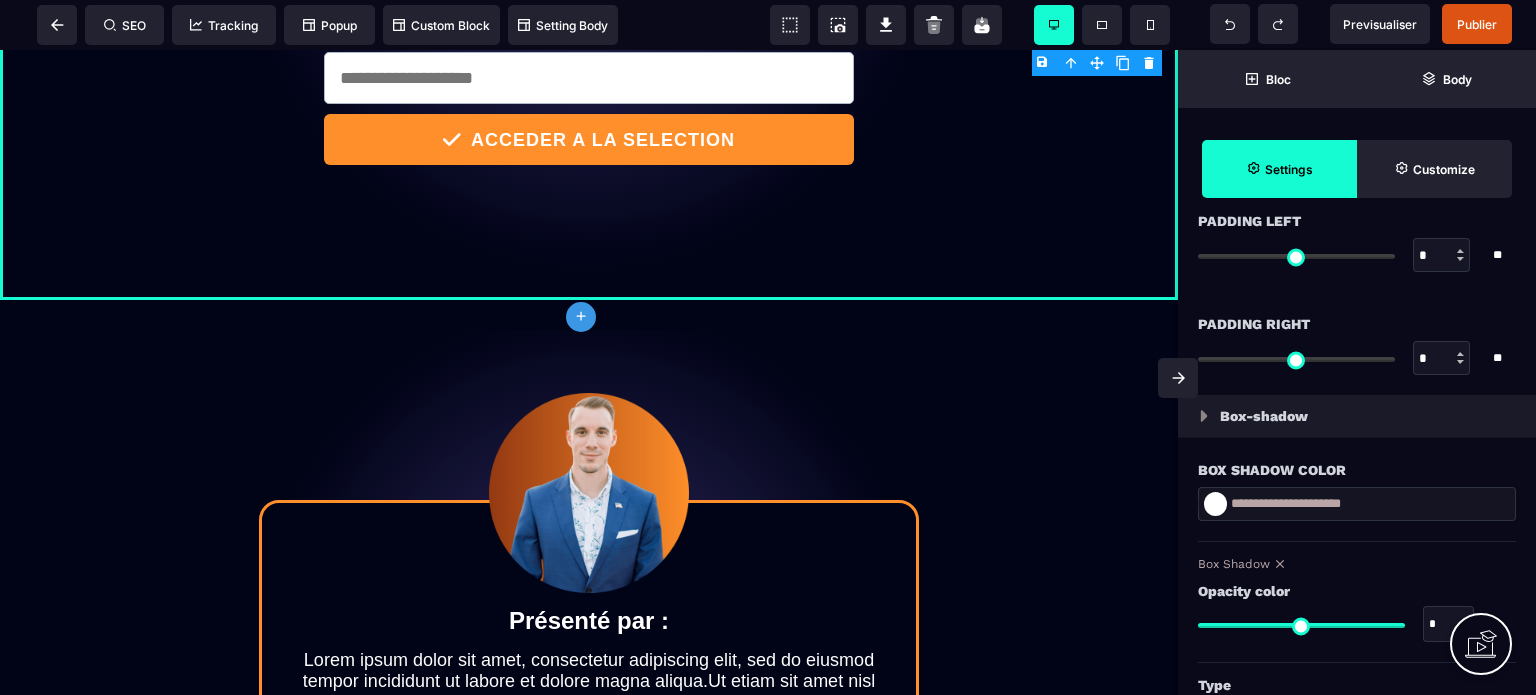 scroll, scrollTop: 2000, scrollLeft: 0, axis: vertical 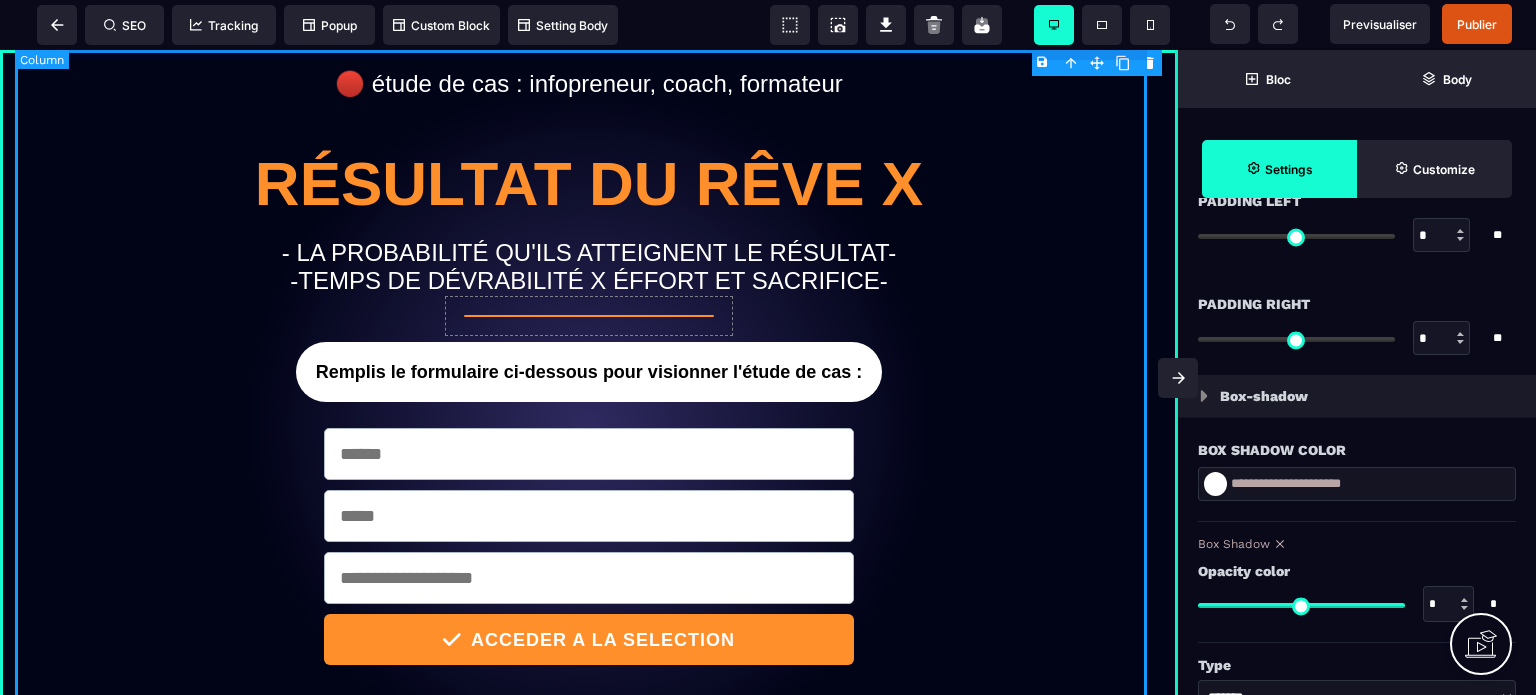click on "🔴 étude de cas : infopreneur, coach, formateur Résultat du rêve X - LA PROBABILITÉ QU'ILS ATTEIGNENT LE RÉSULTAT- -TEMPS DE DÉVRABILITÉ X ÉFFORT ET SACRIFICE- Remplis le formulaire ci-dessous pour visionner l'étude de cas : ACCEDER A LA SELECTION" at bounding box center (589, 425) 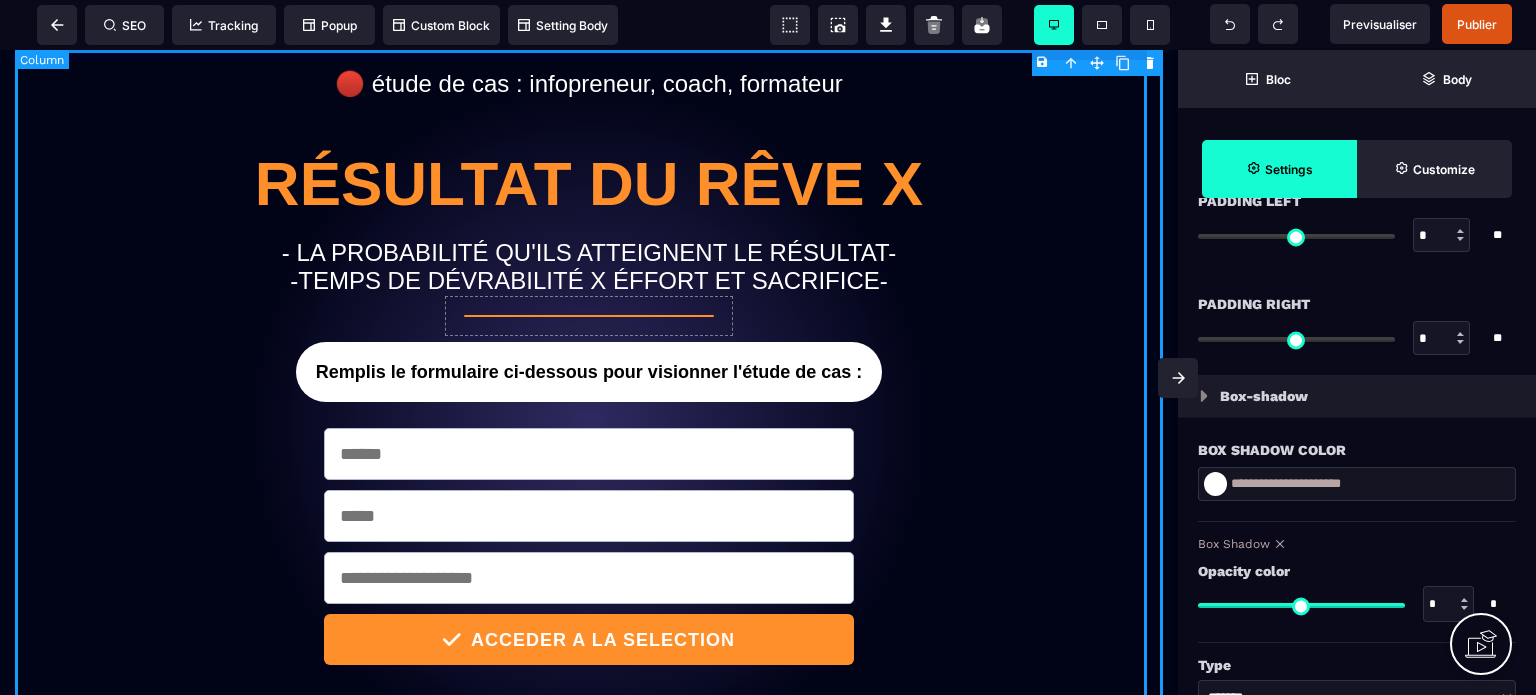 scroll, scrollTop: 0, scrollLeft: 0, axis: both 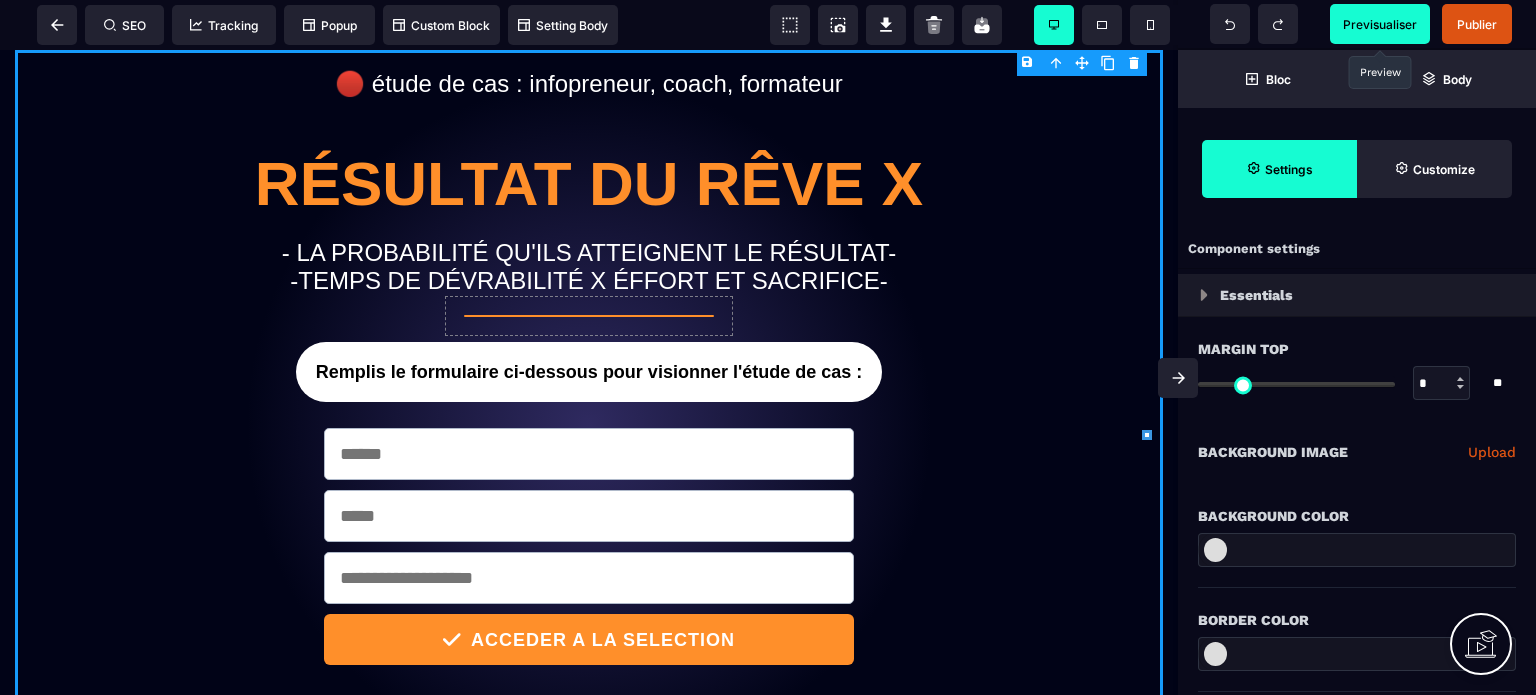 click on "Previsualiser" at bounding box center (1380, 24) 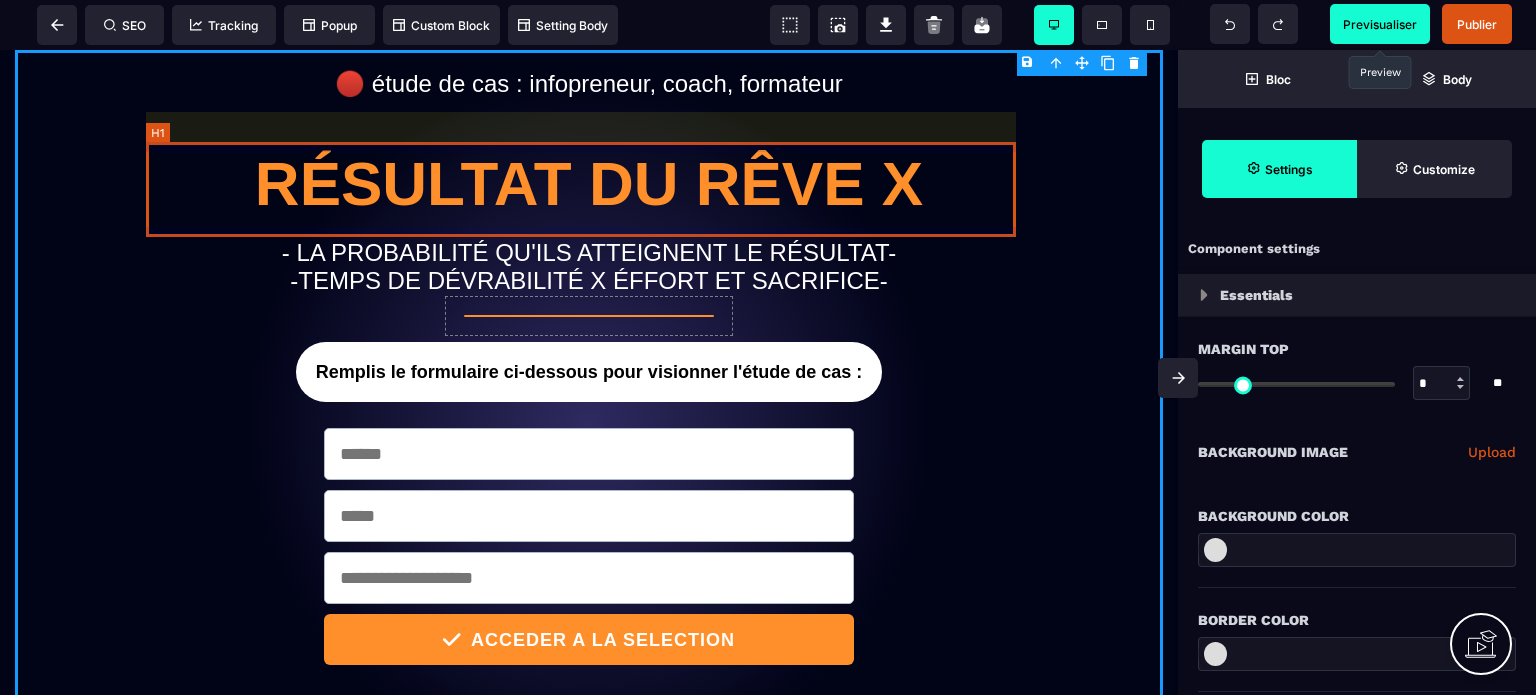 click on "Résultat du rêve X" at bounding box center (589, 183) 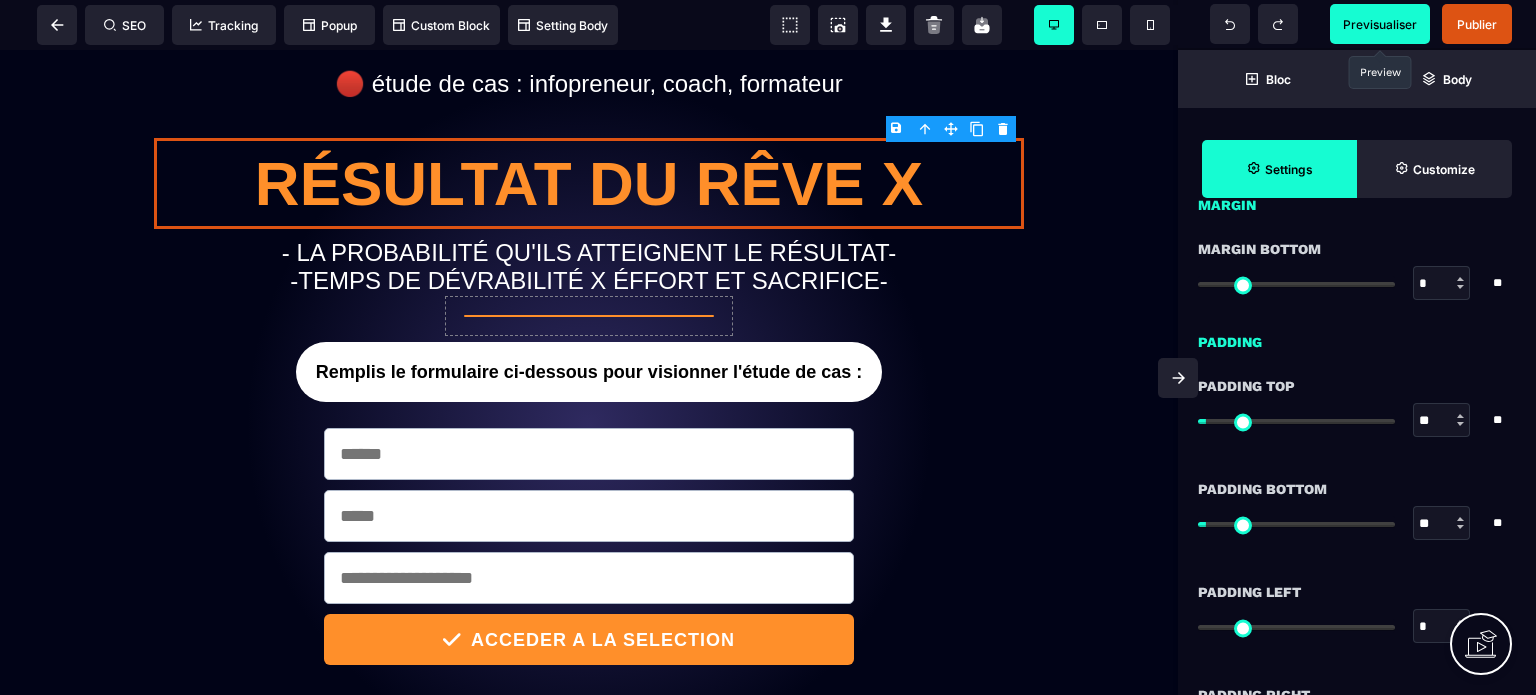 scroll, scrollTop: 1428, scrollLeft: 0, axis: vertical 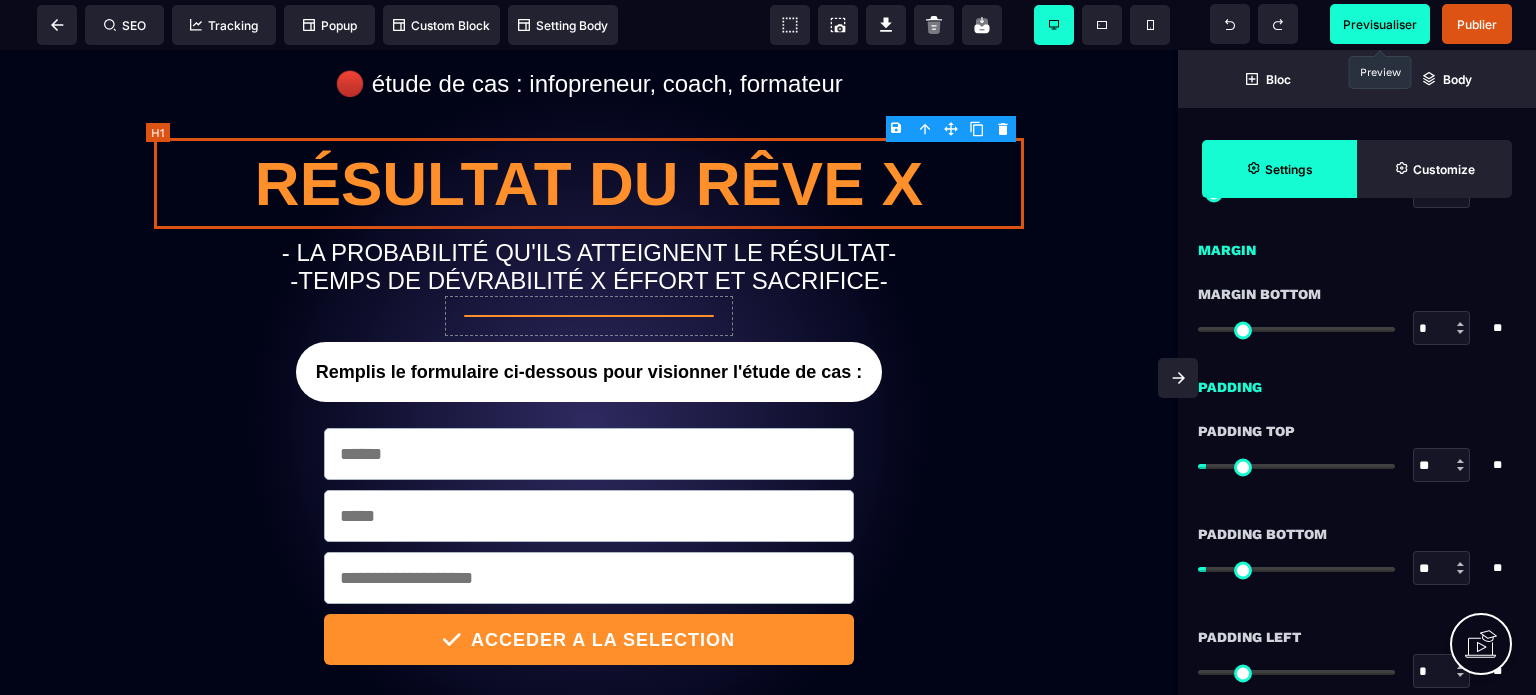 click on "Résultat du rêve X" at bounding box center [589, 183] 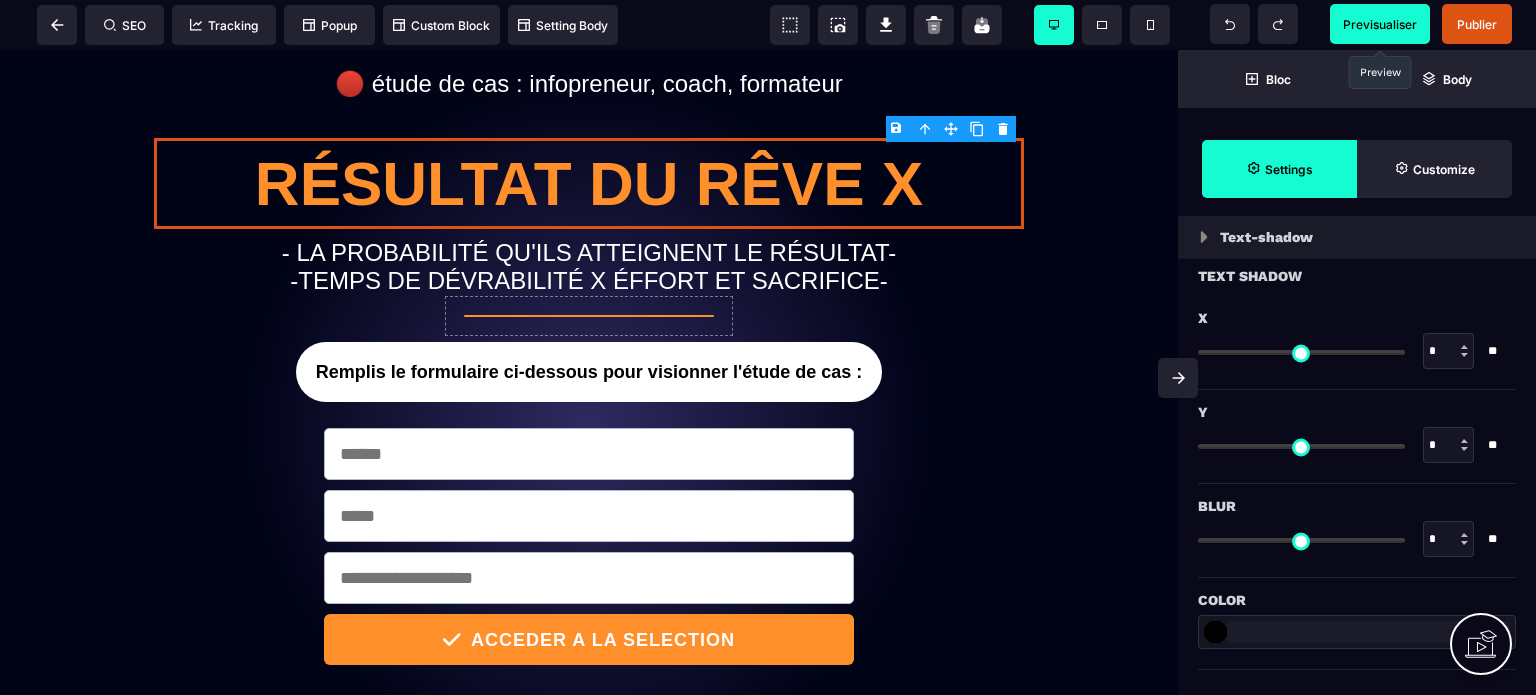 scroll, scrollTop: 2028, scrollLeft: 0, axis: vertical 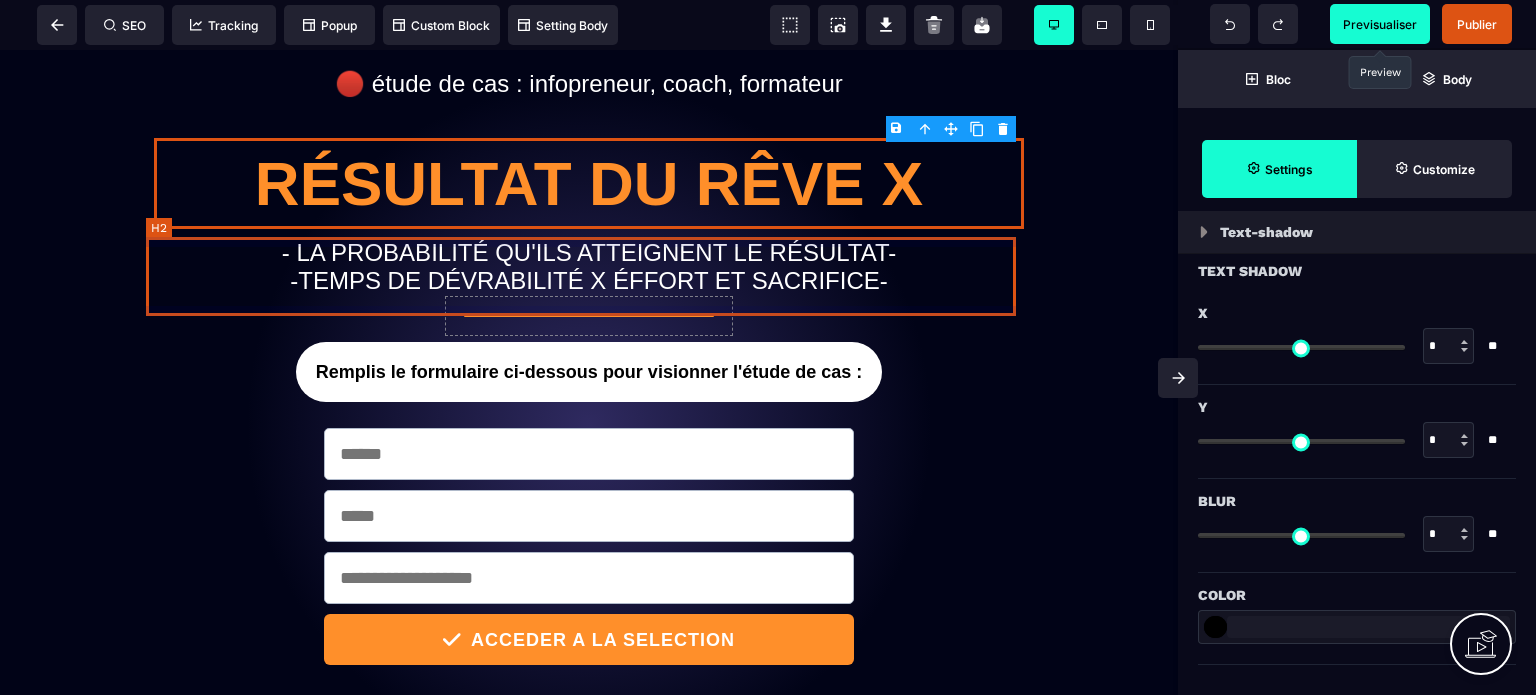 click on "- LA PROBABILITÉ QU'ILS ATTEIGNENT LE RÉSULTAT- -TEMPS DE DÉVRABILITÉ X ÉFFORT ET SACRIFICE-" at bounding box center [589, 267] 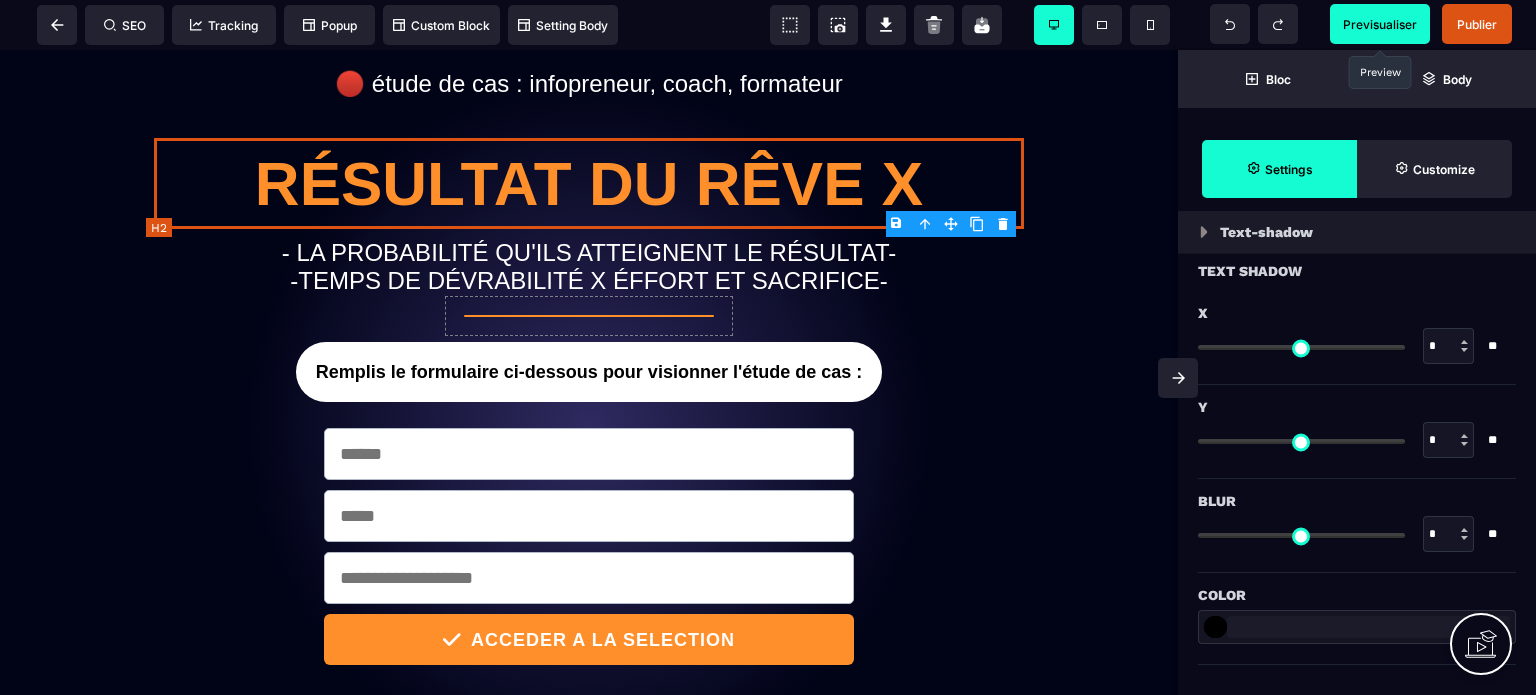 scroll, scrollTop: 0, scrollLeft: 0, axis: both 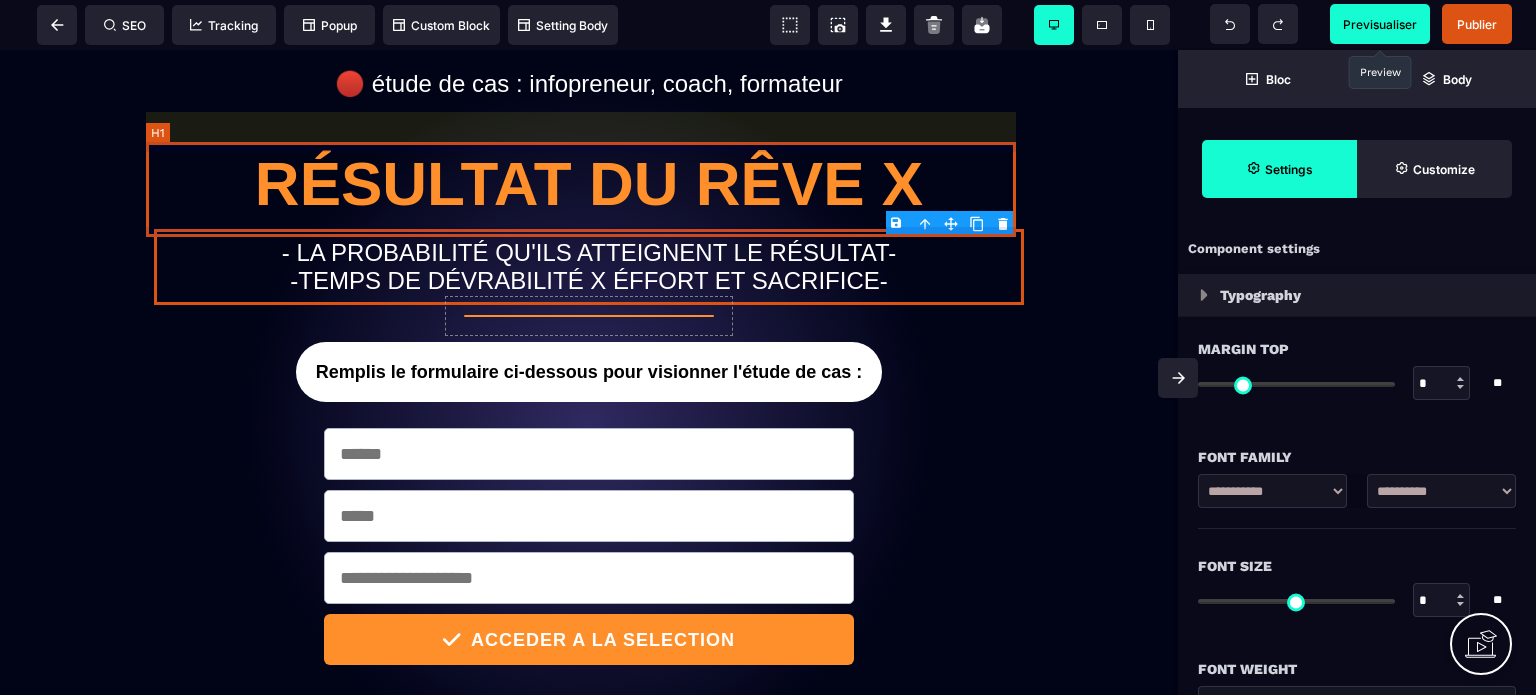 click on "Résultat du rêve X" at bounding box center [589, 183] 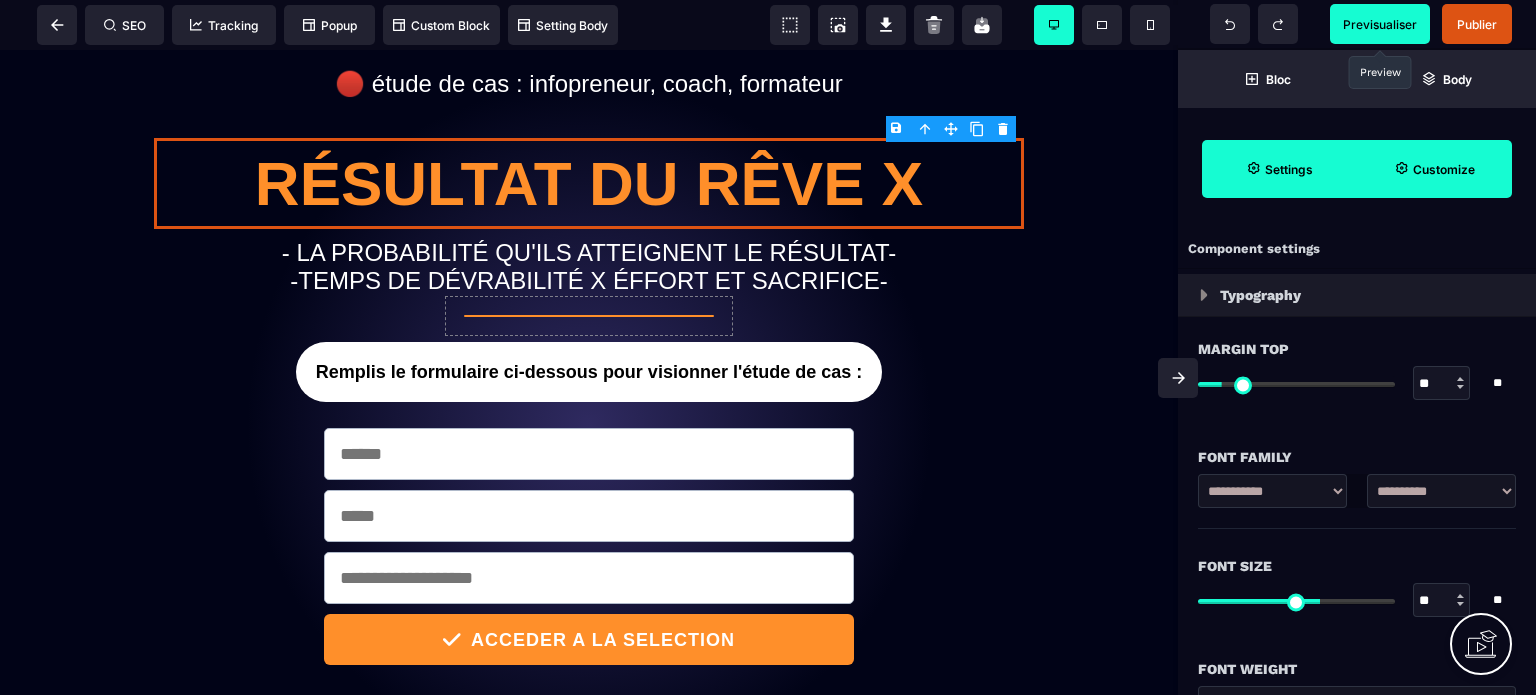 click on "Customize" at bounding box center [1444, 169] 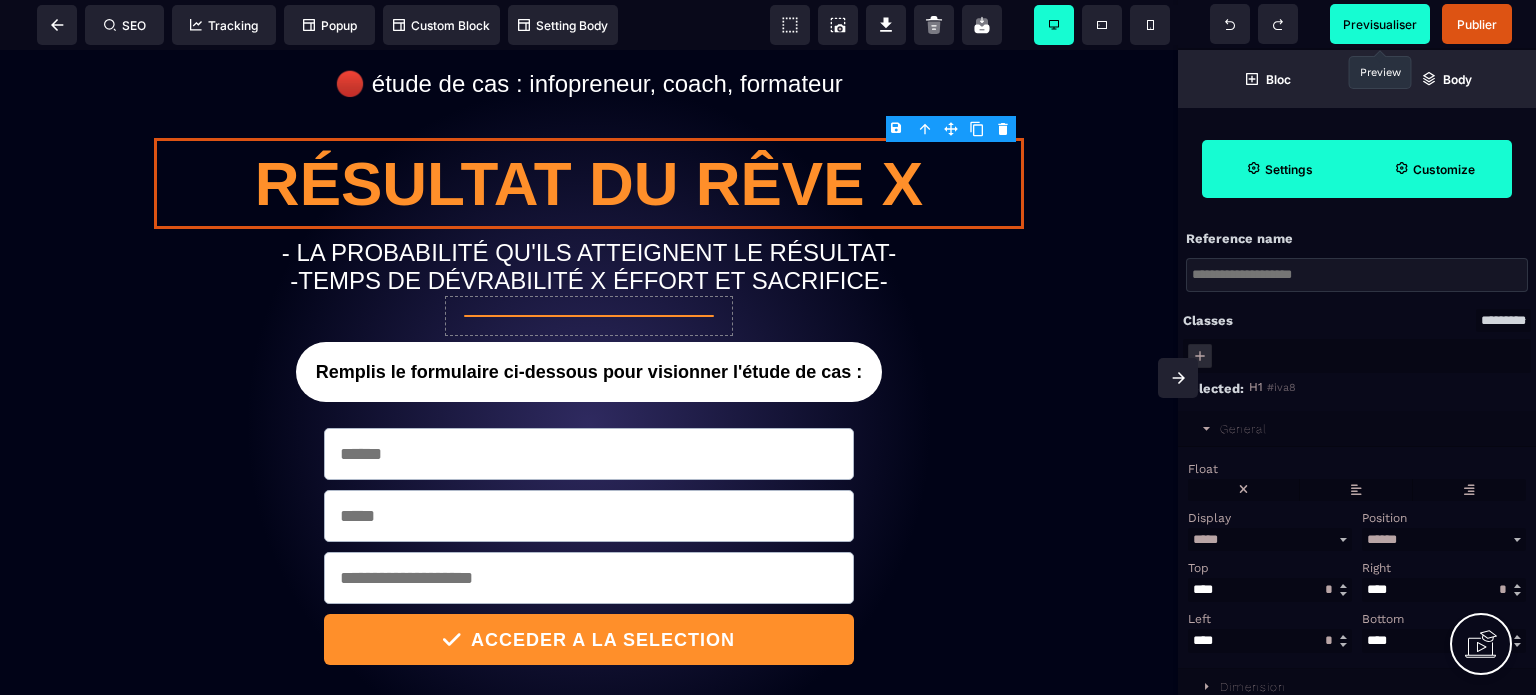 click on "Settings" at bounding box center (1279, 169) 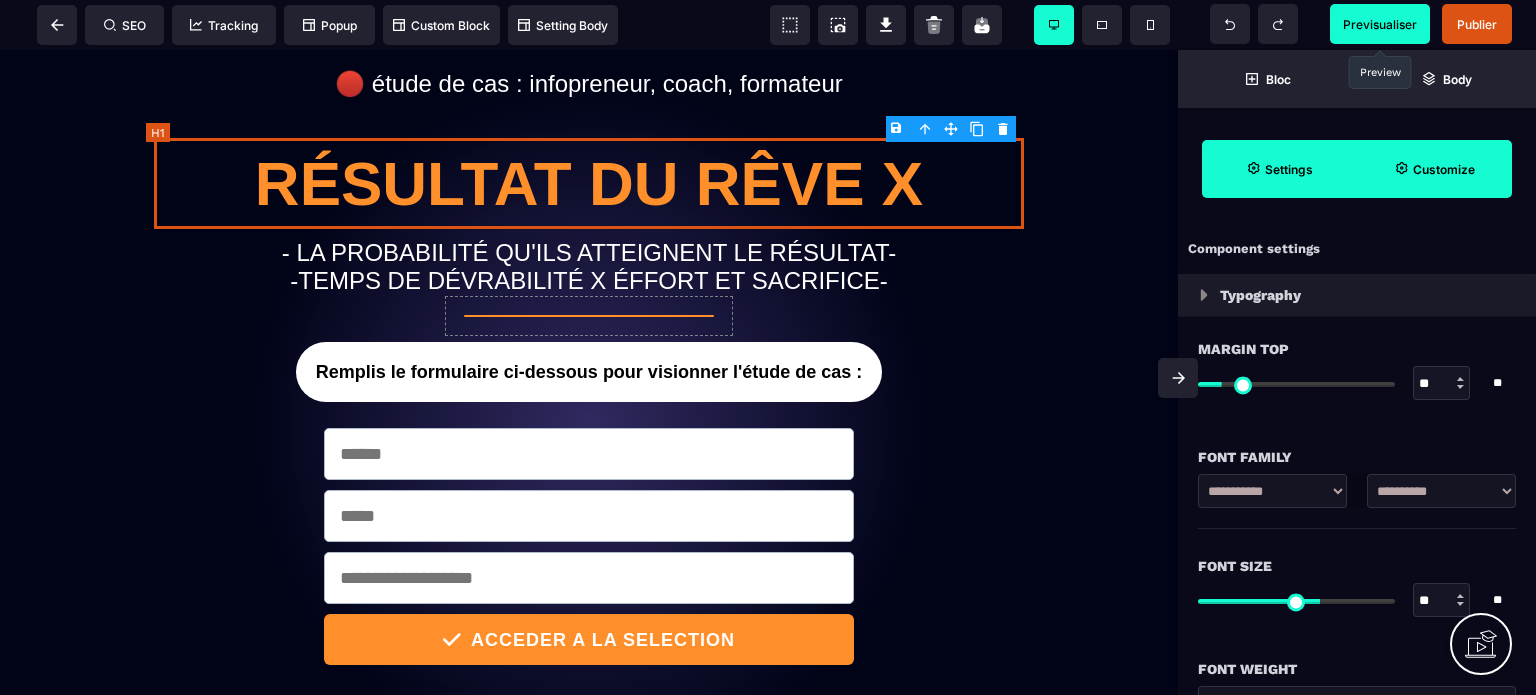 click on "Résultat du rêve X" at bounding box center [589, 183] 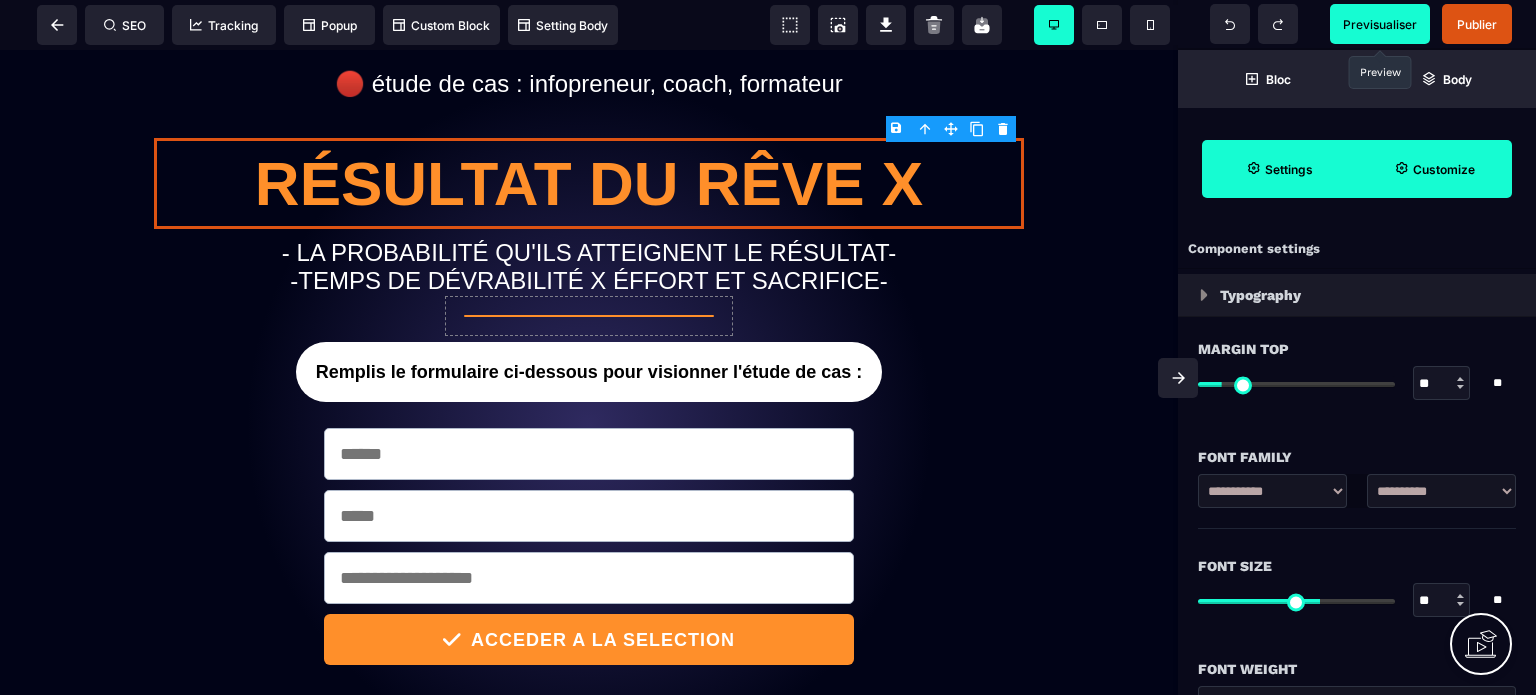 click on "Settings" at bounding box center (1279, 169) 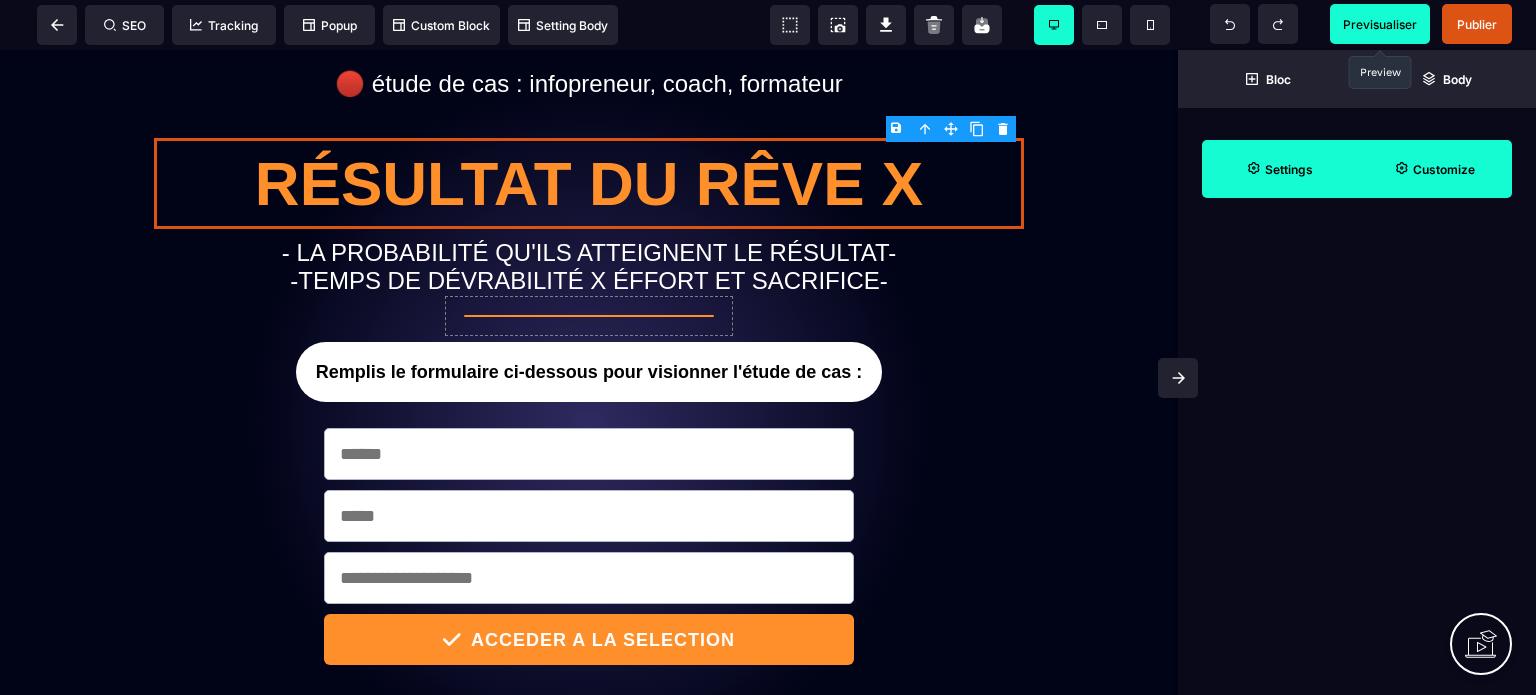 click on "Settings" at bounding box center (1279, 169) 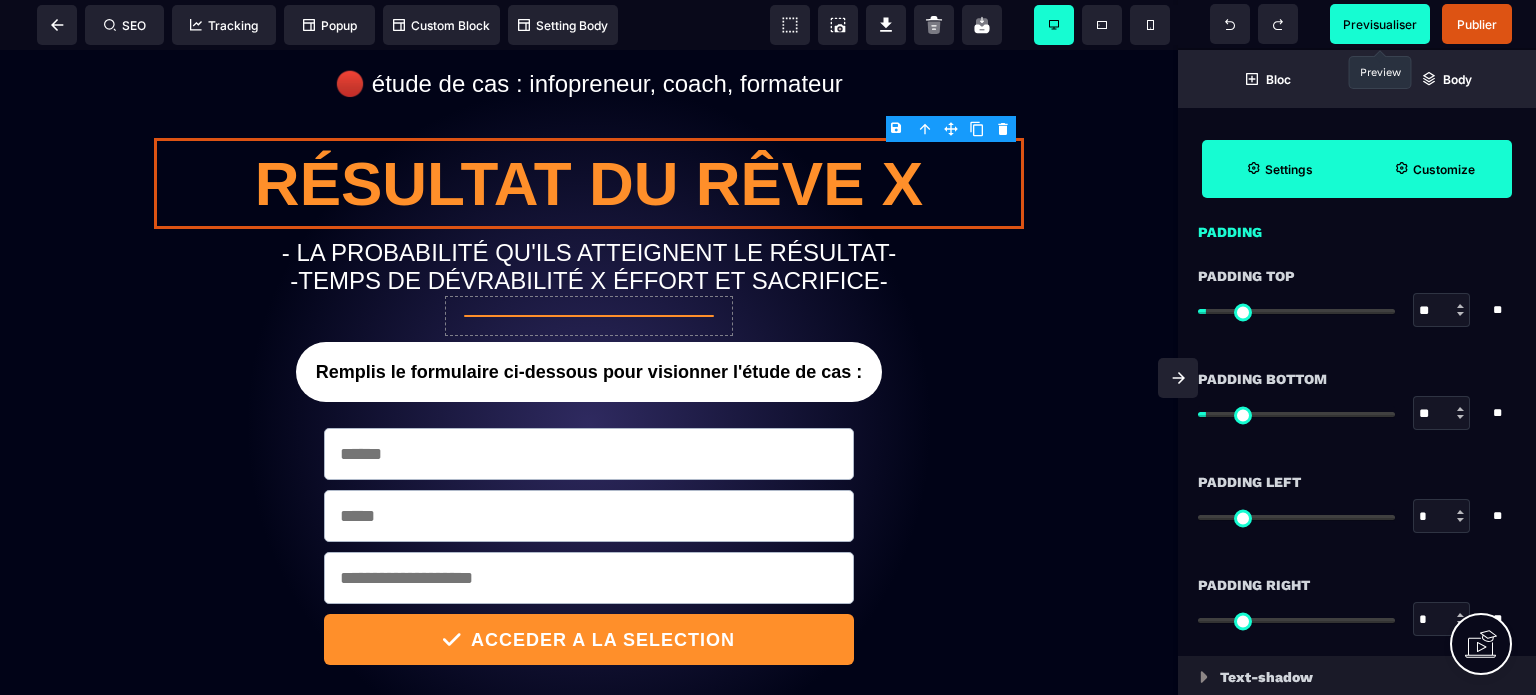 scroll, scrollTop: 1600, scrollLeft: 0, axis: vertical 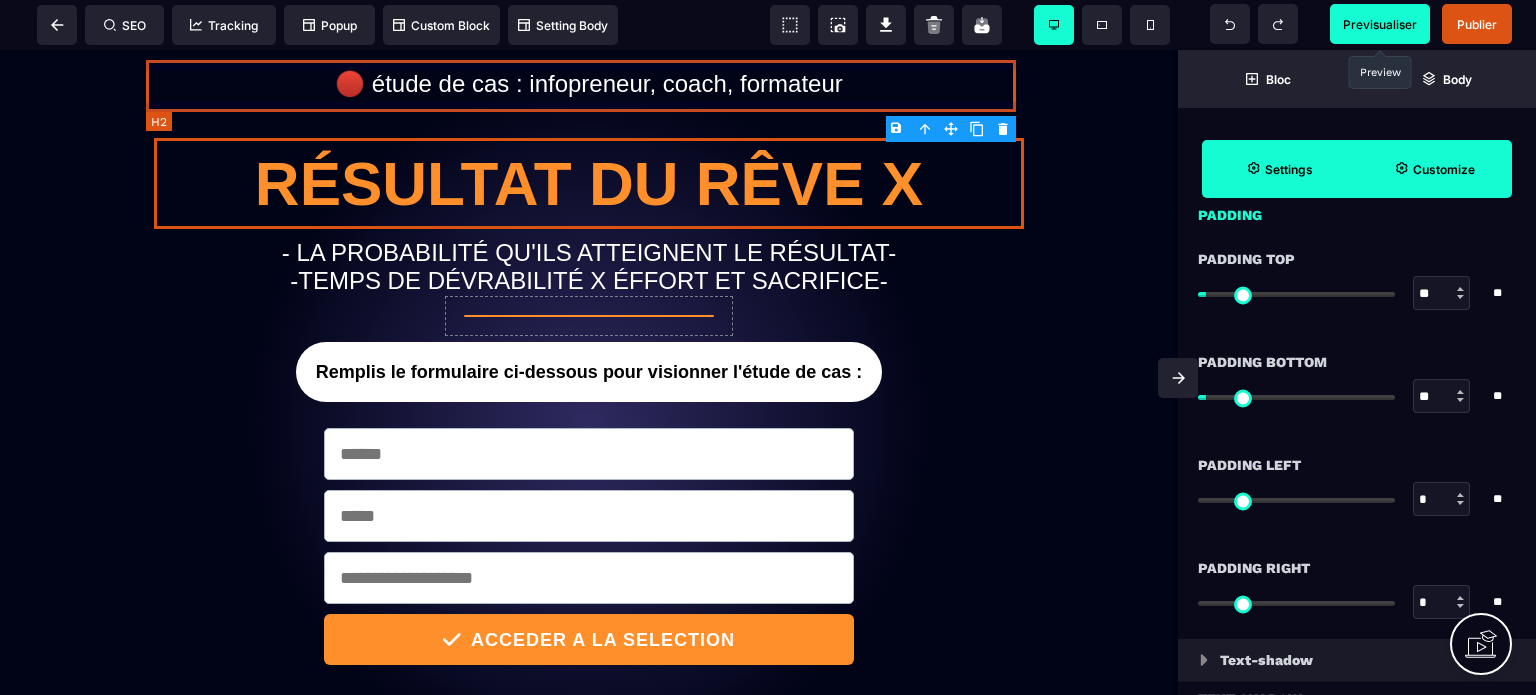 click on "🔴 étude de cas : infopreneur, coach, formateur" at bounding box center (589, 84) 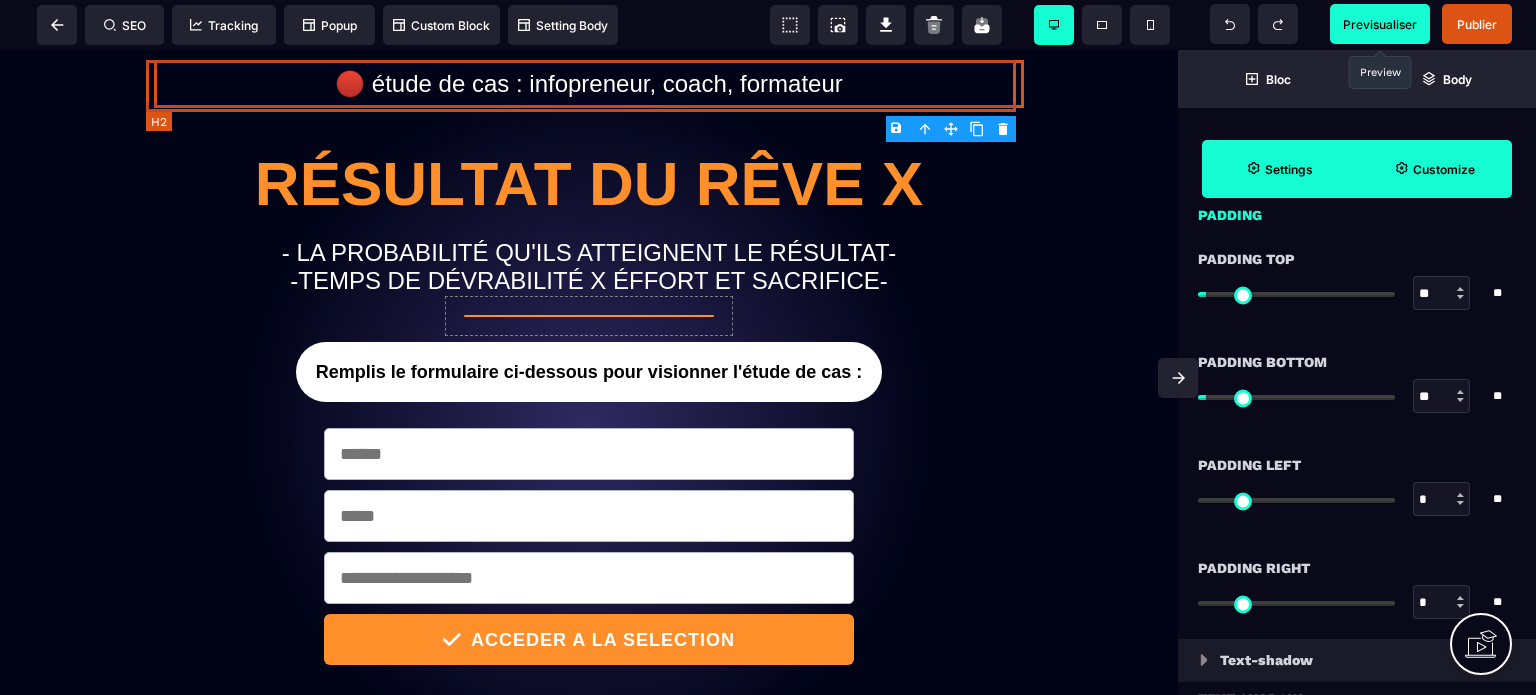 scroll, scrollTop: 0, scrollLeft: 0, axis: both 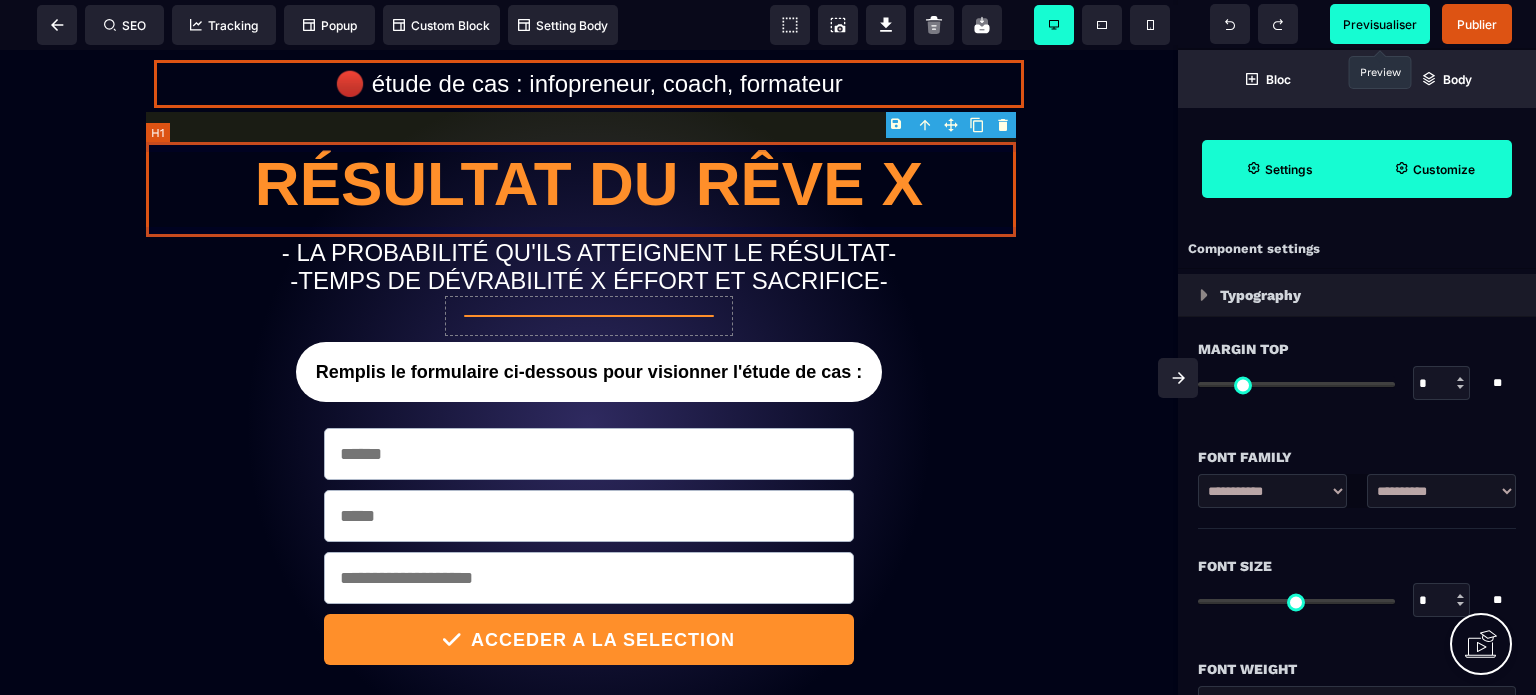 click on "Résultat du rêve X" at bounding box center [589, 183] 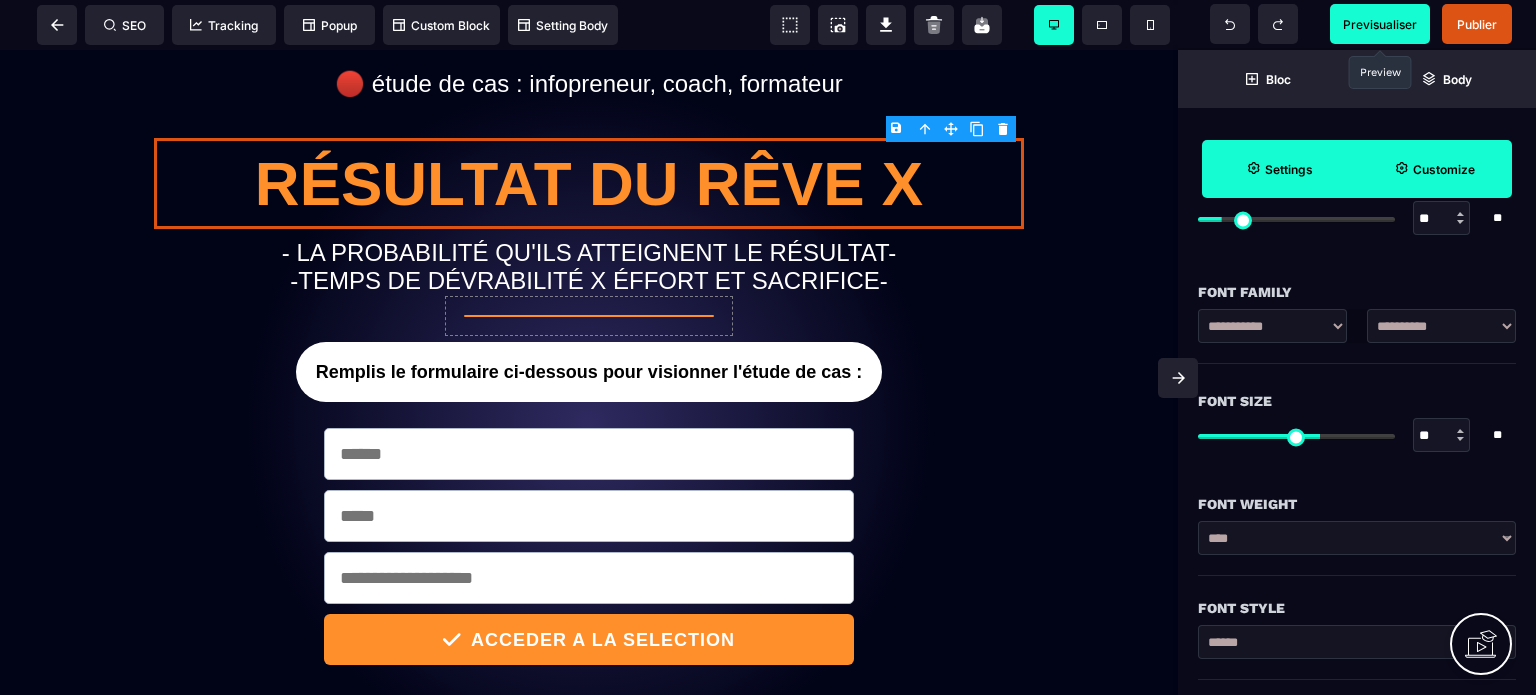 scroll, scrollTop: 200, scrollLeft: 0, axis: vertical 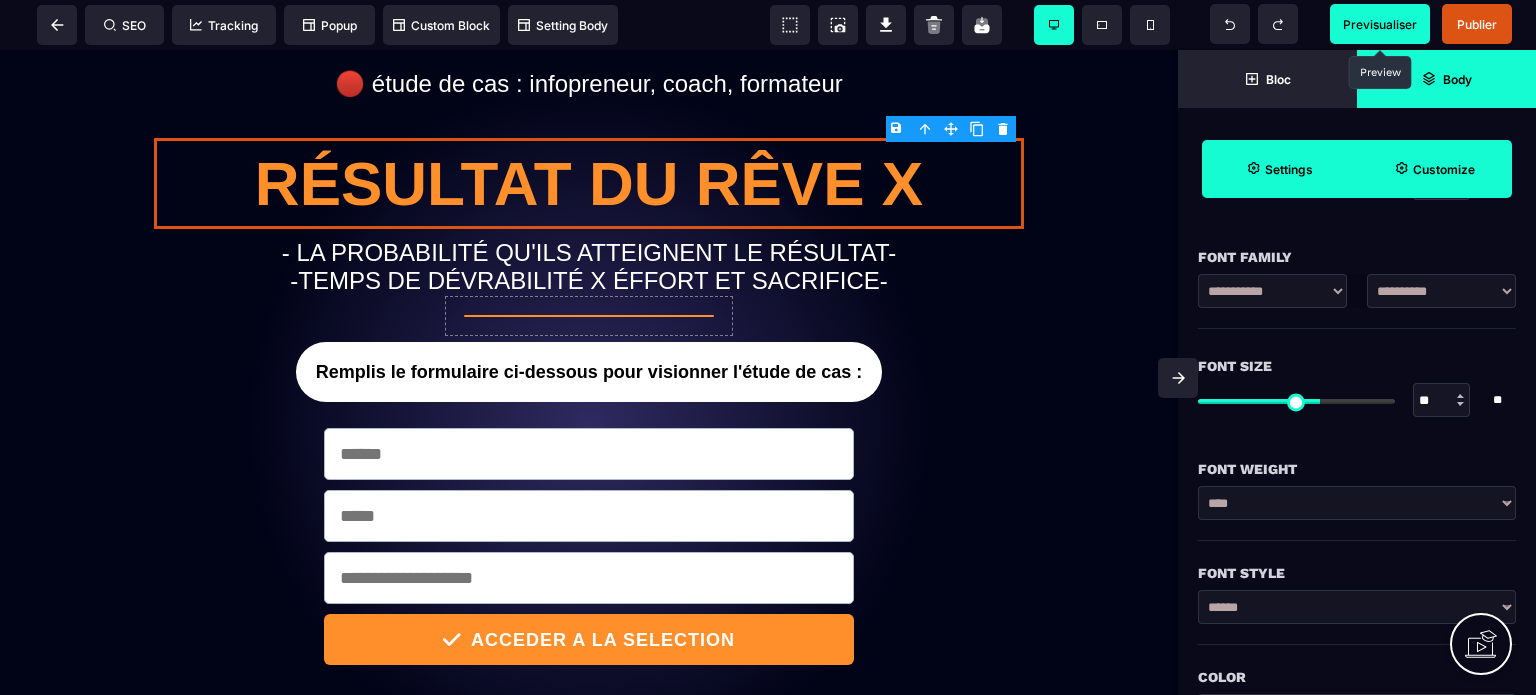 click on "Body" at bounding box center (1446, 79) 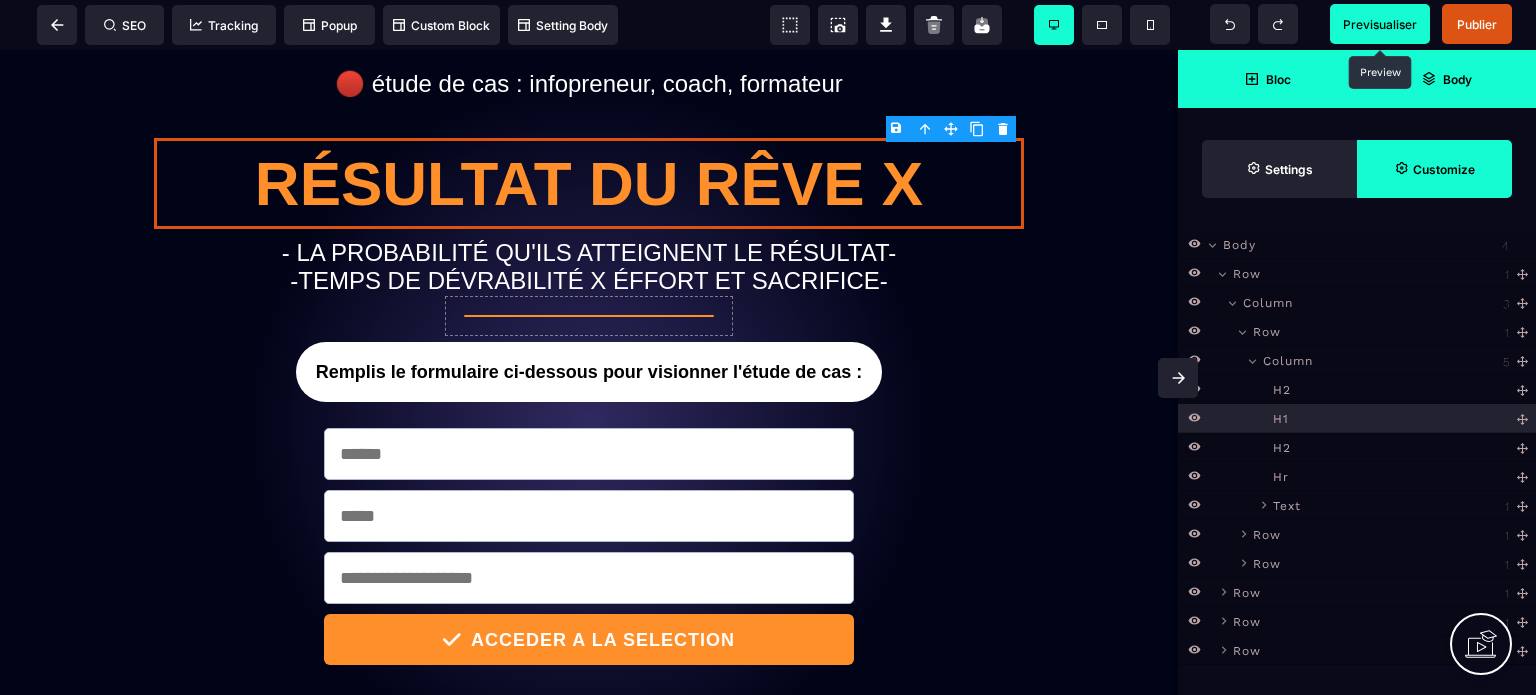 click on "Bloc" at bounding box center [1278, 79] 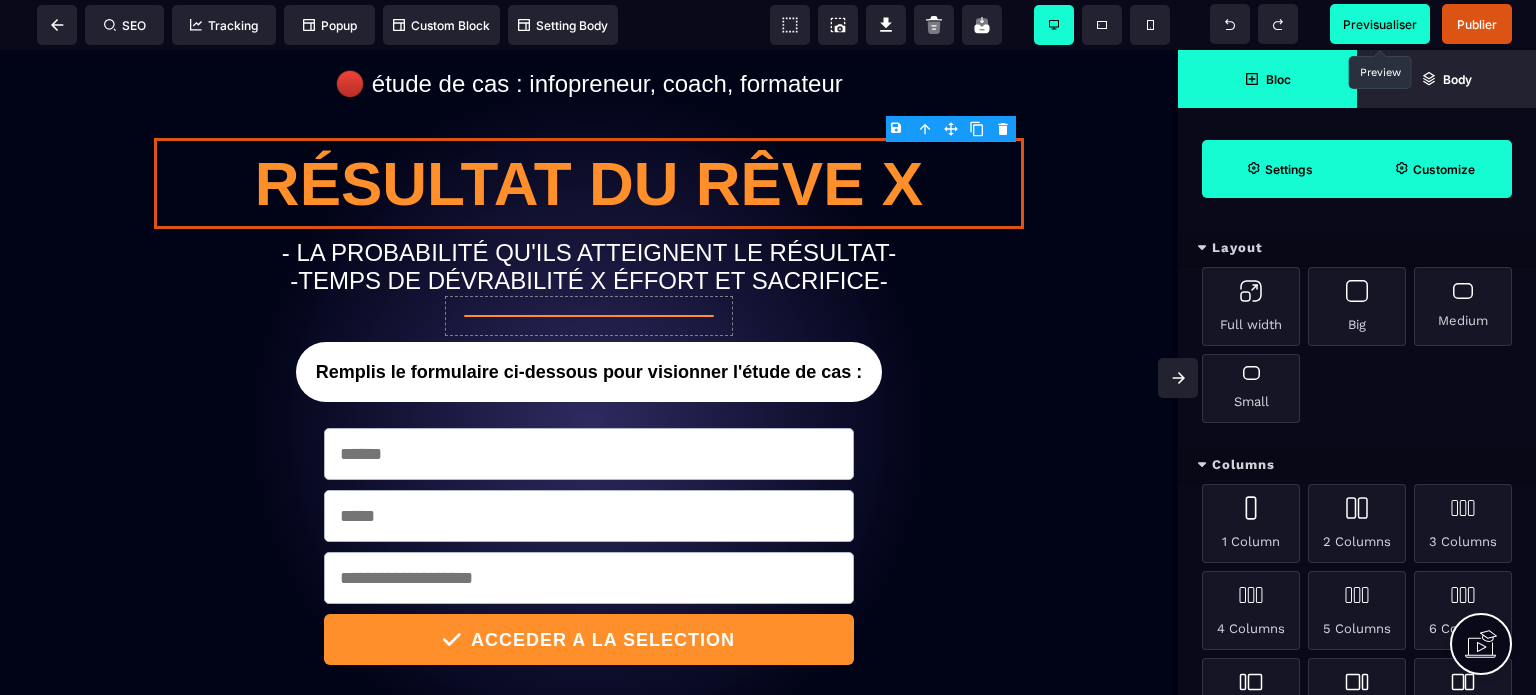 click on "Settings" at bounding box center (1279, 169) 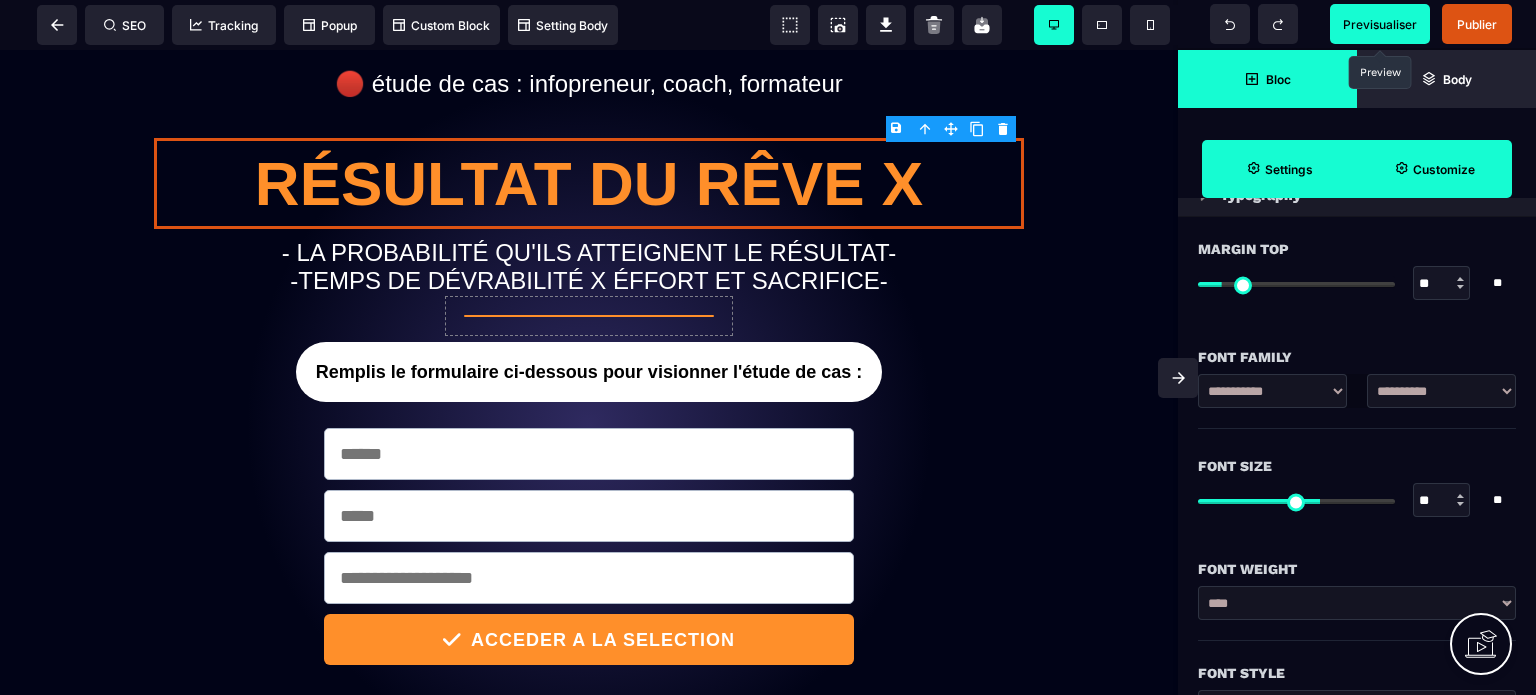 scroll, scrollTop: 0, scrollLeft: 0, axis: both 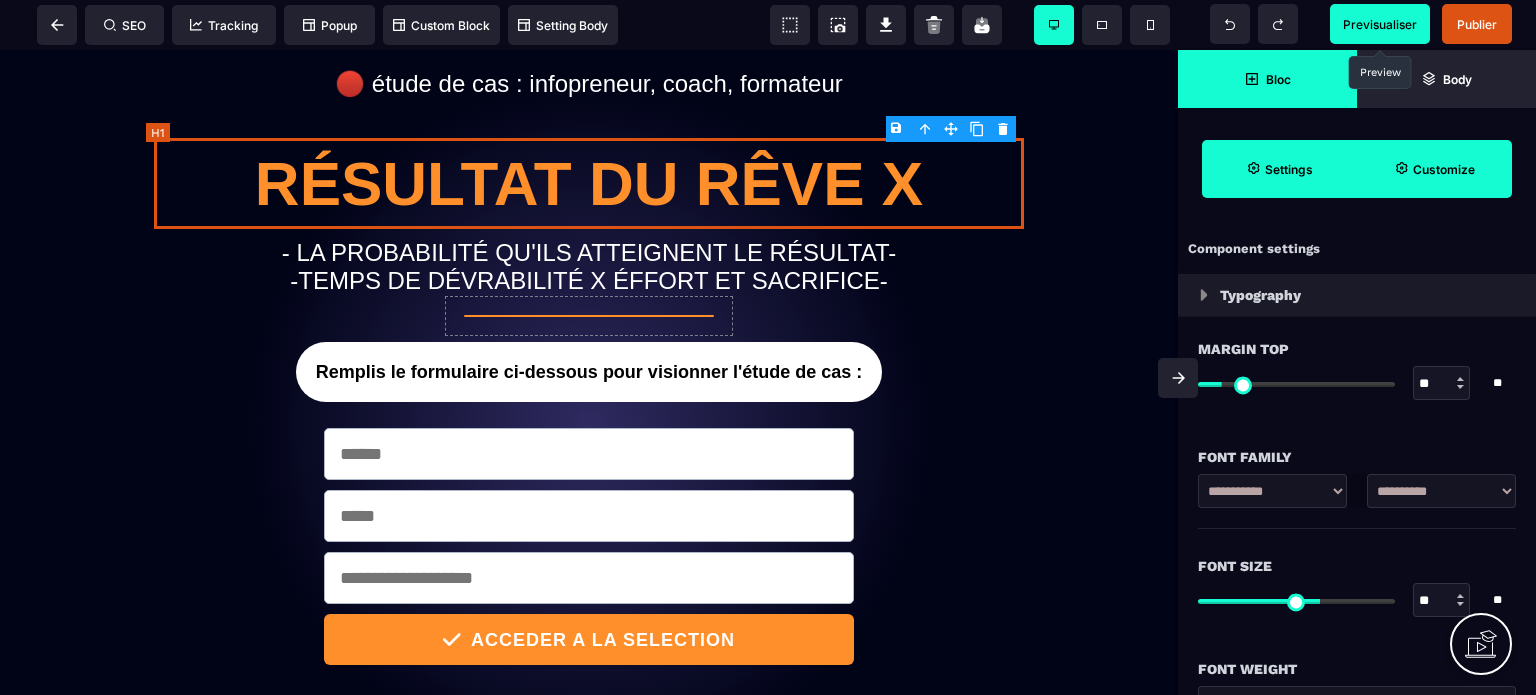 click on "Résultat du rêve X" at bounding box center (589, 183) 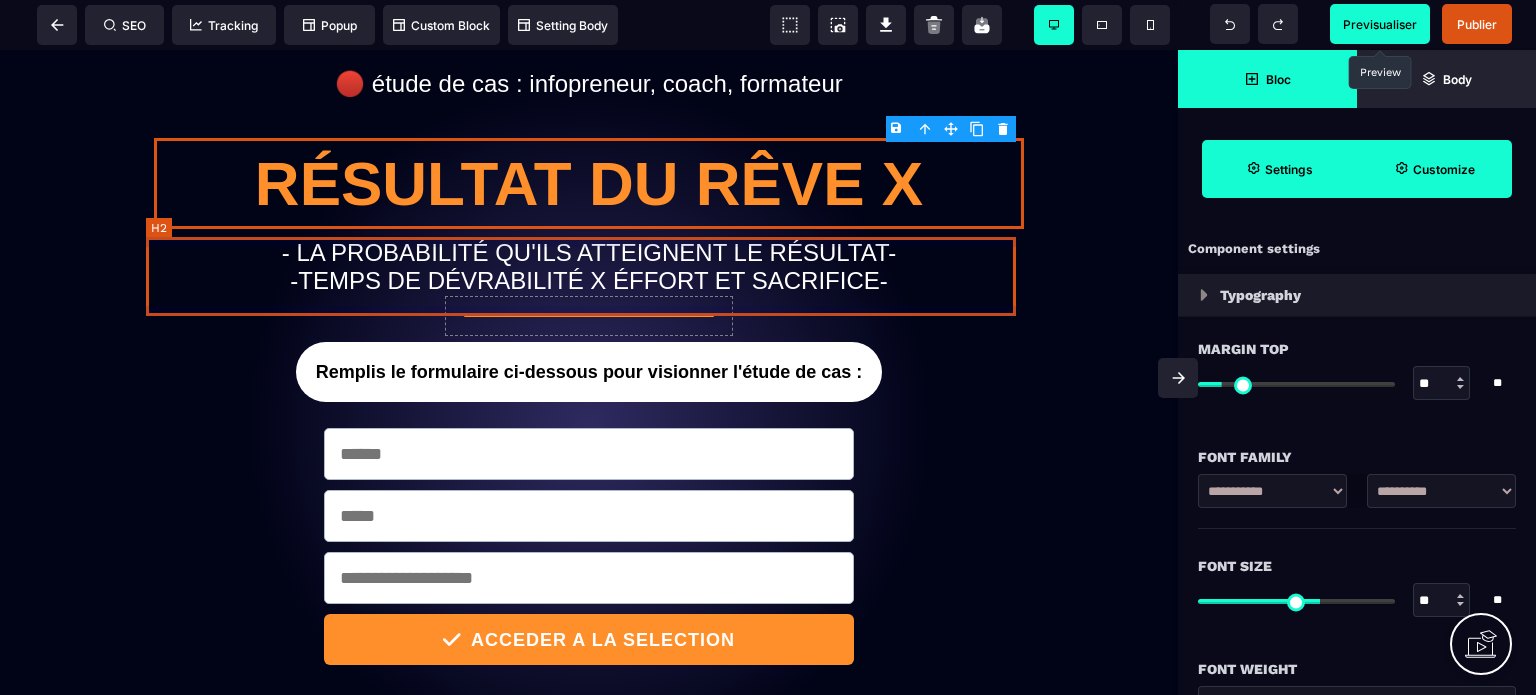 click on "- LA PROBABILITÉ QU'ILS ATTEIGNENT LE RÉSULTAT- -TEMPS DE DÉVRABILITÉ X ÉFFORT ET SACRIFICE-" at bounding box center (589, 267) 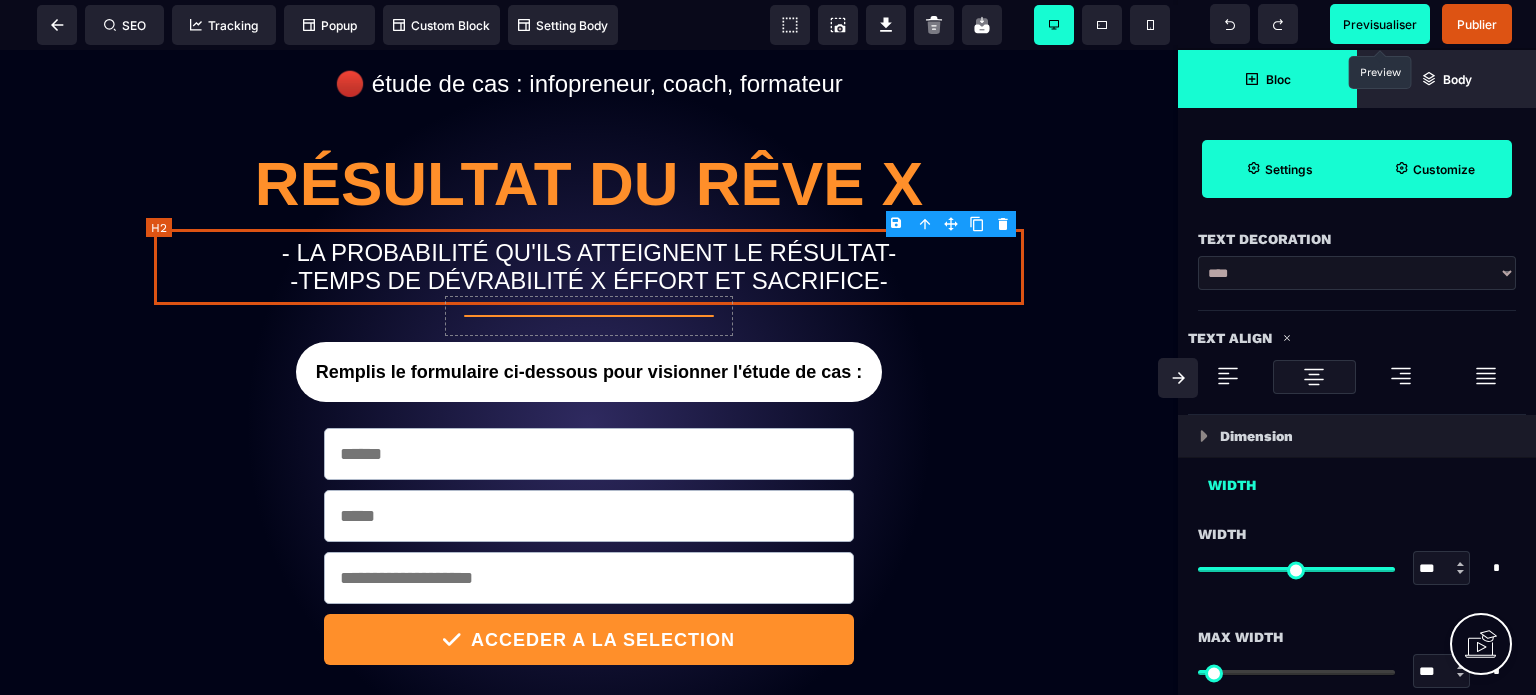 scroll, scrollTop: 900, scrollLeft: 0, axis: vertical 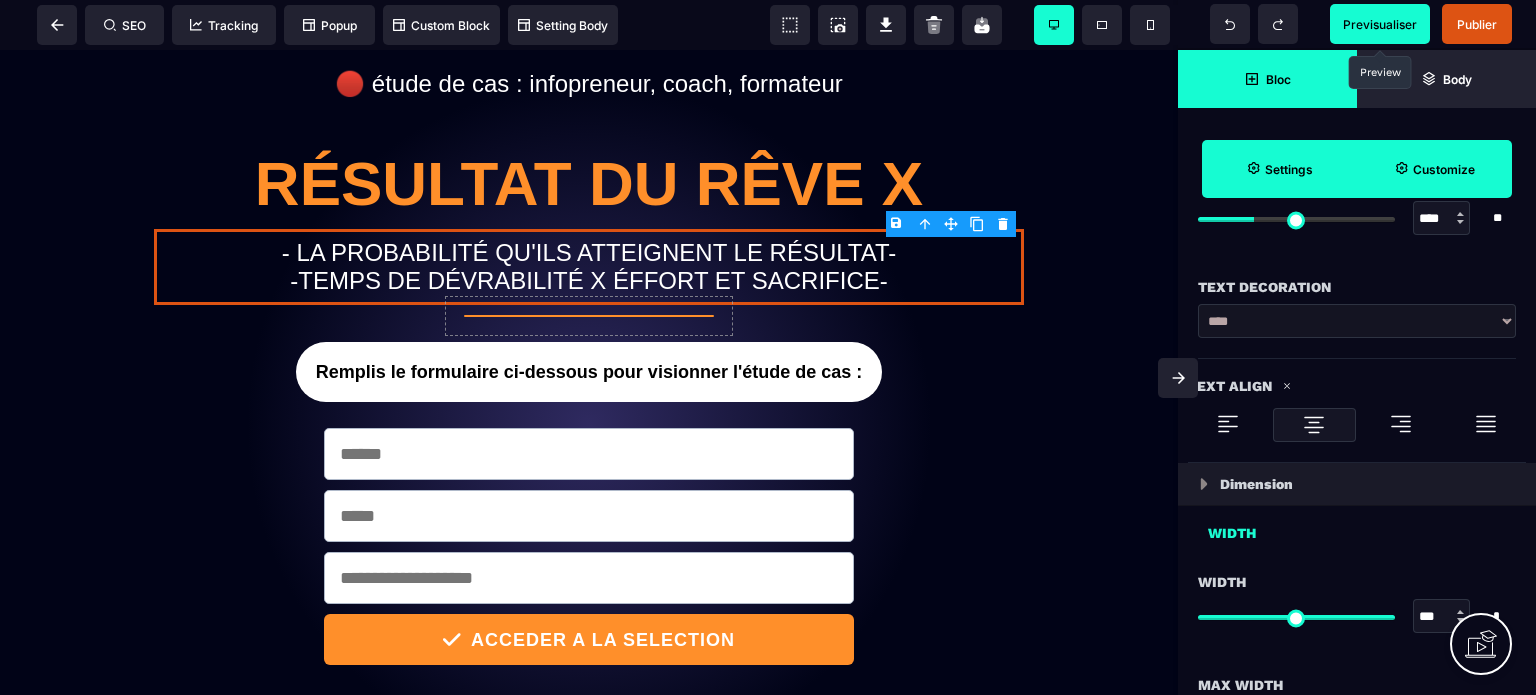 click 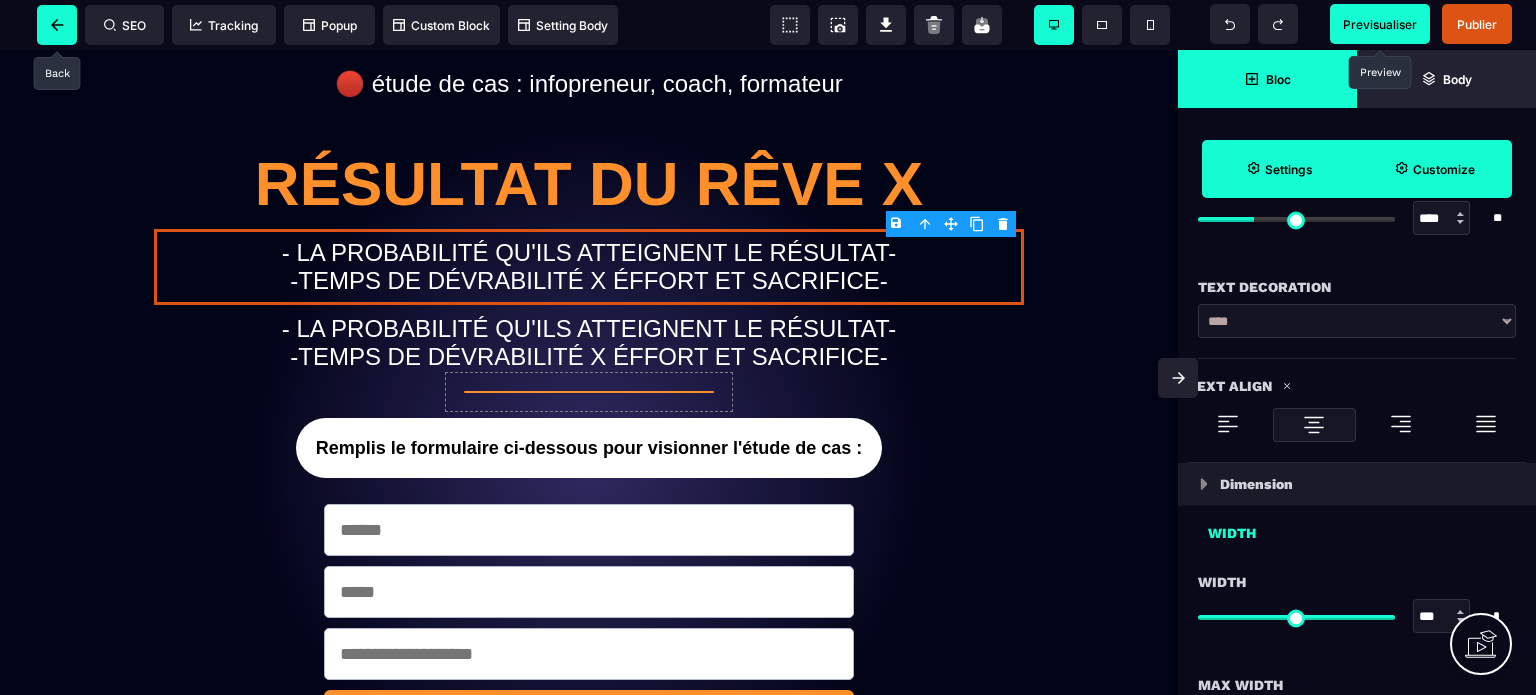 click 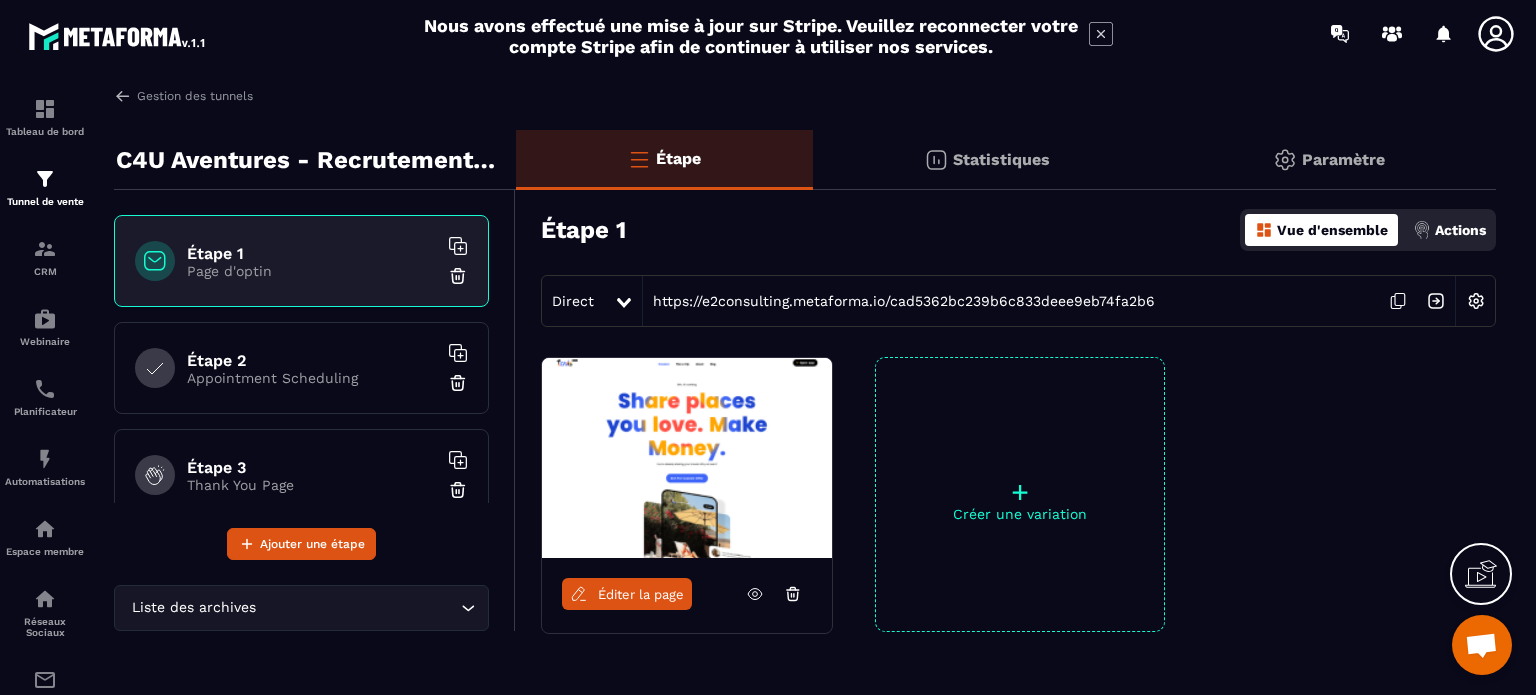 click 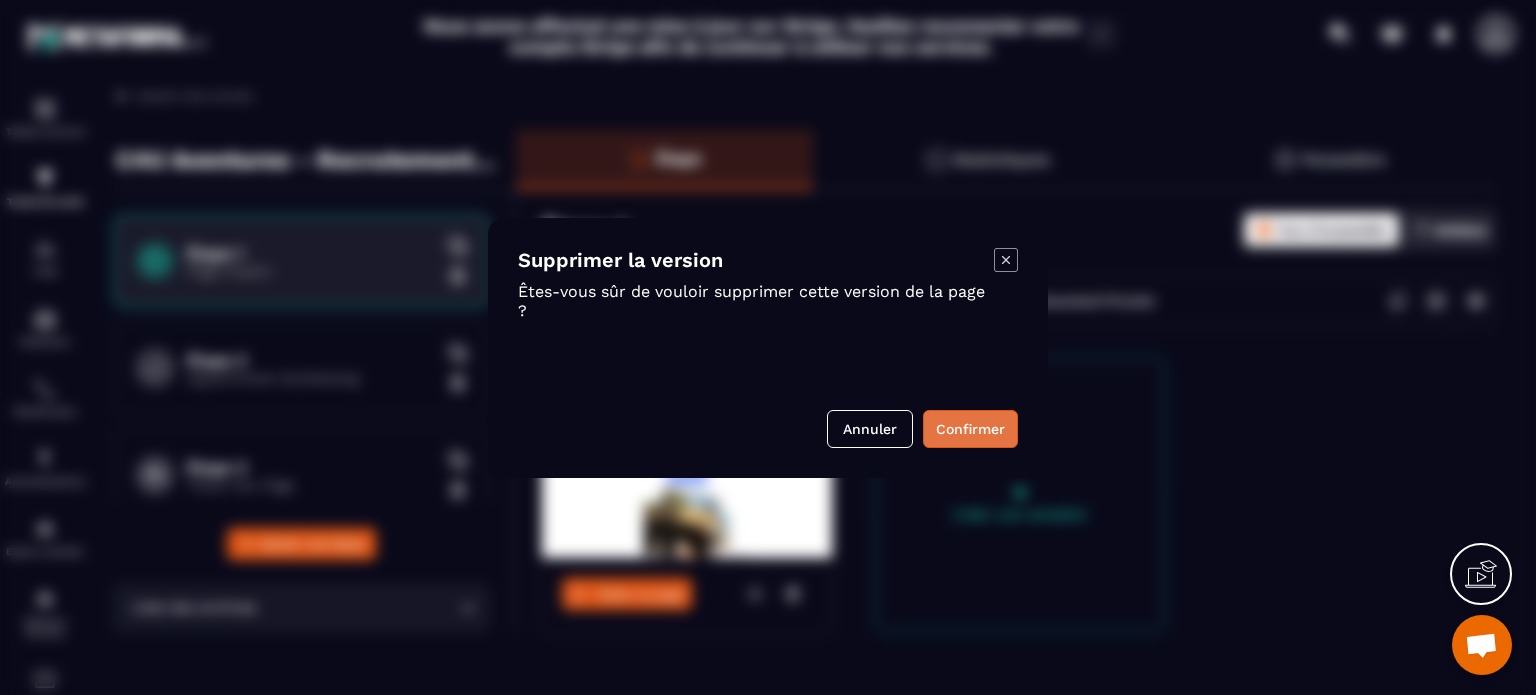 click on "Confirmer" at bounding box center (970, 429) 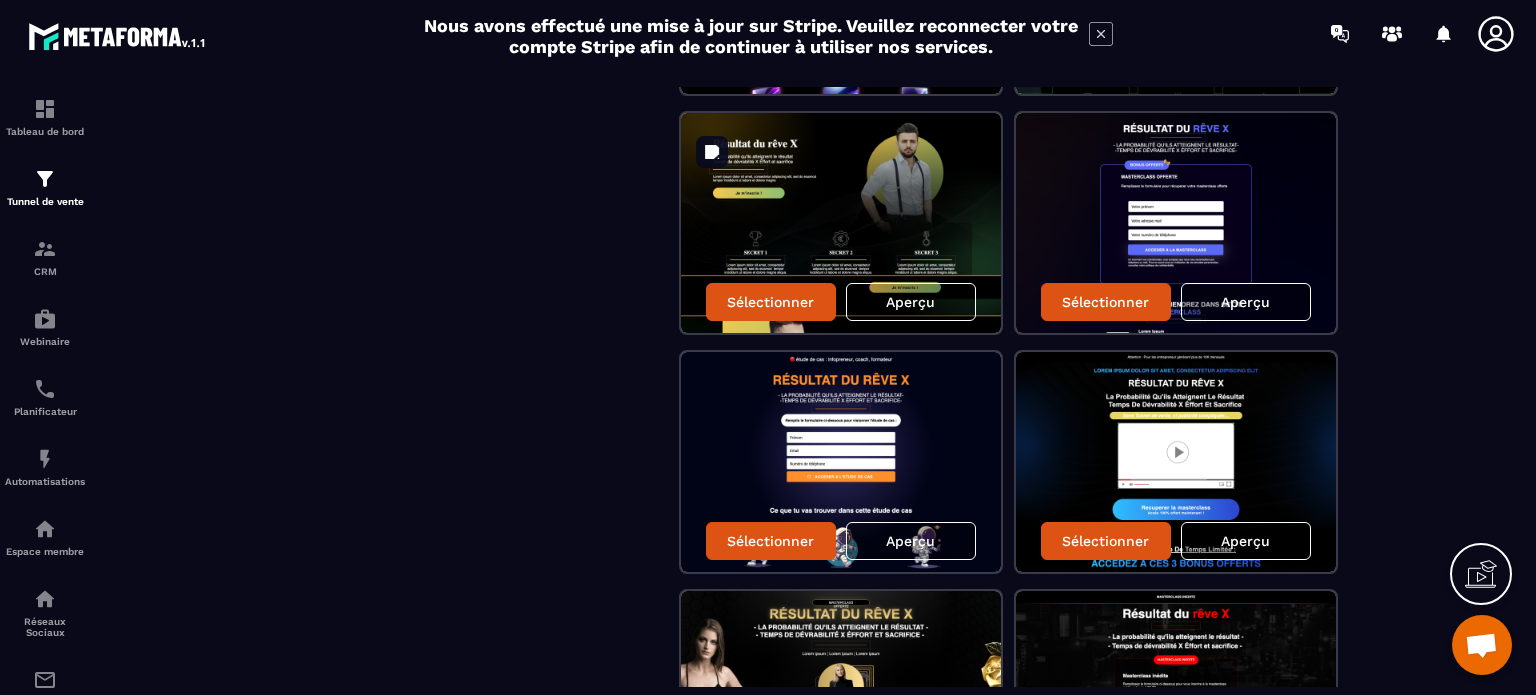 scroll, scrollTop: 2100, scrollLeft: 0, axis: vertical 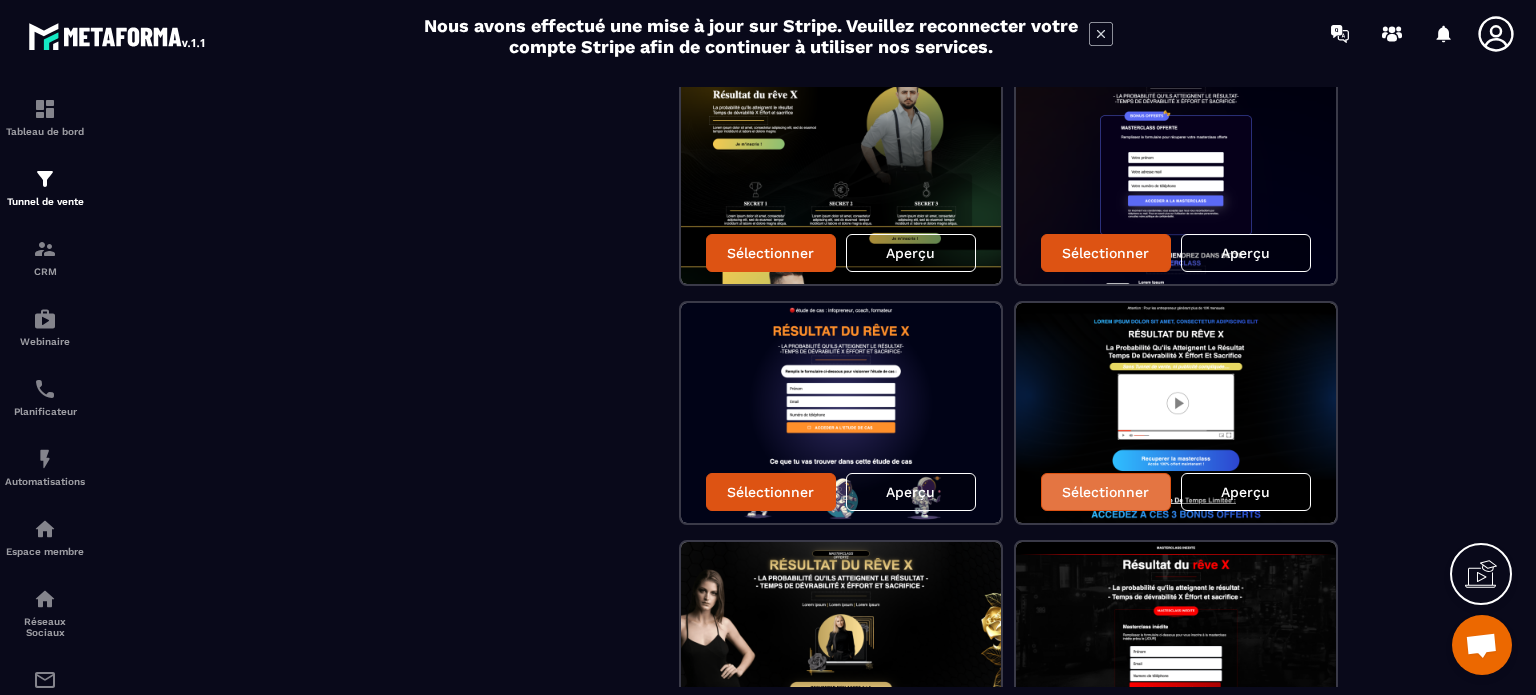 click on "Sélectionner" at bounding box center [1106, 492] 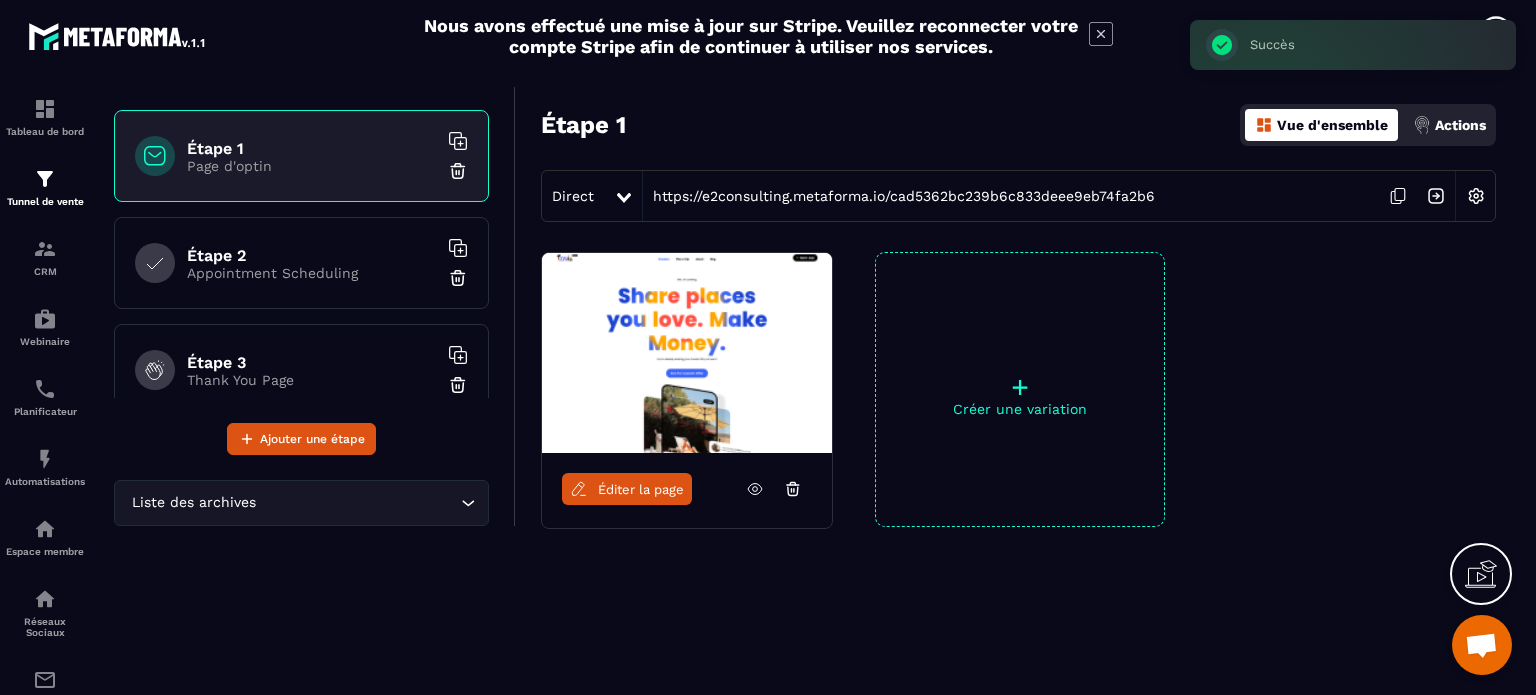 scroll, scrollTop: 104, scrollLeft: 0, axis: vertical 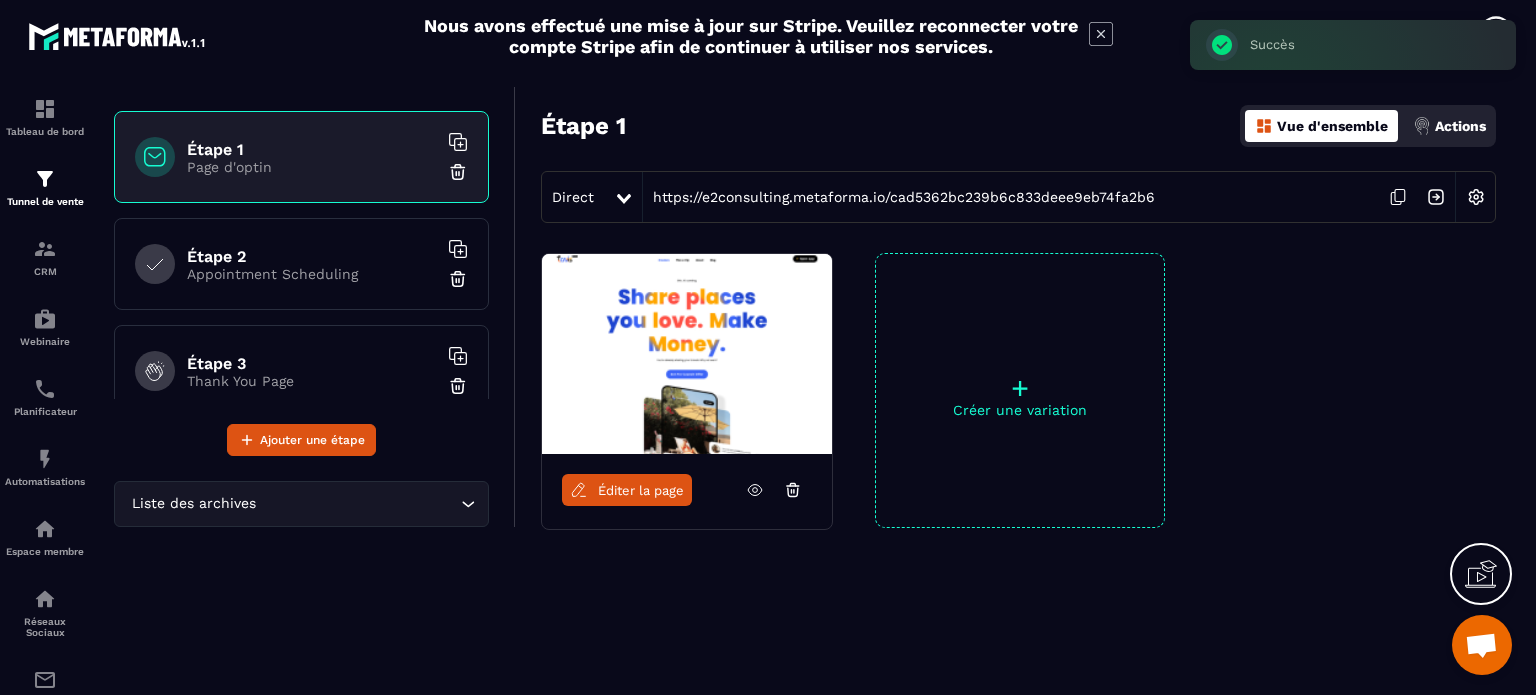 click 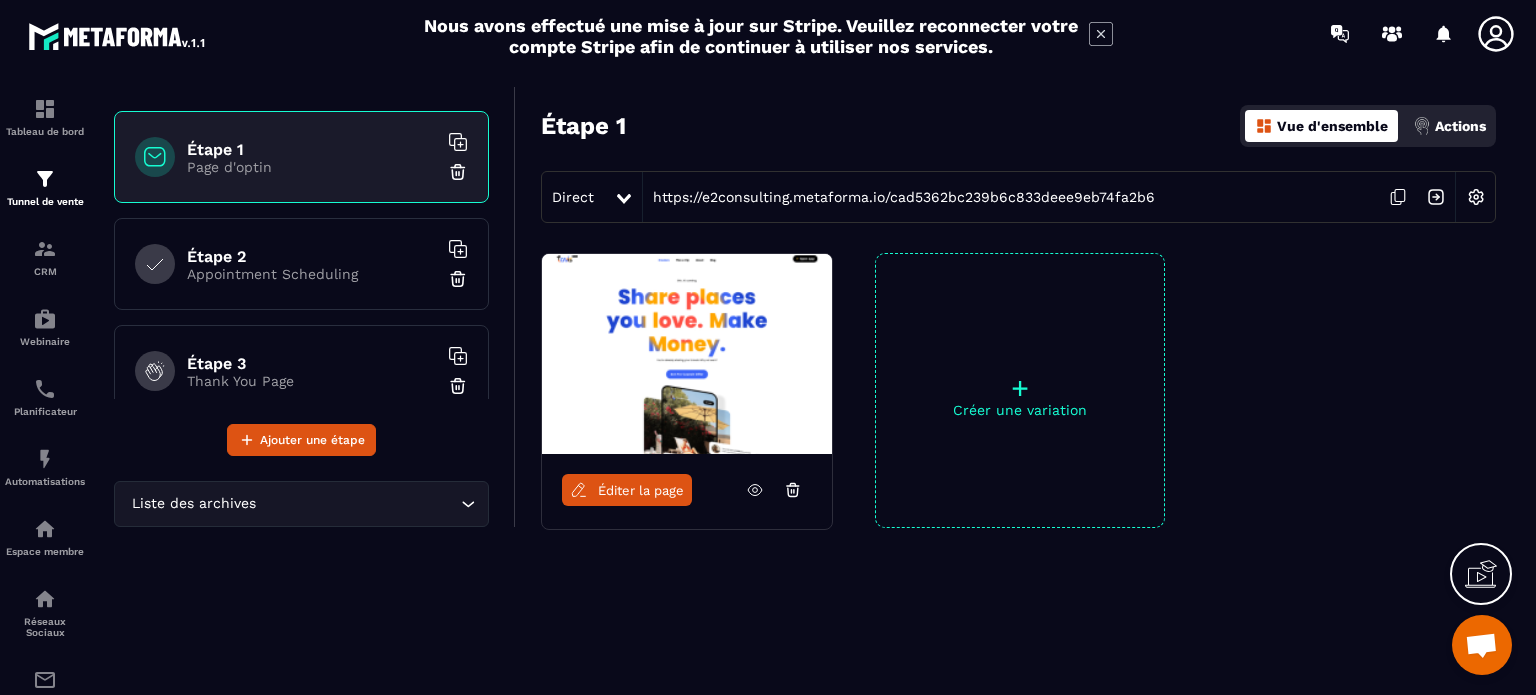 click on "Éditer la page" at bounding box center [641, 490] 